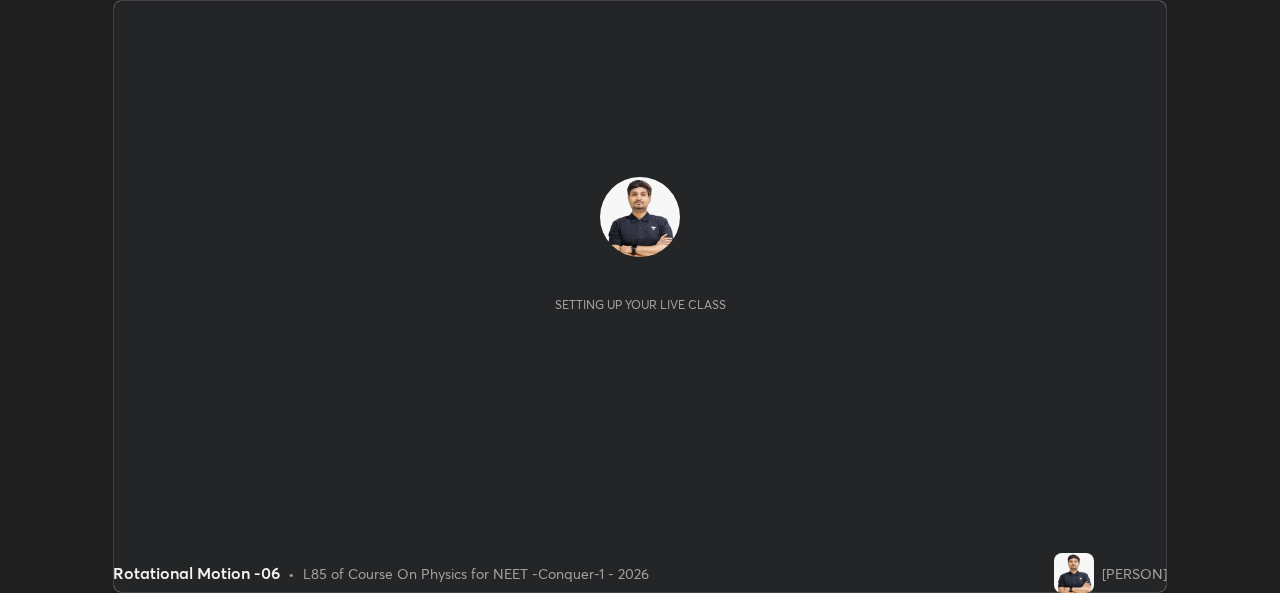 scroll, scrollTop: 0, scrollLeft: 0, axis: both 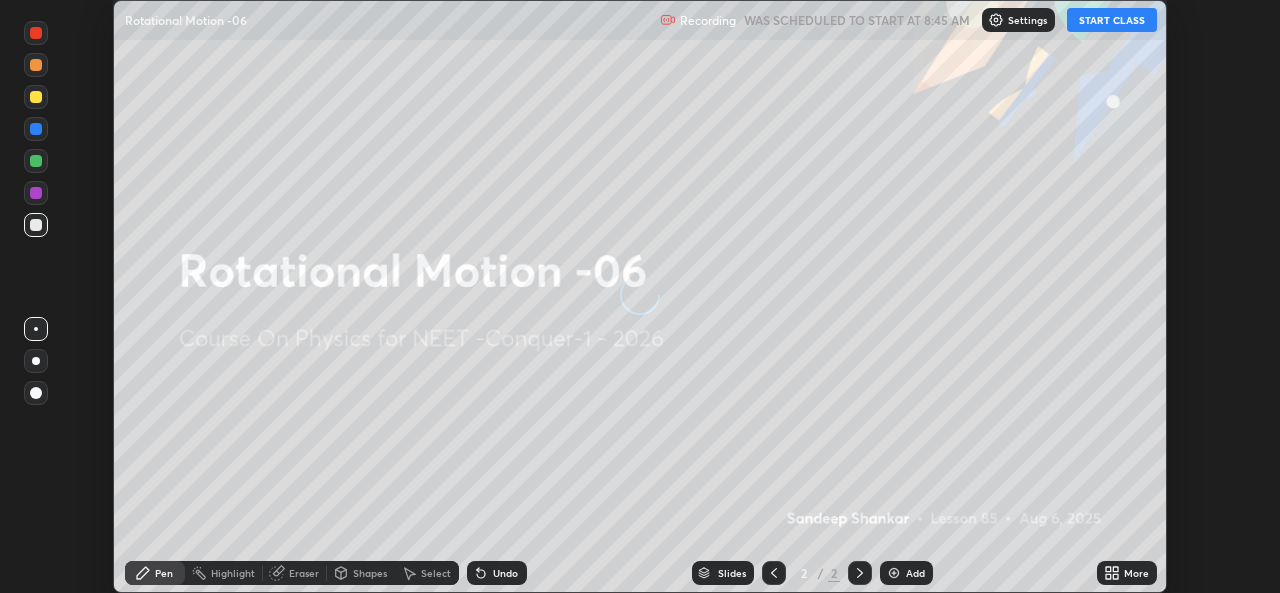 click on "START CLASS" at bounding box center (1112, 20) 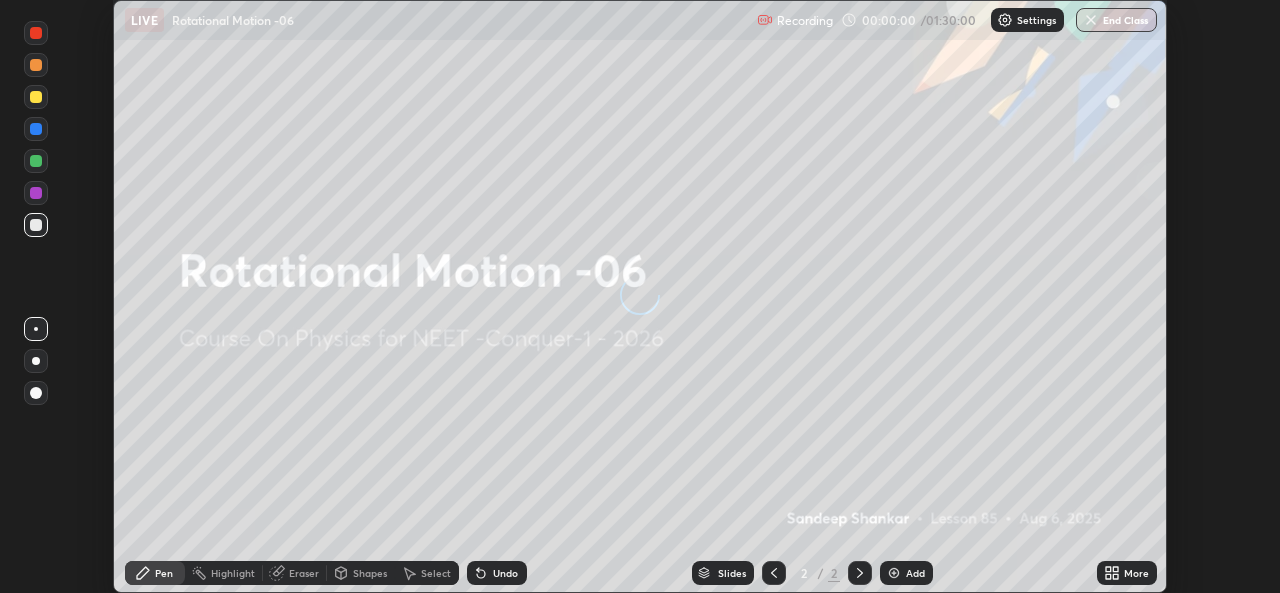 click 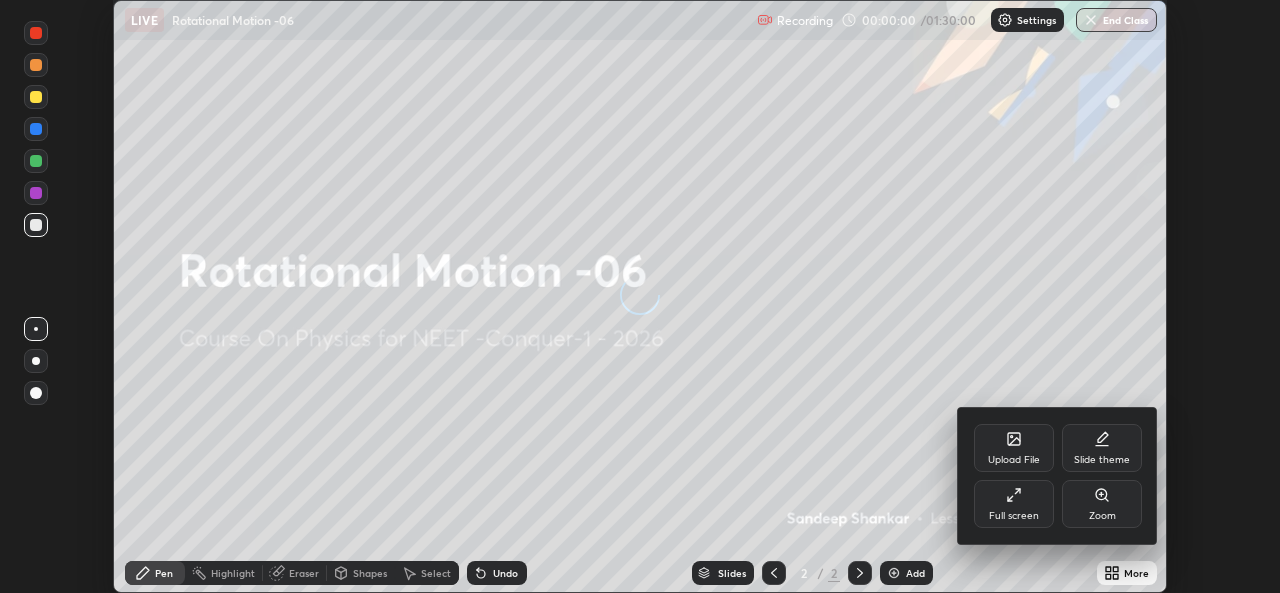 click on "Full screen" at bounding box center [1014, 516] 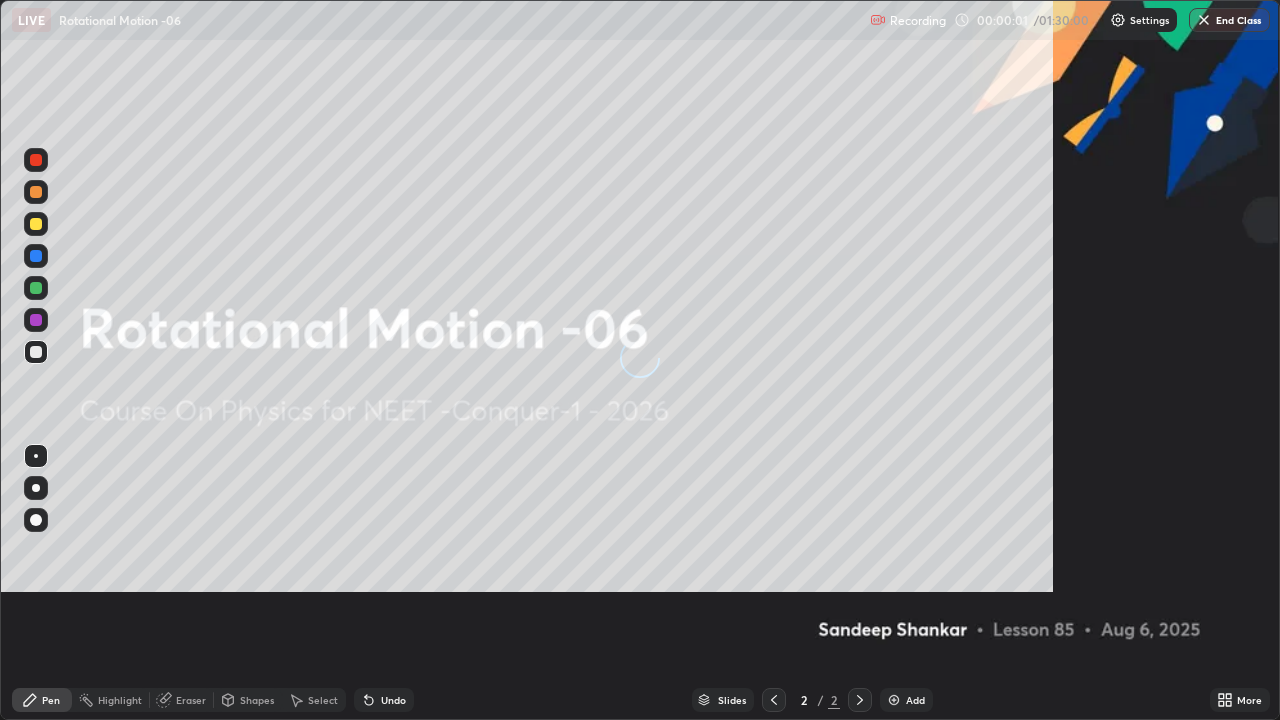 scroll, scrollTop: 99280, scrollLeft: 98720, axis: both 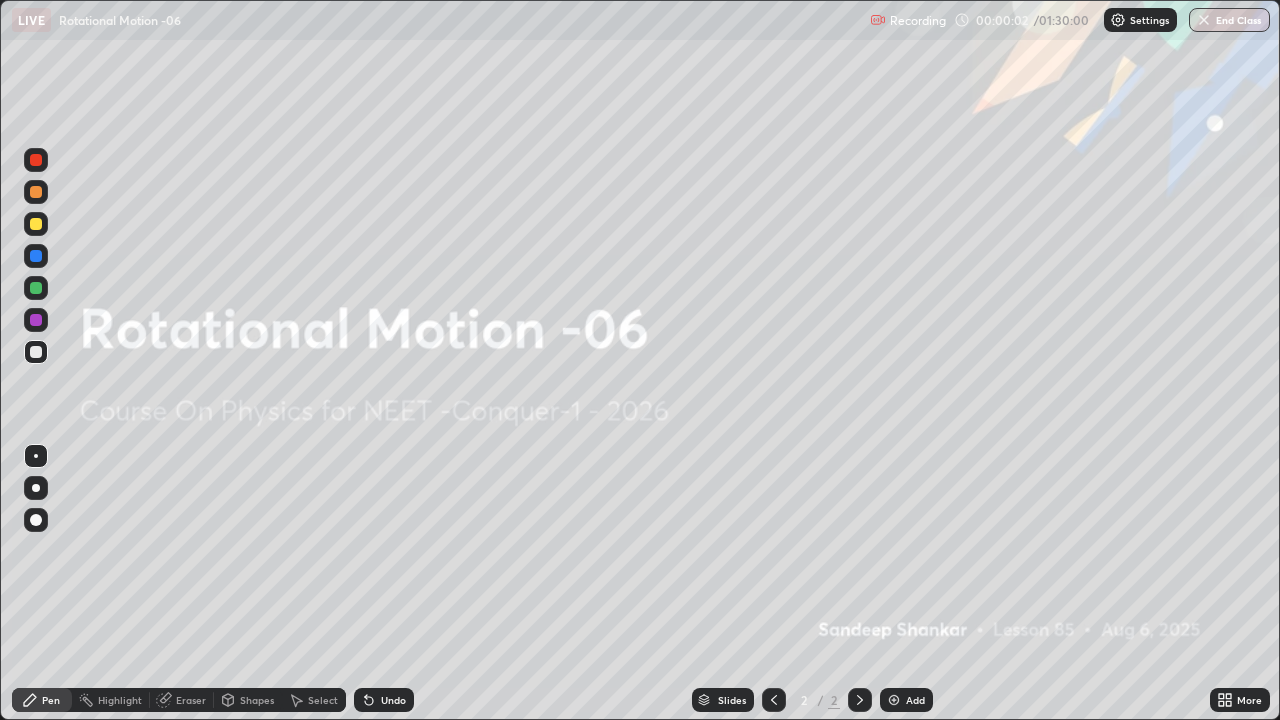 click on "Settings" at bounding box center [1140, 20] 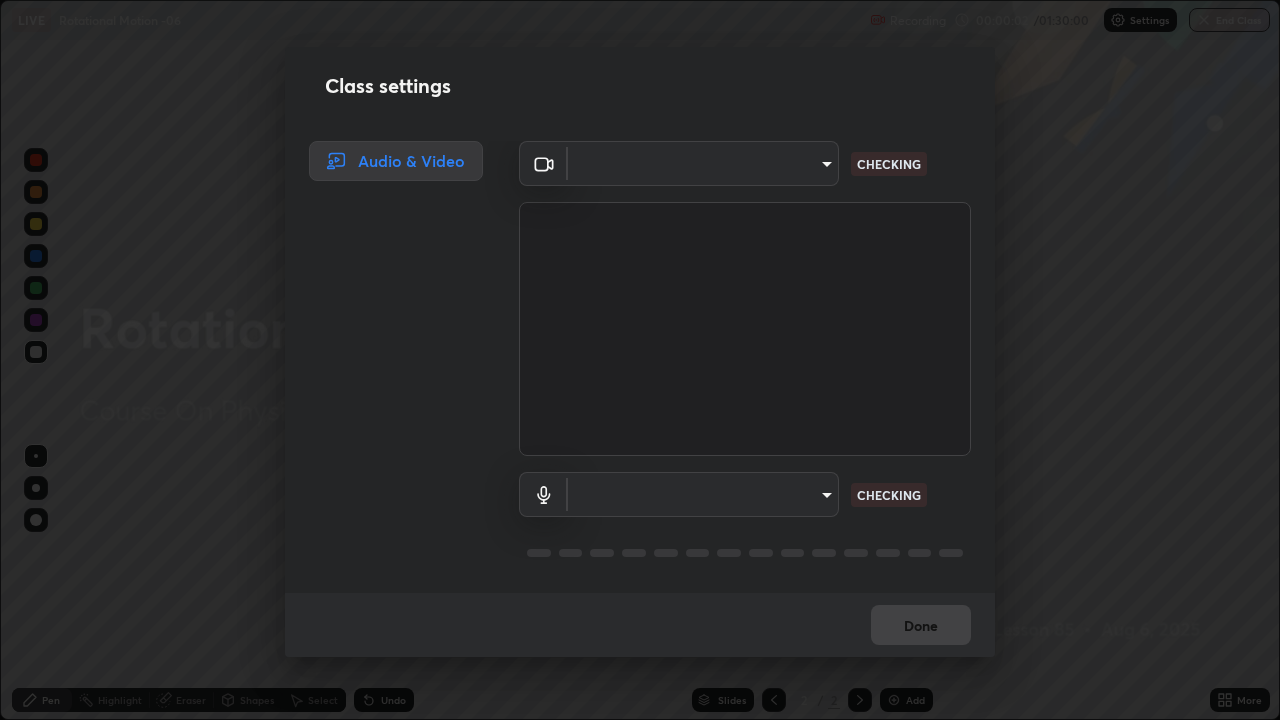 click on "Erase all LIVE Rotational Motion -06 Recording 00:00:02 /  01:30:00 Settings End Class Setting up your live class Rotational Motion -06 • L85 of Course On Physics for NEET -Conquer-1 - 2026 [PERSON] Pen Highlight Eraser Shapes Select Undo Slides 2 / 2 Add More No doubts shared Encourage your learners to ask a doubt for better clarity Report an issue Reason for reporting Buffering Chat not working Audio - Video sync issue Educator video quality low ​ Attach an image Report Class settings Audio & Video ​ CHECKING ​ CHECKING Done" at bounding box center [640, 360] 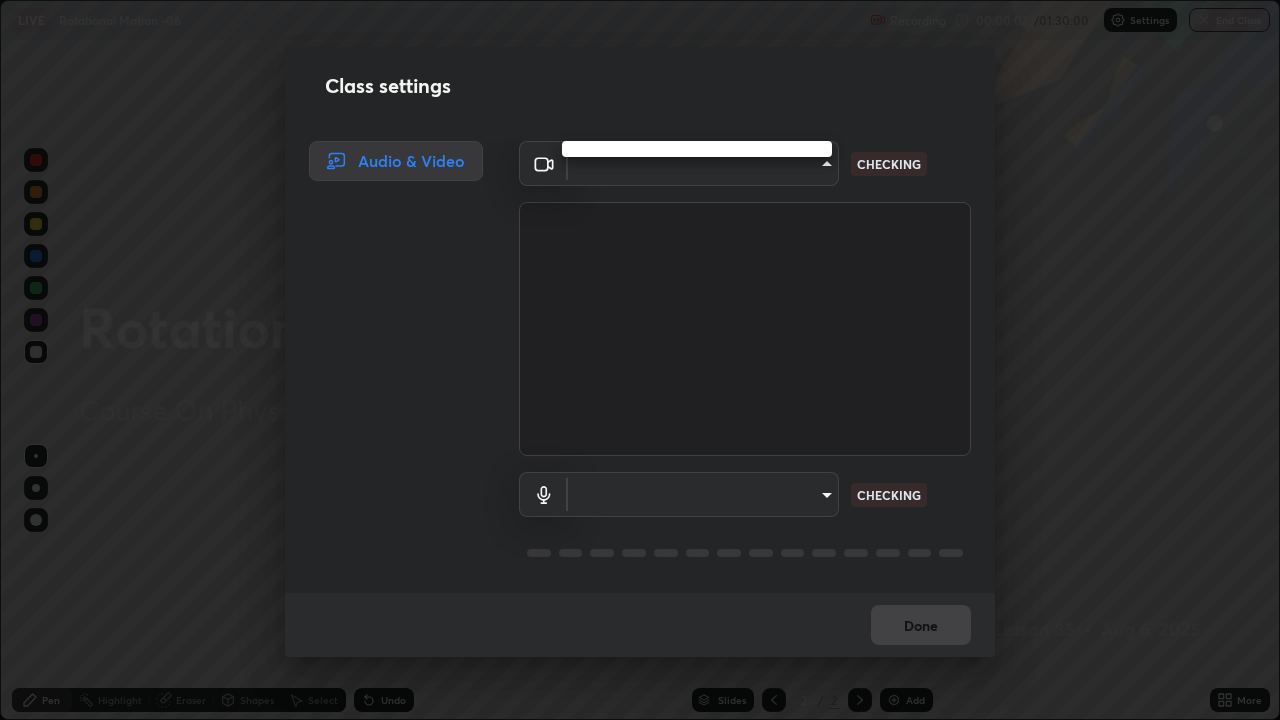 click at bounding box center (640, 360) 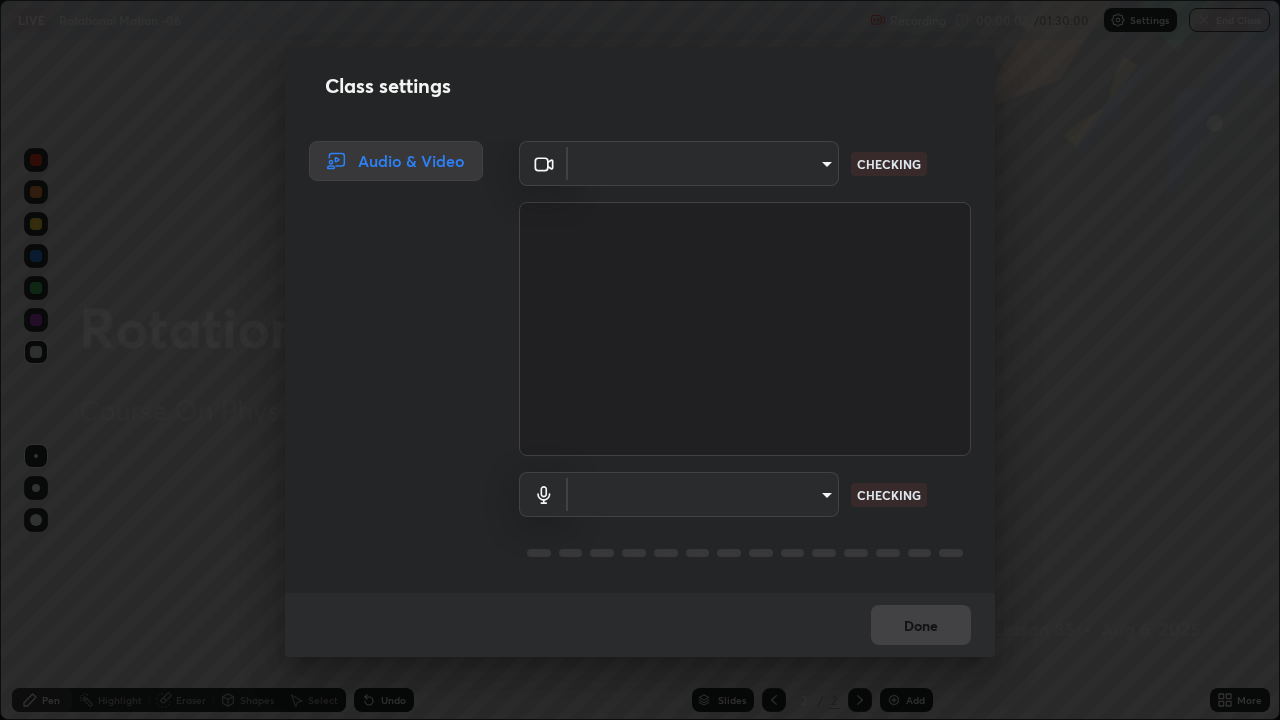 type on "05e0618f62b054dcc40553c7fbd7031c96524e68235480b96fb1515208e4dd7f" 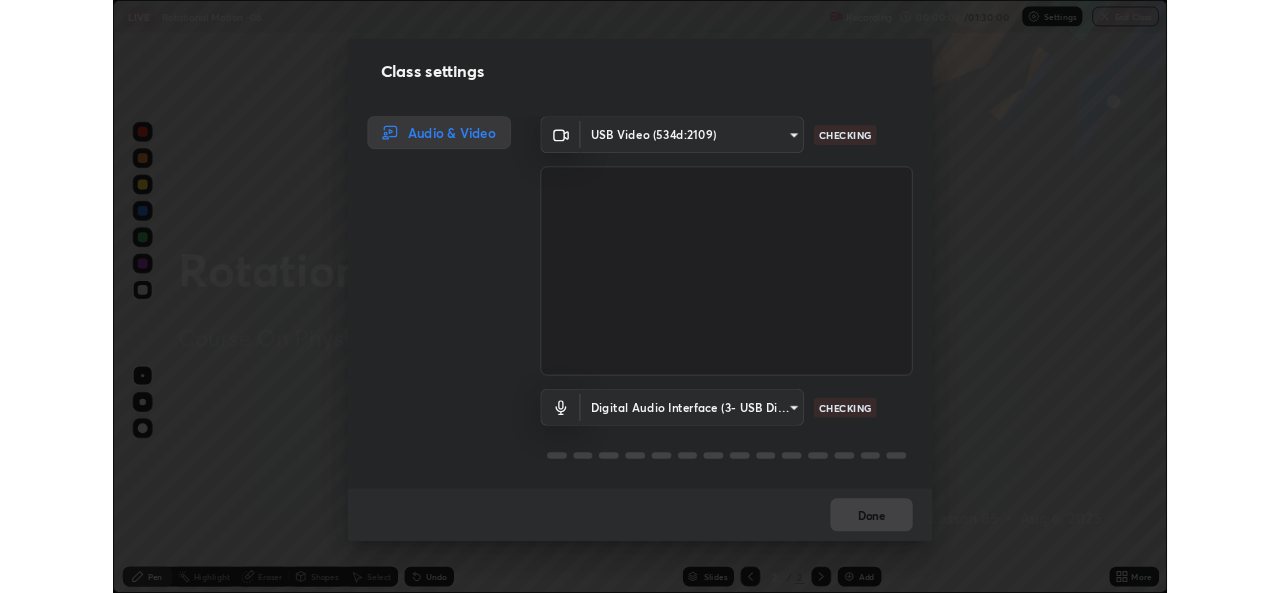 scroll, scrollTop: 2, scrollLeft: 0, axis: vertical 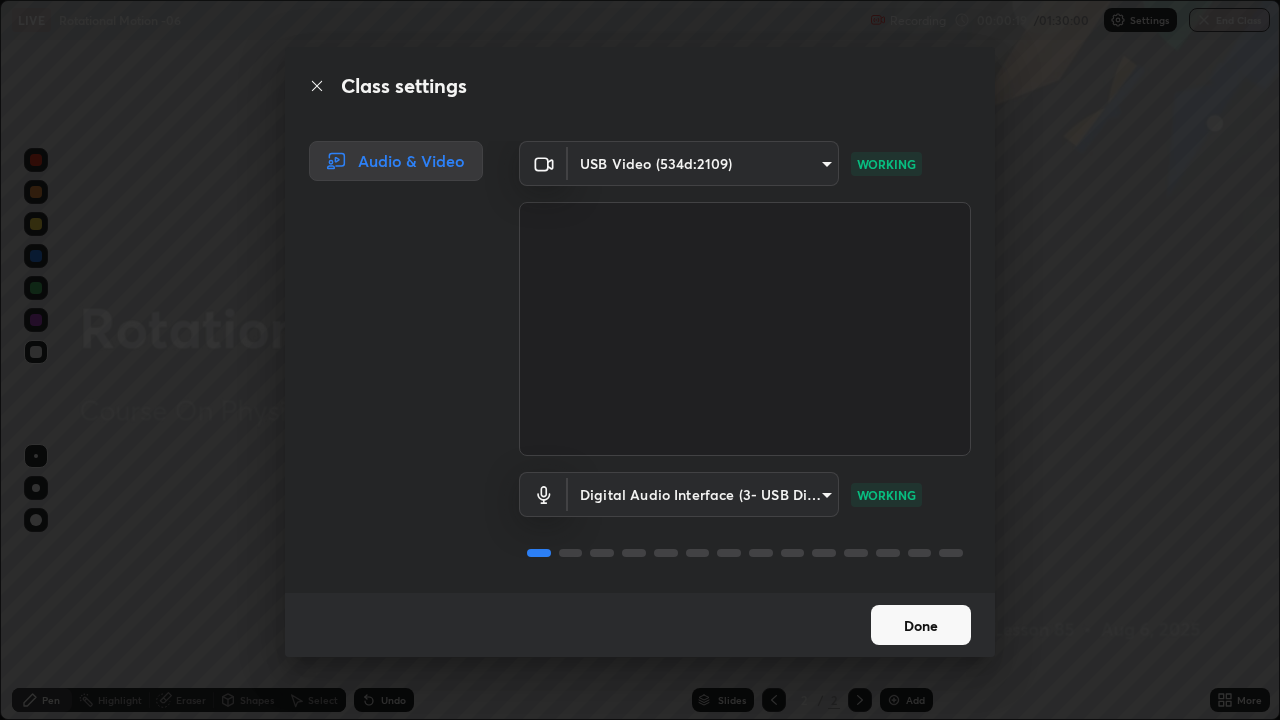 click on "Done" at bounding box center [921, 625] 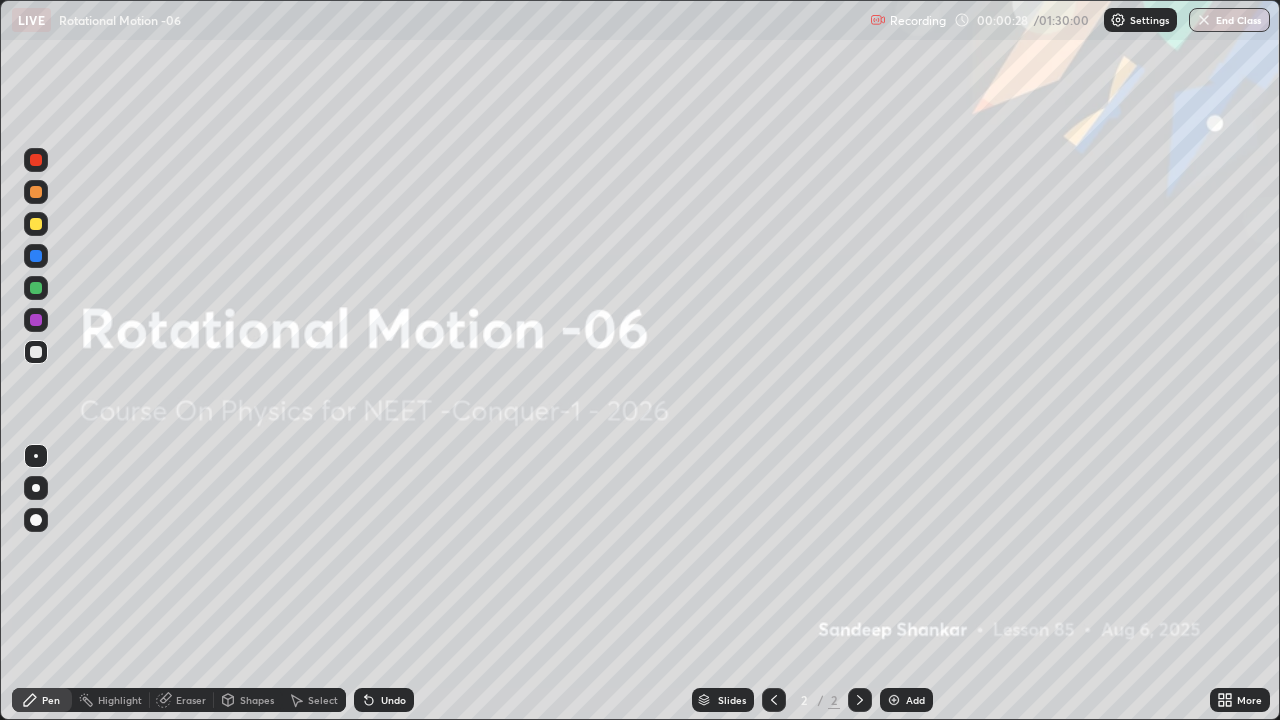 click 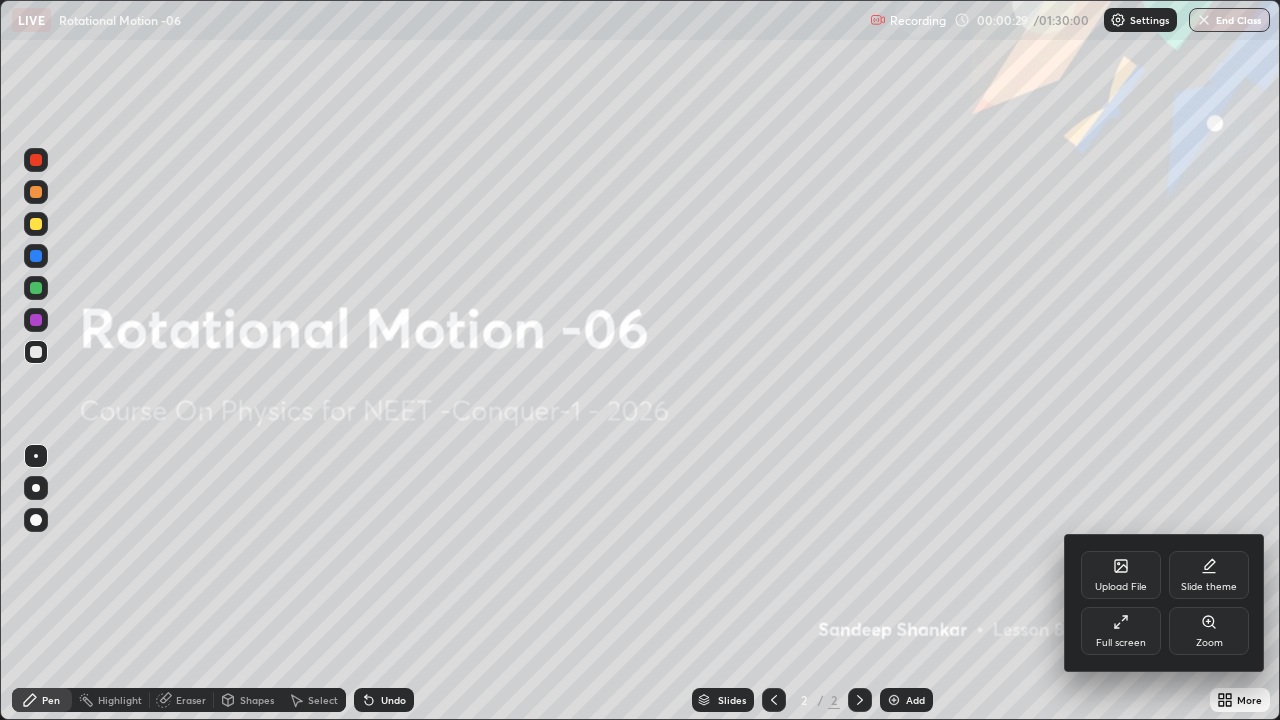 click on "Full screen" at bounding box center (1121, 631) 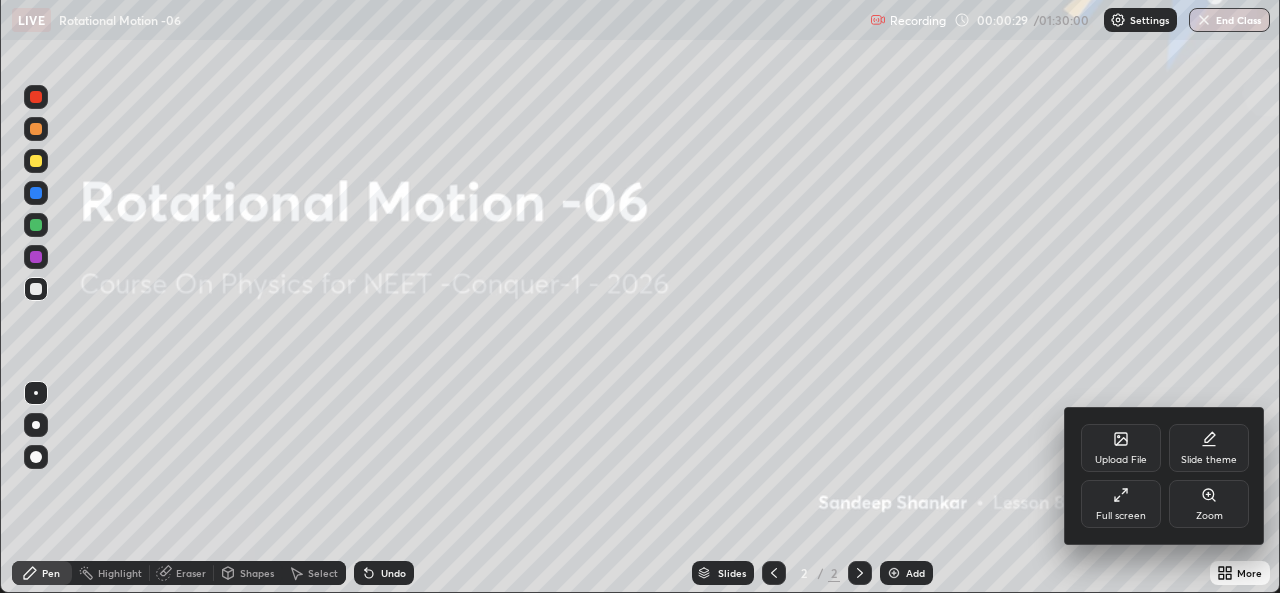 scroll, scrollTop: 593, scrollLeft: 1280, axis: both 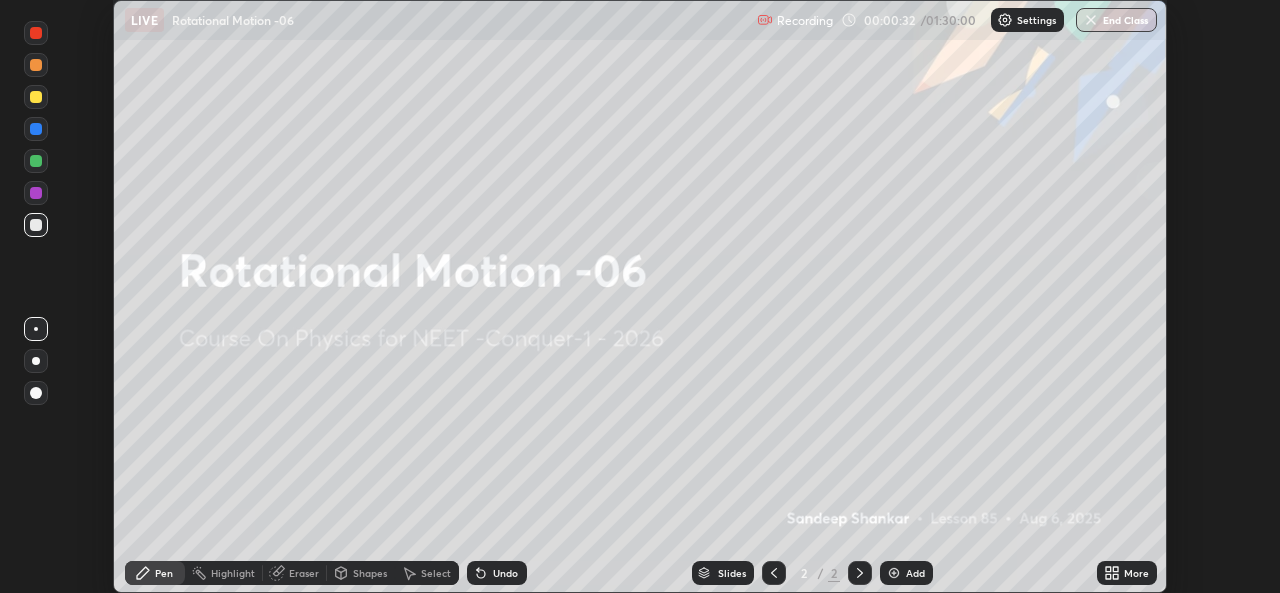 click 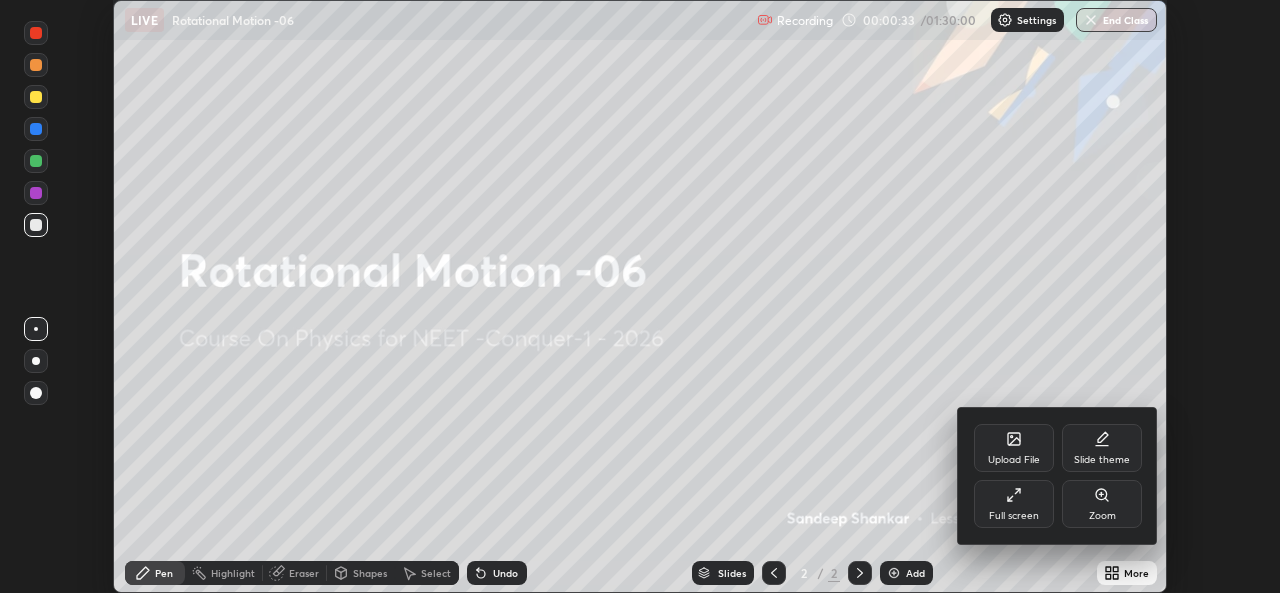 click on "Full screen" at bounding box center (1014, 504) 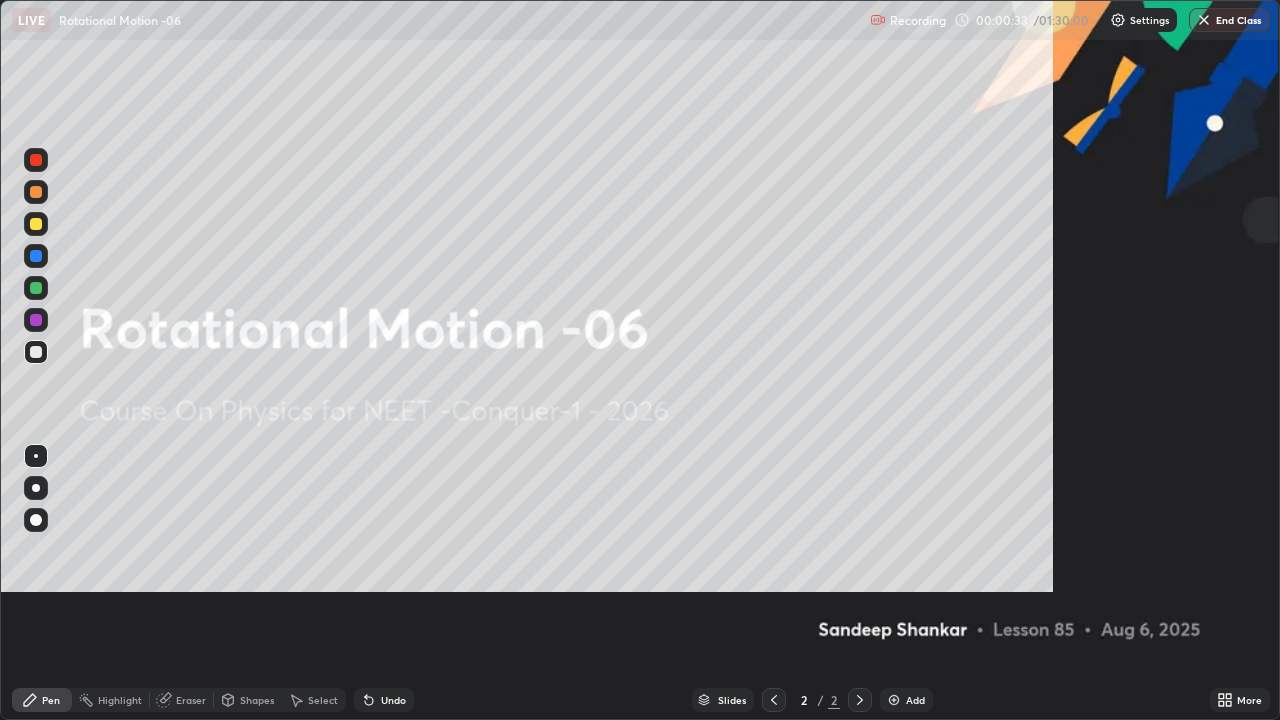 scroll, scrollTop: 99280, scrollLeft: 98720, axis: both 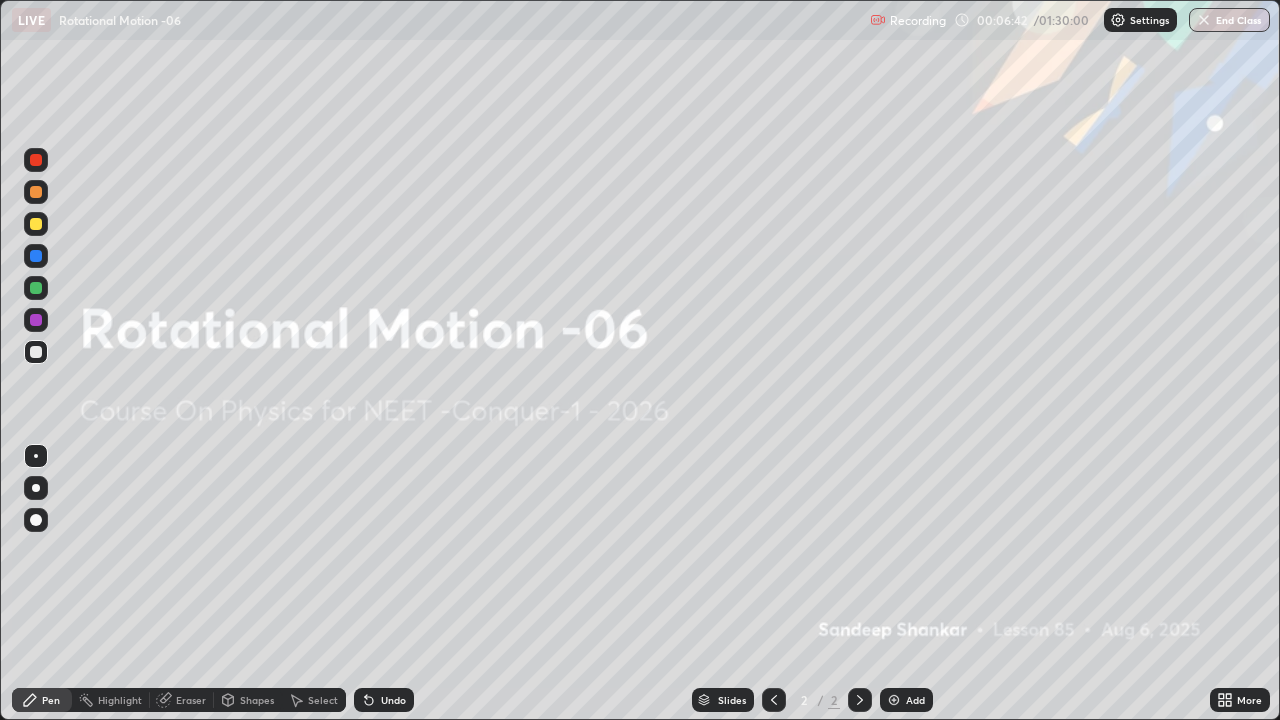 click on "Add" at bounding box center [906, 700] 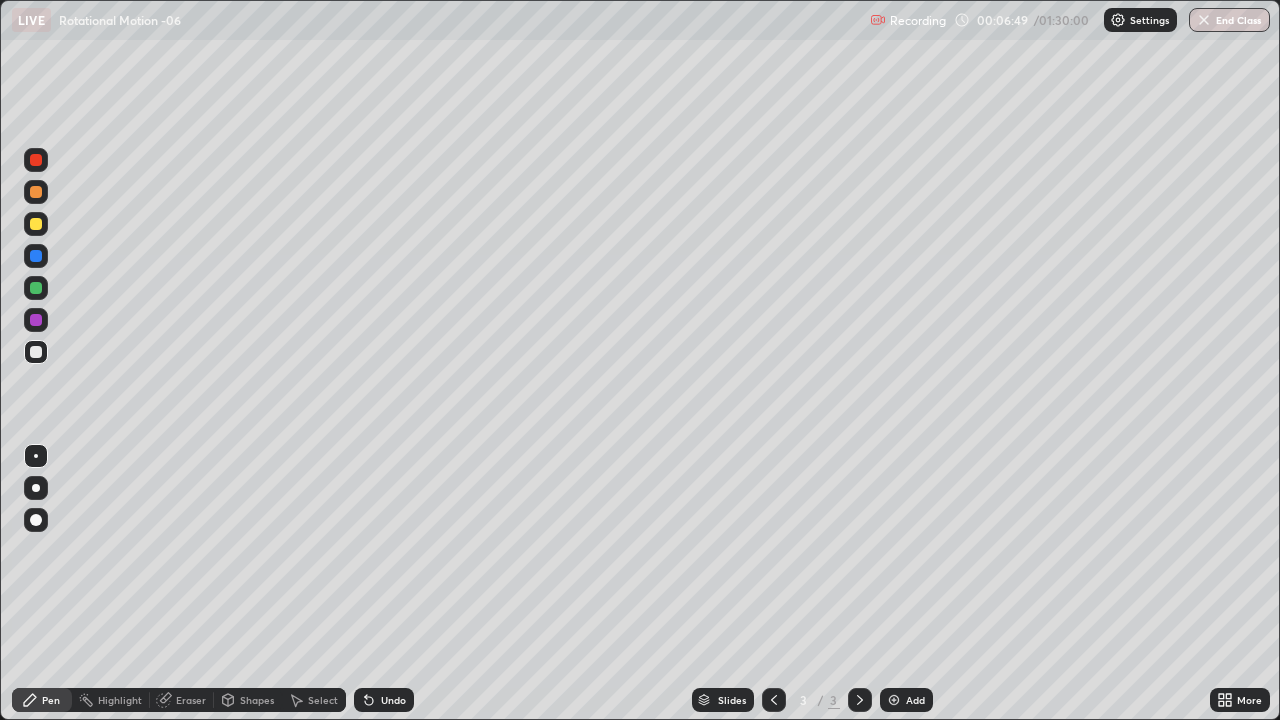 click at bounding box center [36, 224] 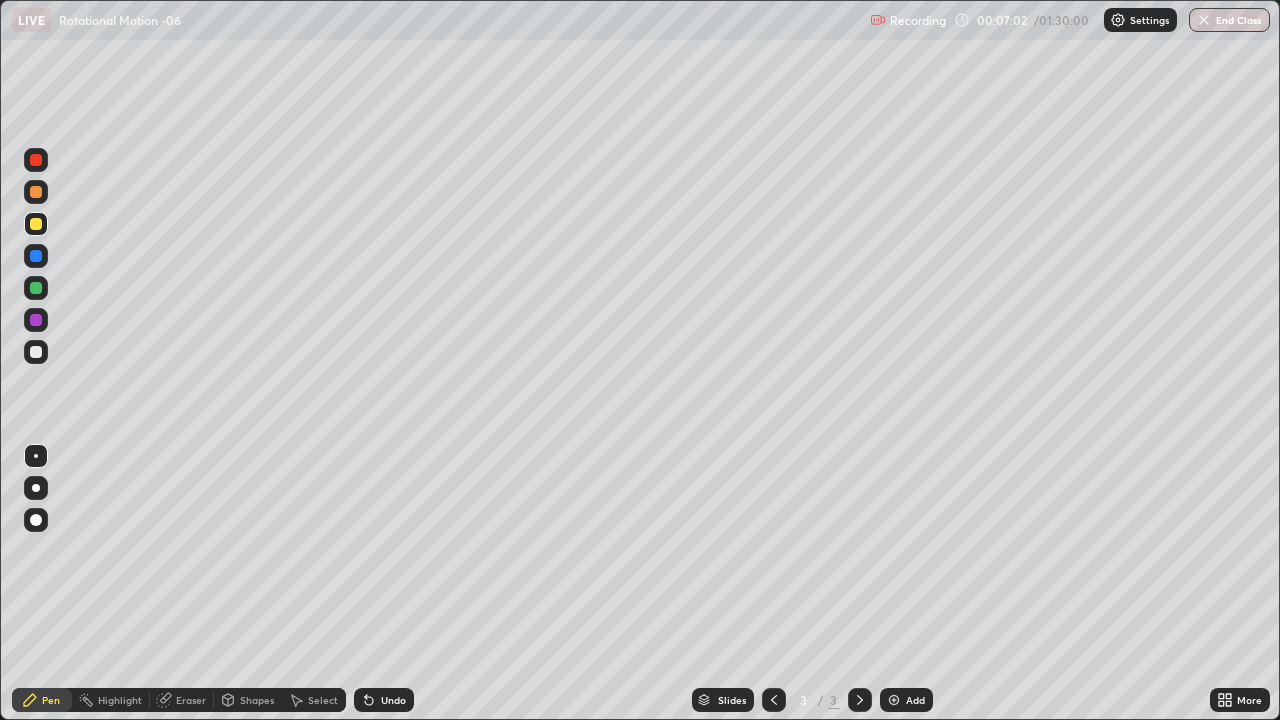 click on "Eraser" at bounding box center (182, 700) 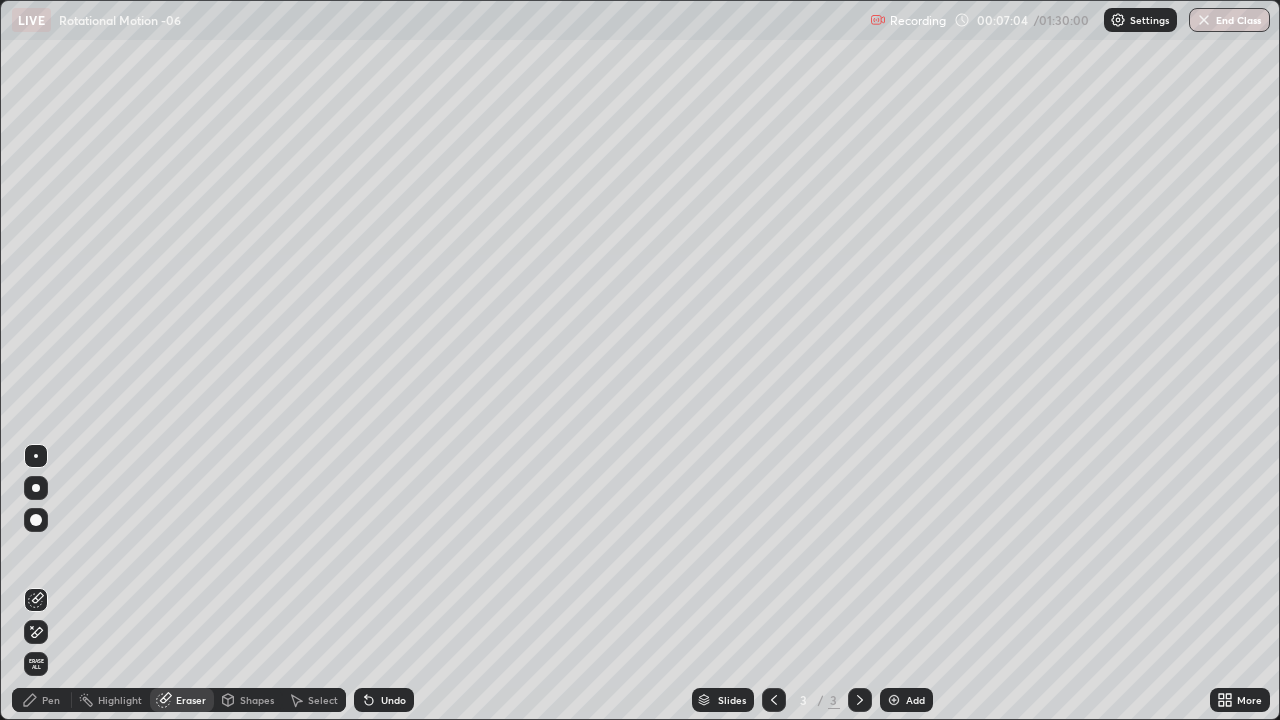click on "Pen" at bounding box center [42, 700] 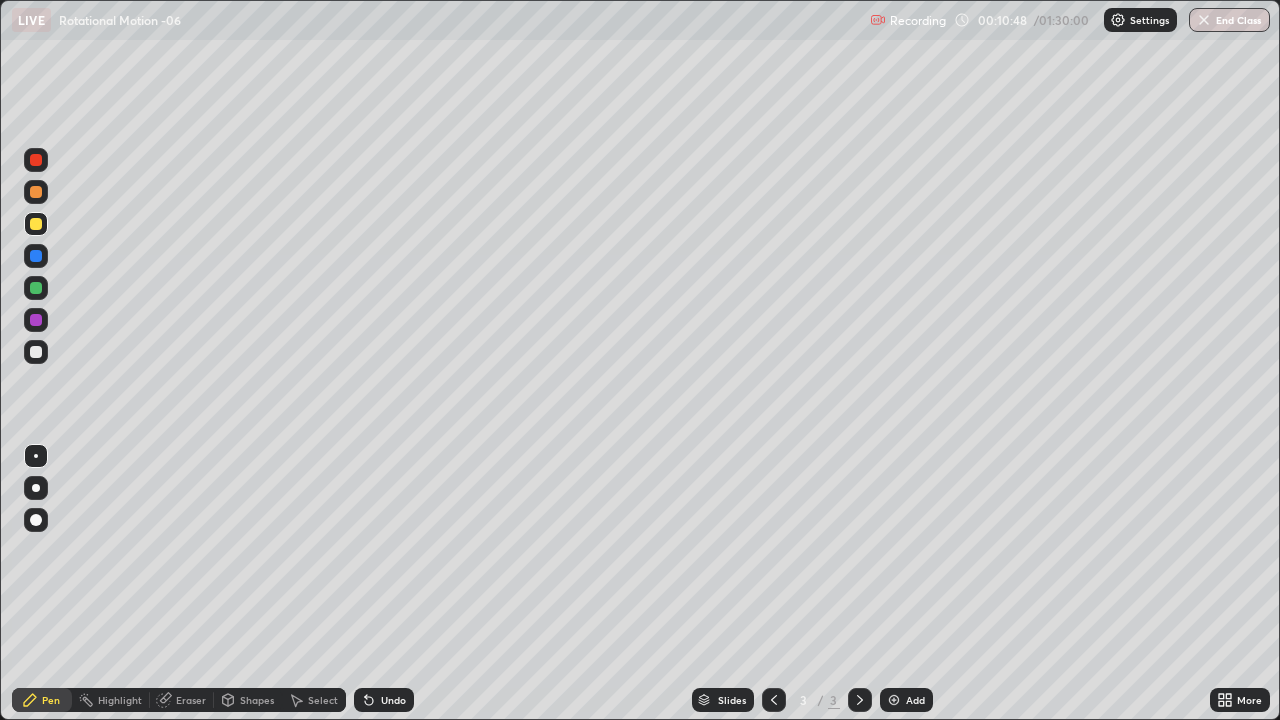 click at bounding box center [36, 256] 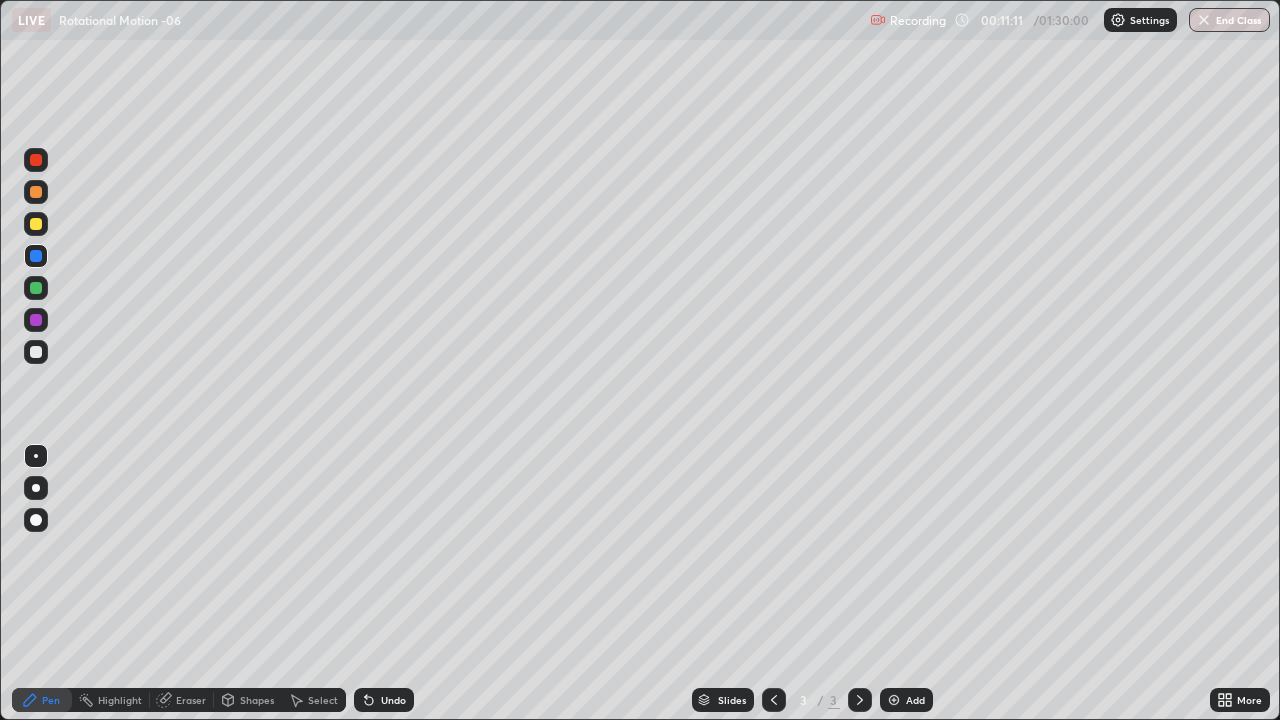 click at bounding box center (36, 352) 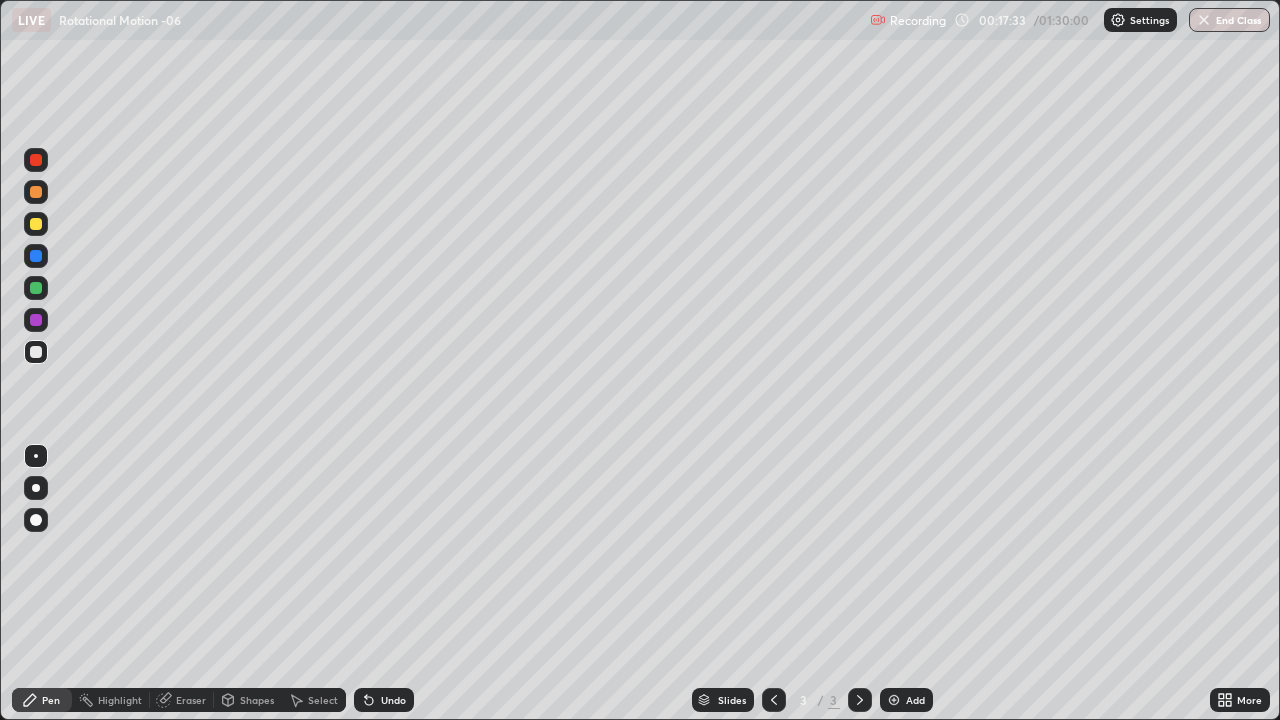 click on "LIVE Rotational Motion -06" at bounding box center [437, 20] 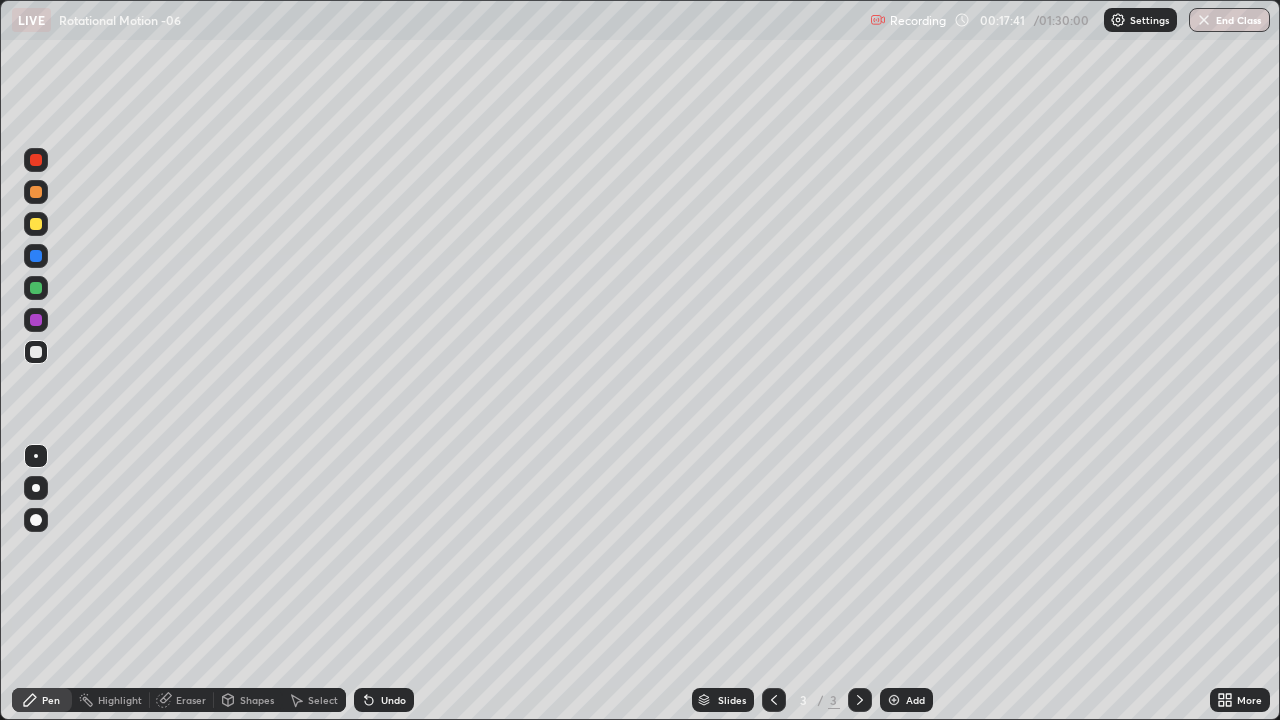 click on "Settings" at bounding box center [1140, 20] 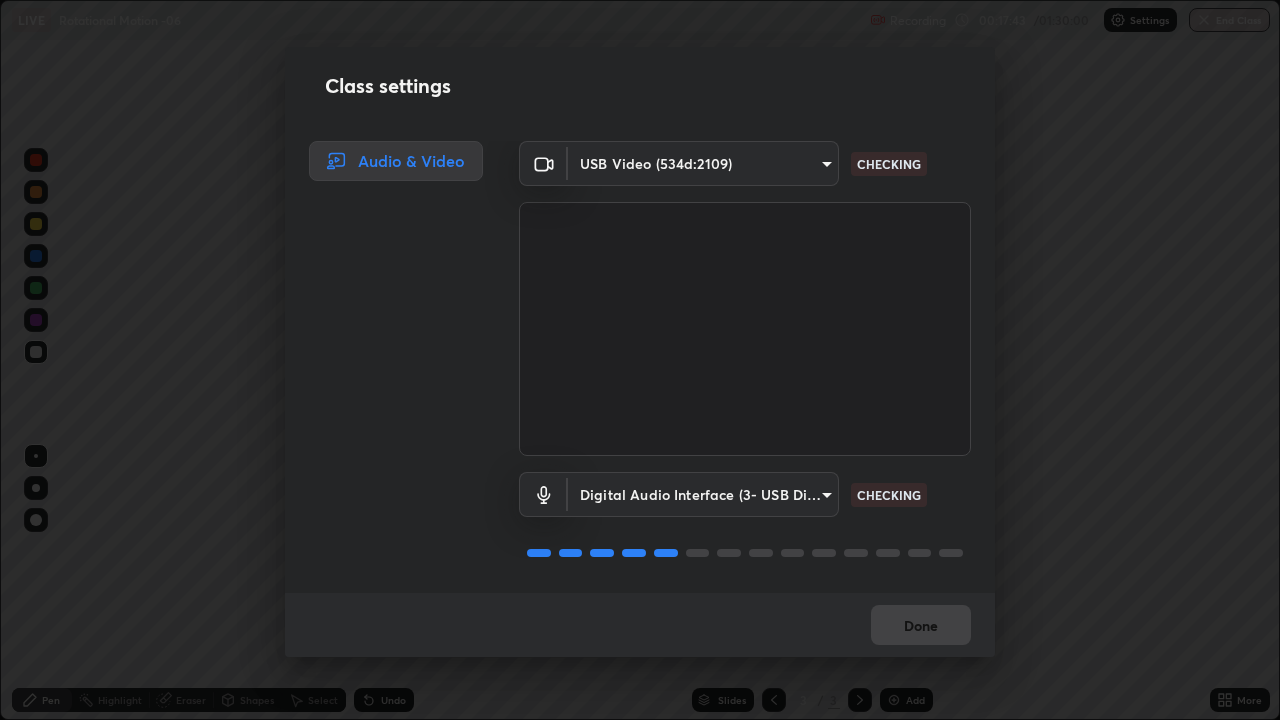 click on "Class settings Audio & Video USB Video (534d:2109) 05e0618f62b054dcc40553c7fbd7031c96524e68235480b96fb1515208e4dd7f CHECKING Digital Audio Interface (3- USB Digital Audio) 9f550be56df35a7777e3246738e18588b2dd511c7d191a0186286be3b08ef4d4 CHECKING Done" at bounding box center (640, 360) 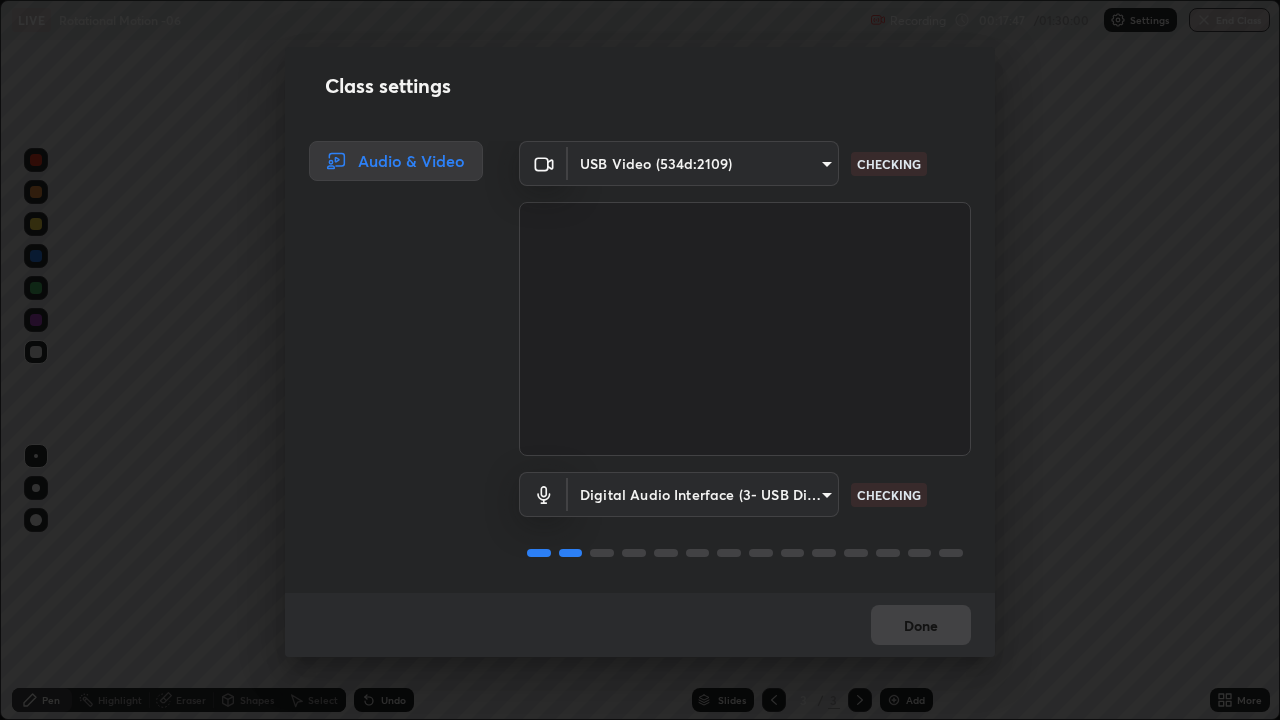 click on "Class settings Audio & Video USB Video (534d:2109) 05e0618f62b054dcc40553c7fbd7031c96524e68235480b96fb1515208e4dd7f CHECKING Digital Audio Interface (3- USB Digital Audio) 9f550be56df35a7777e3246738e18588b2dd511c7d191a0186286be3b08ef4d4 CHECKING Done" at bounding box center (640, 360) 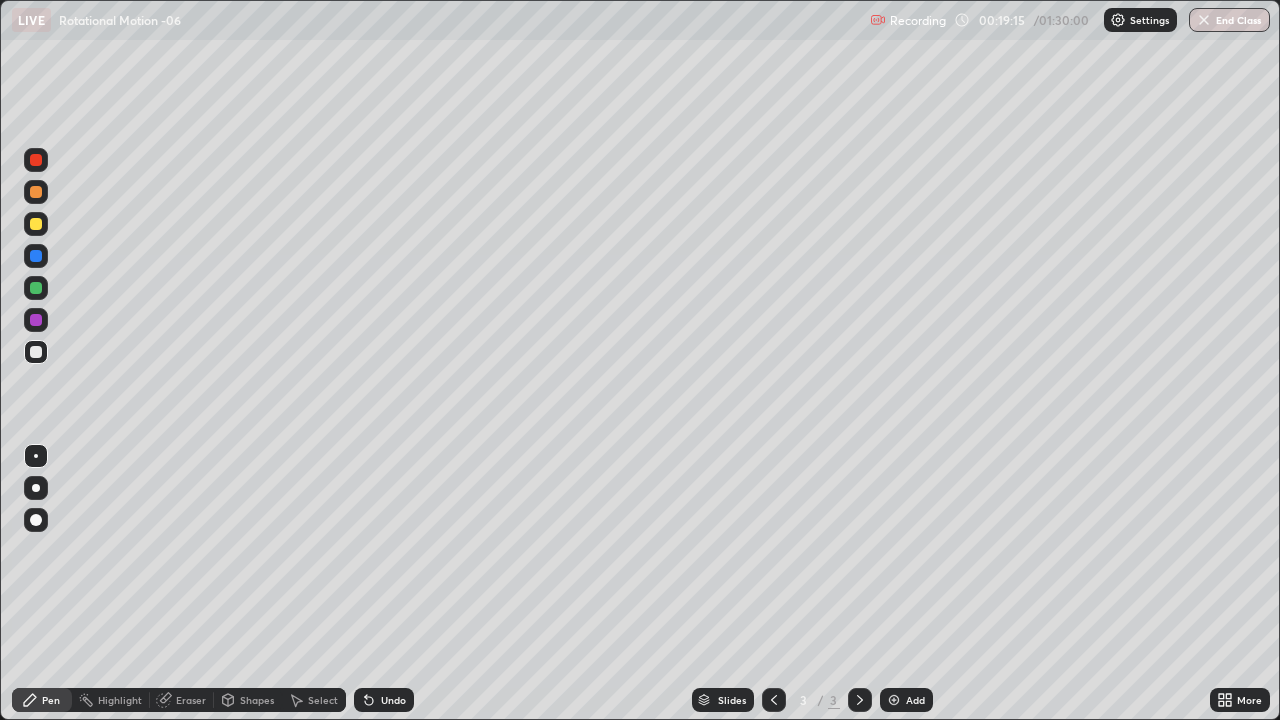 click at bounding box center (36, 224) 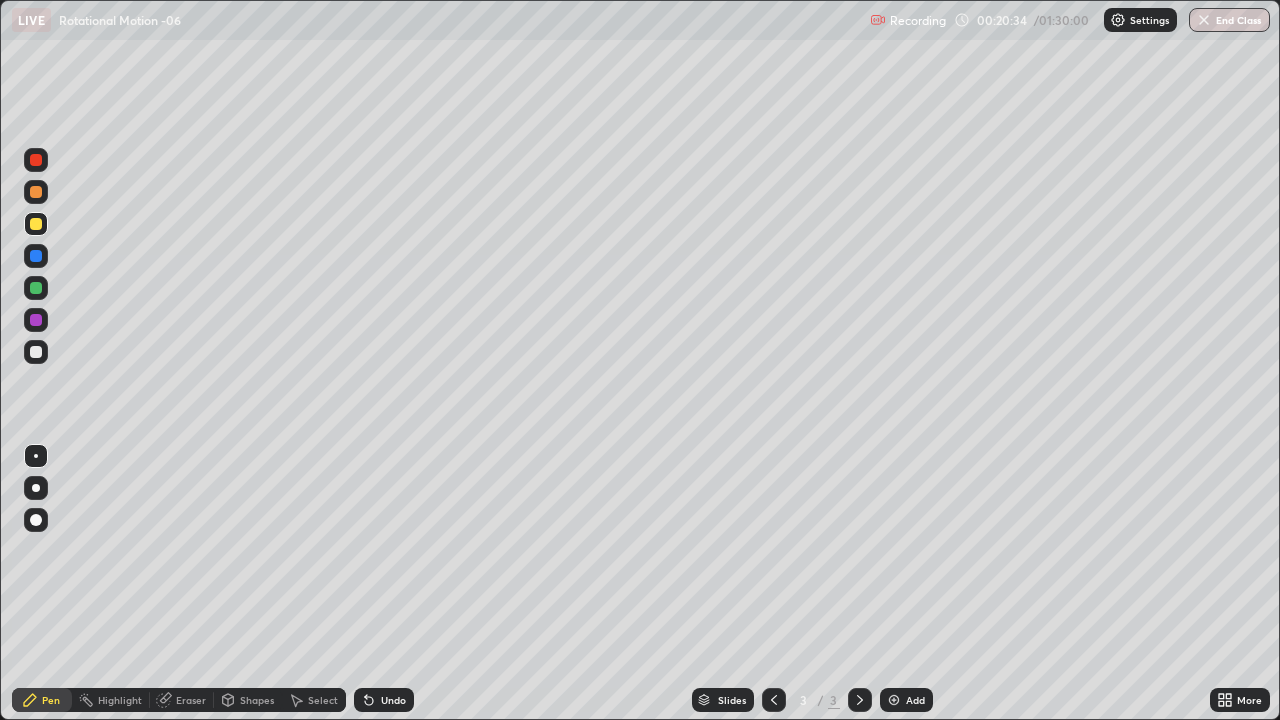 click at bounding box center [36, 352] 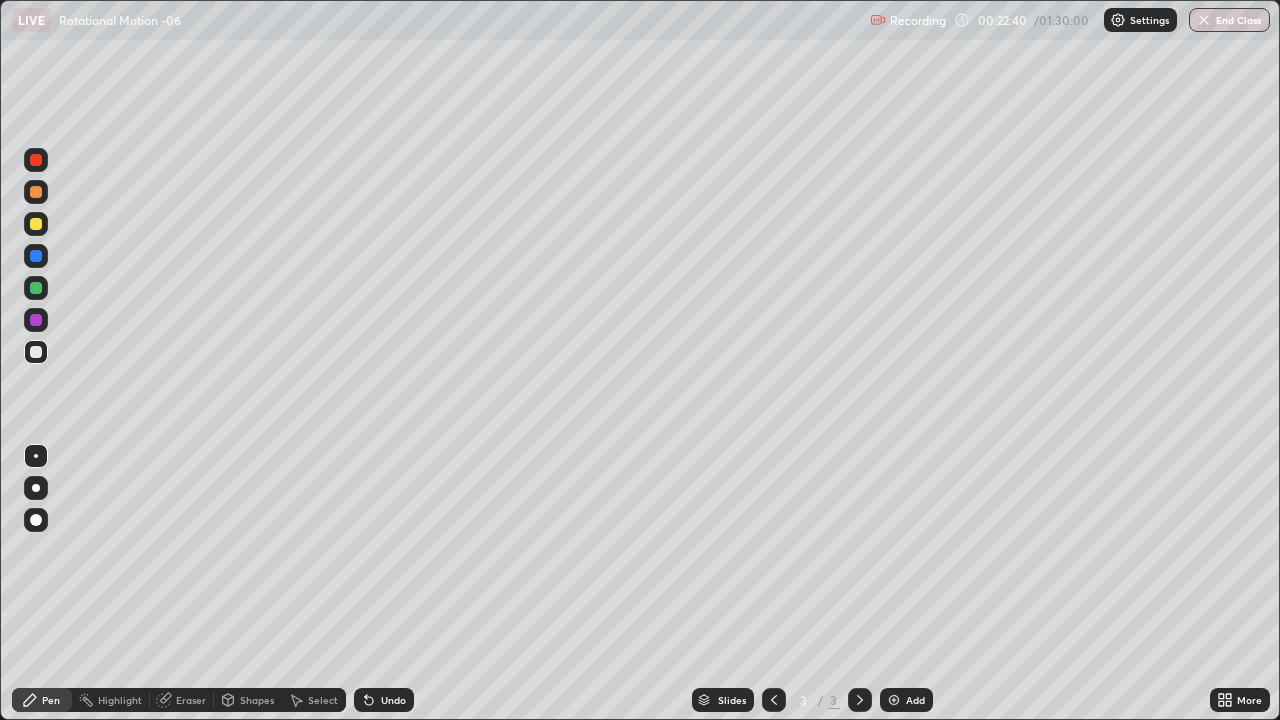 click at bounding box center [36, 224] 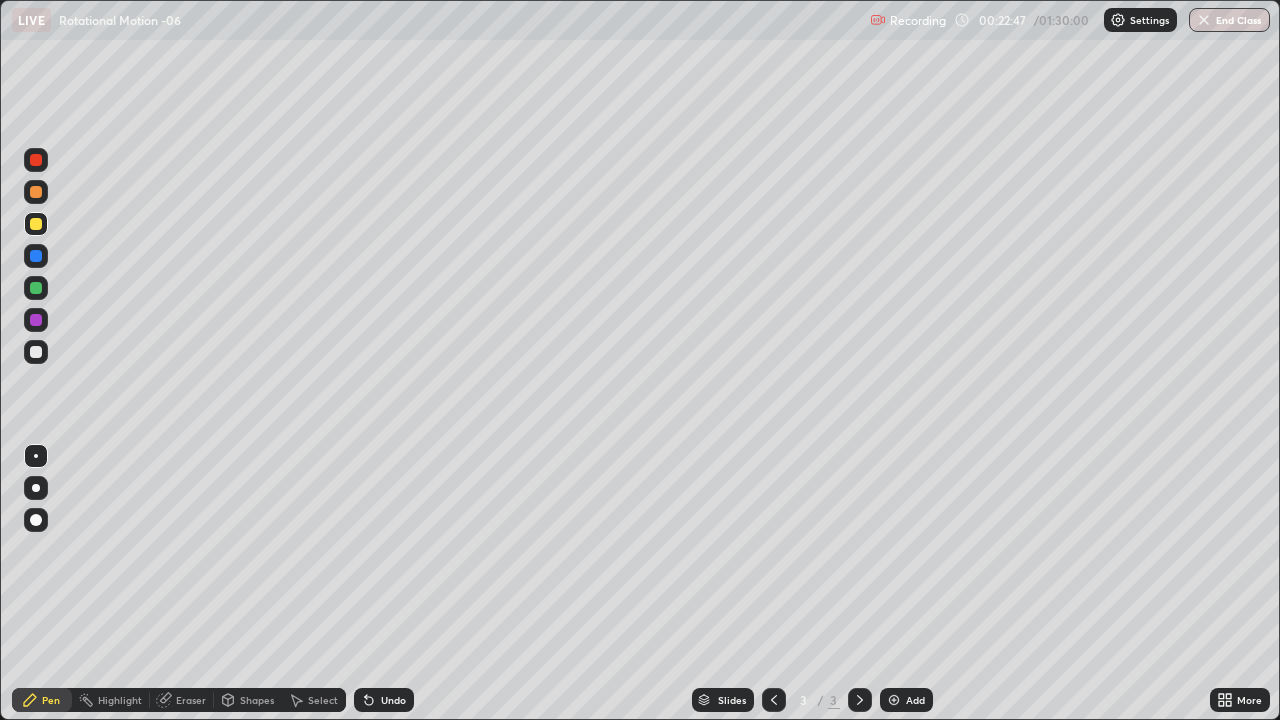 click at bounding box center (36, 256) 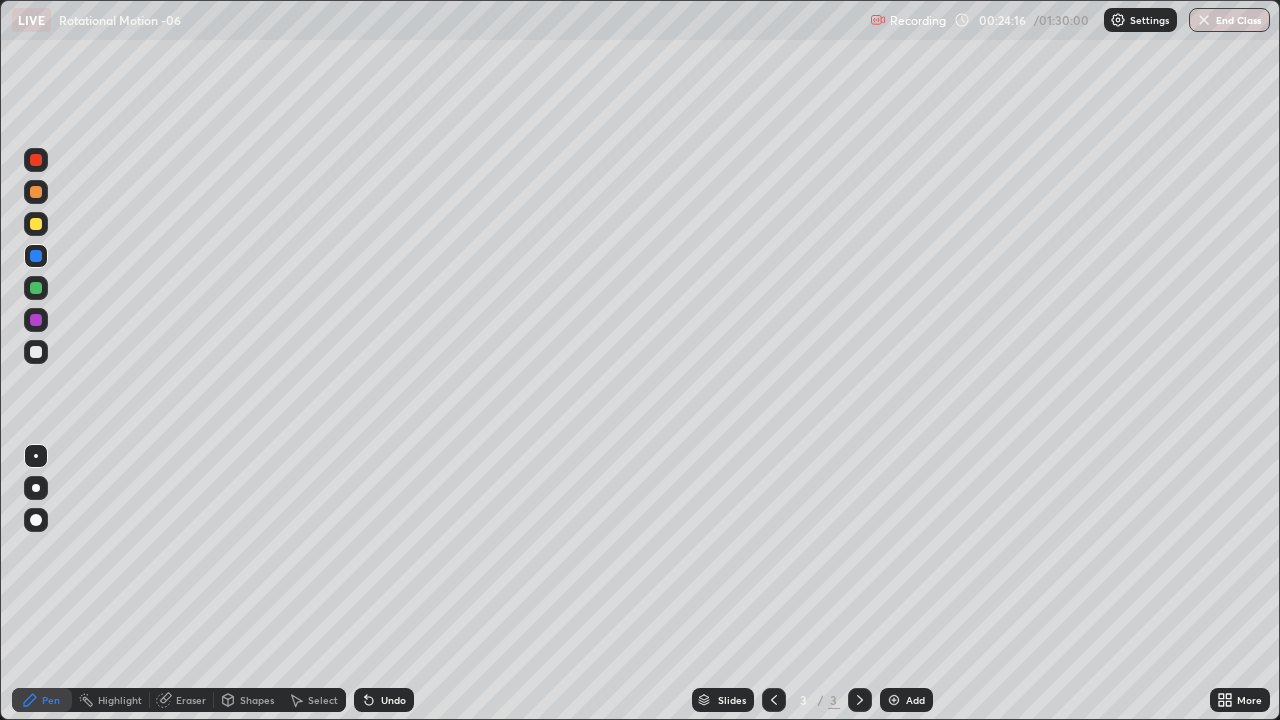 click at bounding box center [894, 700] 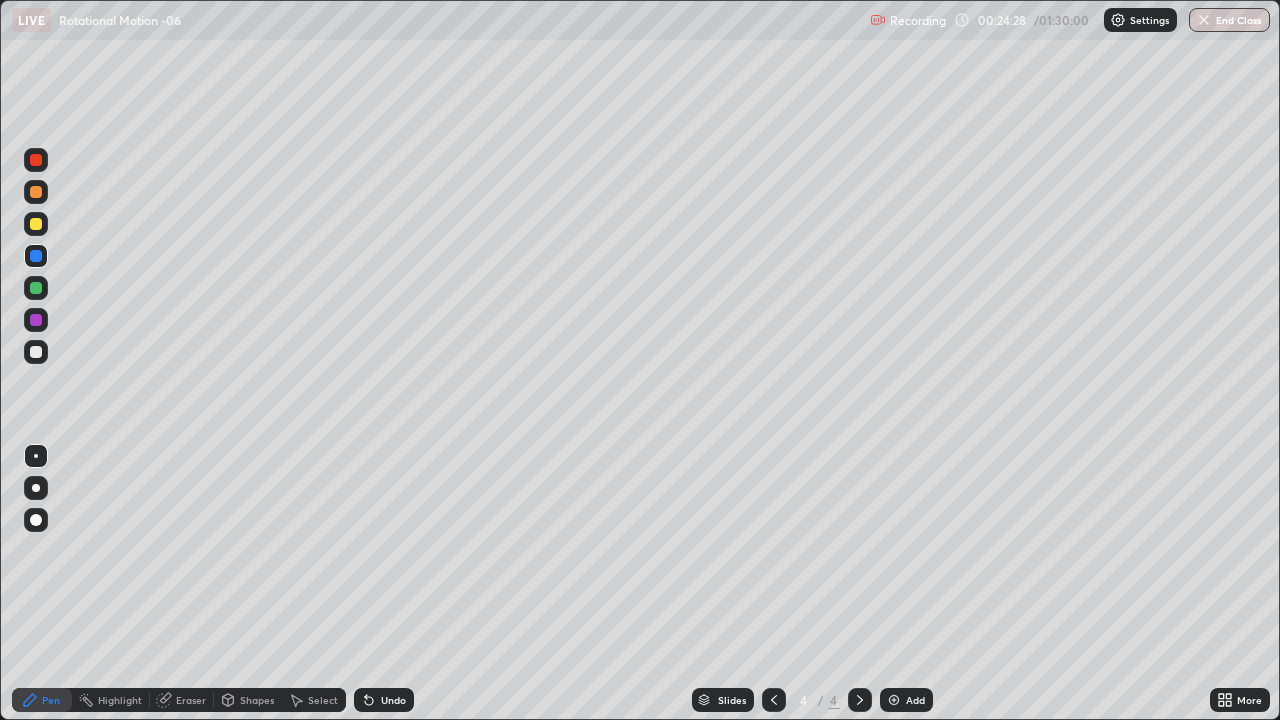 click at bounding box center (774, 700) 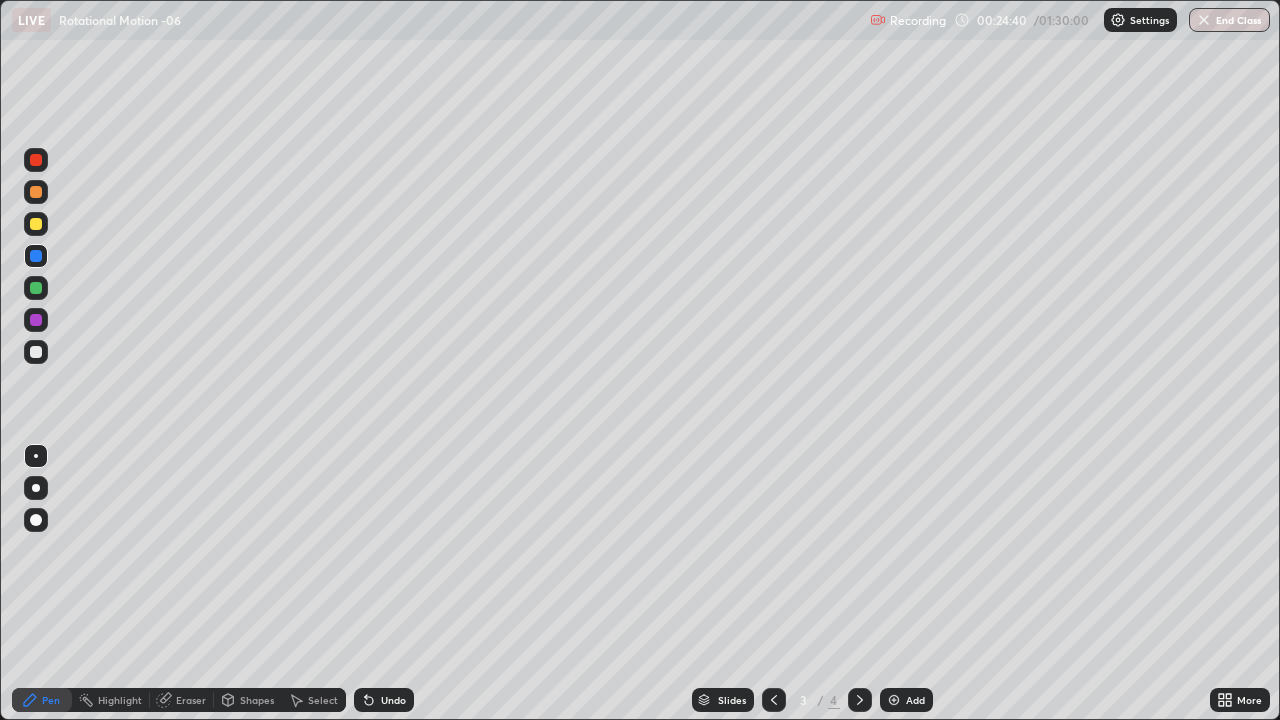click 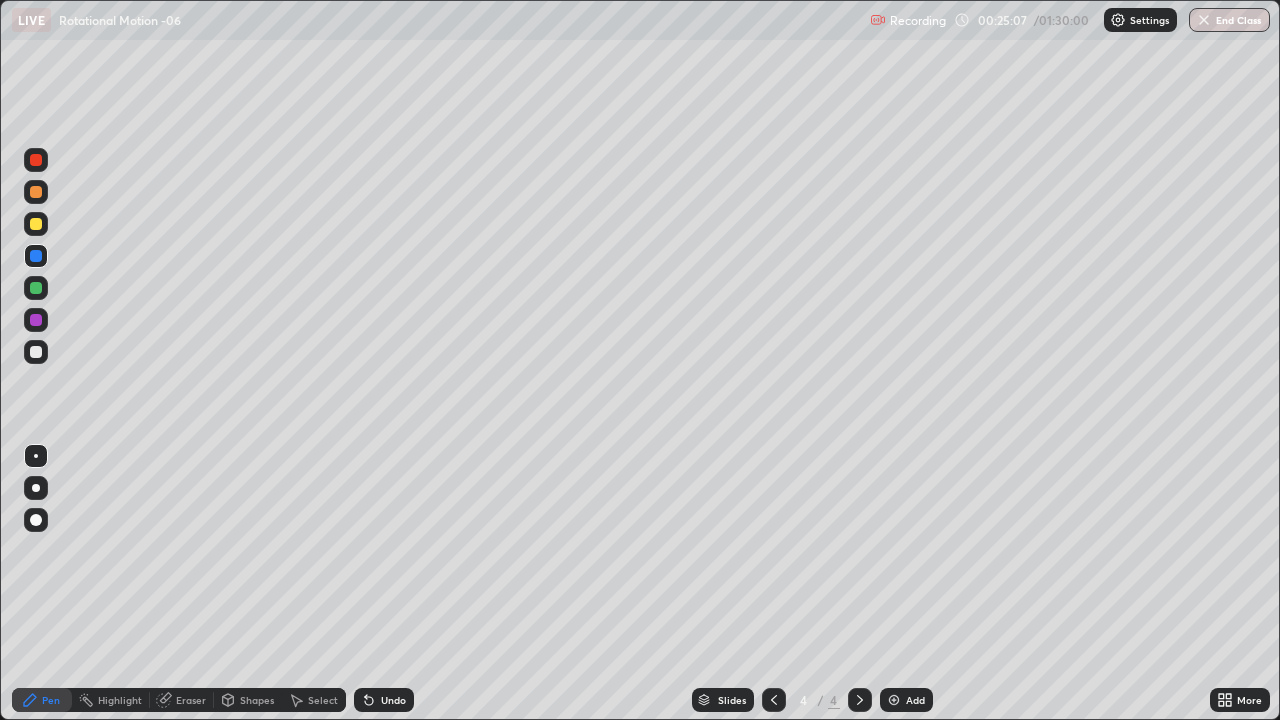 click on "Eraser" at bounding box center [191, 700] 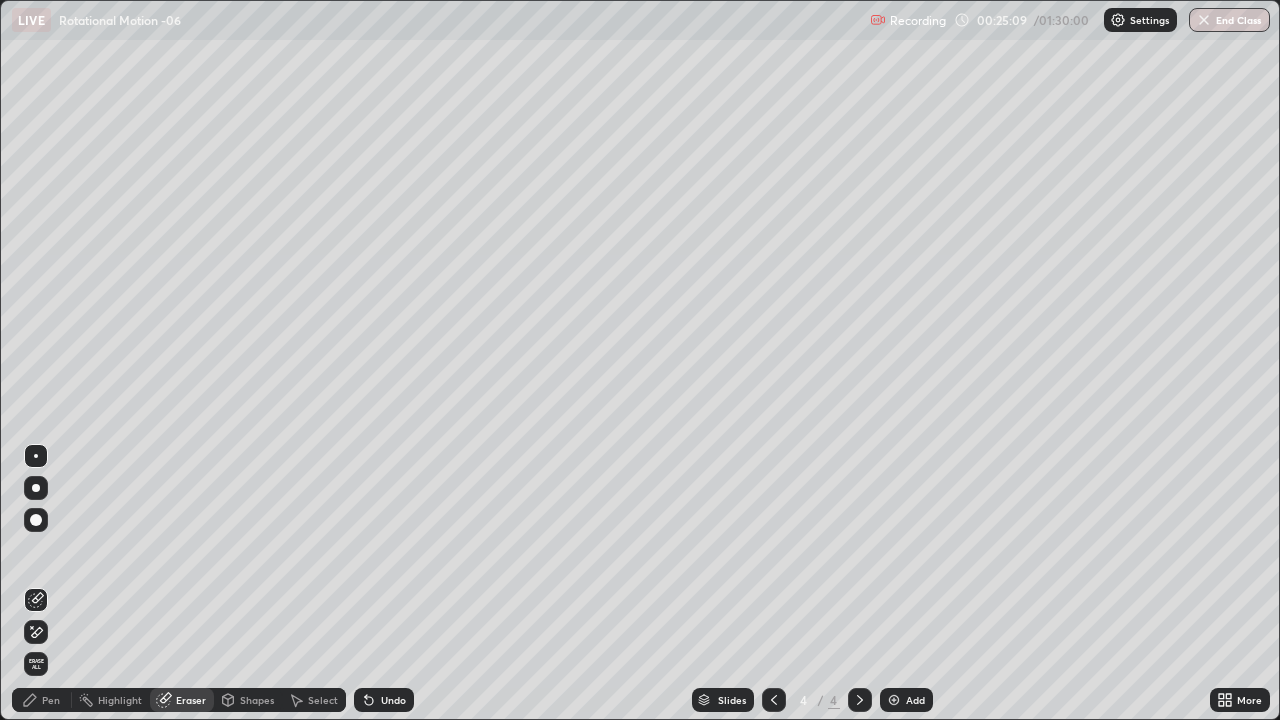 click on "Pen" at bounding box center (42, 700) 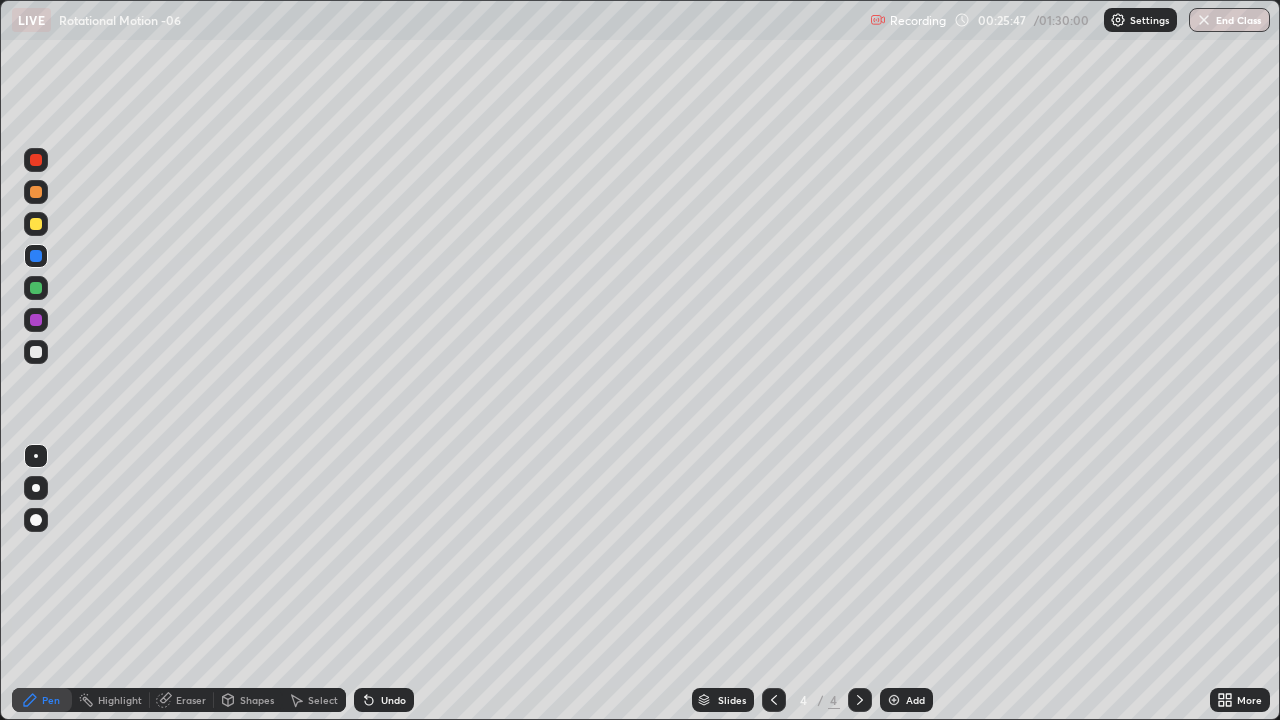 click 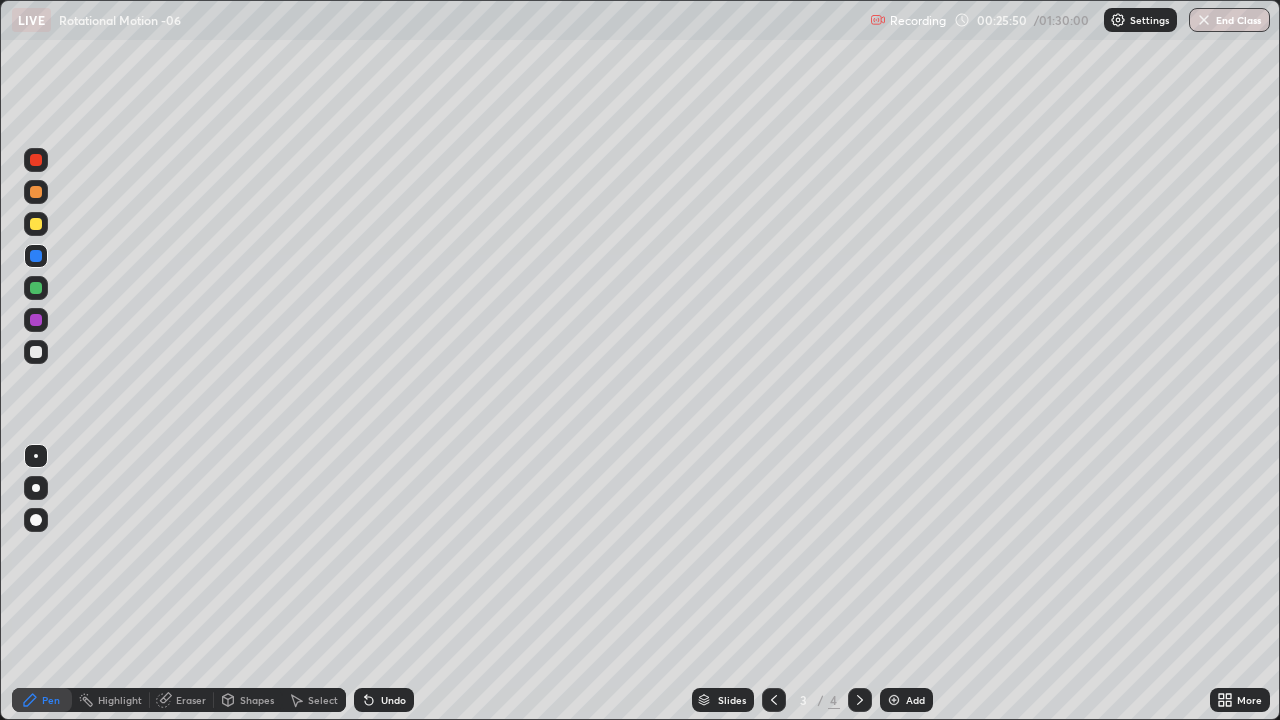 click at bounding box center [860, 700] 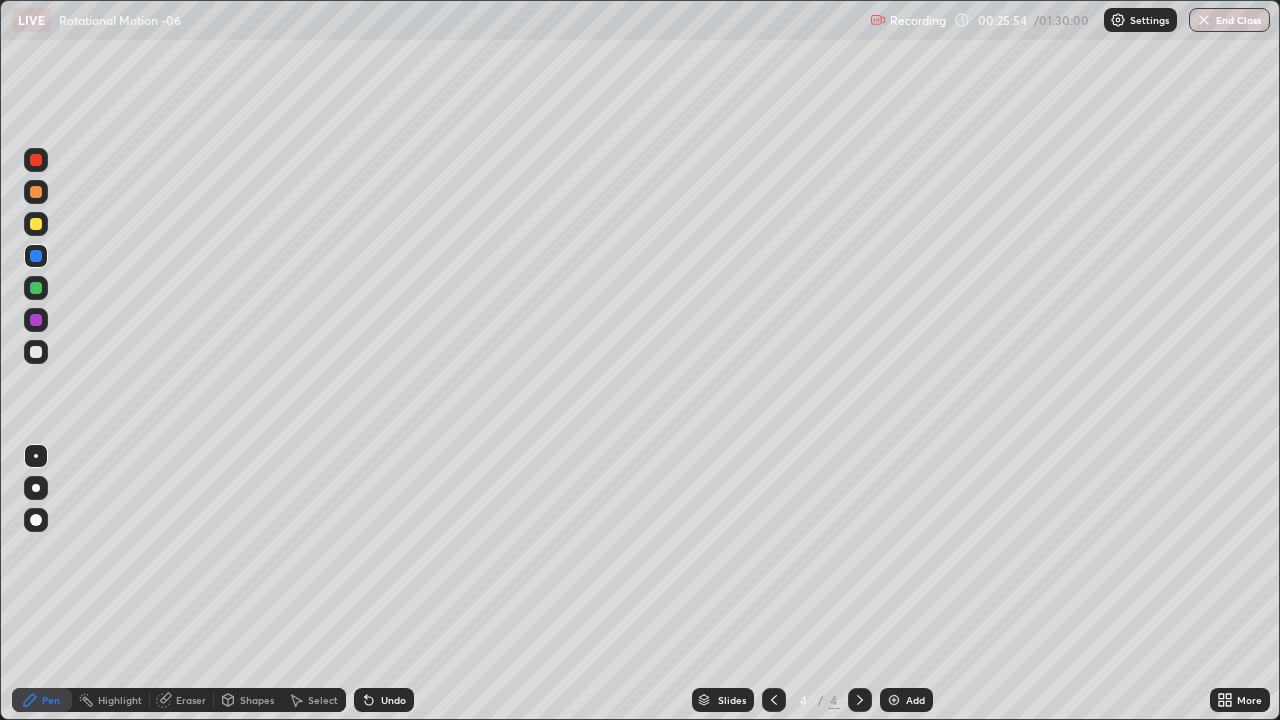click 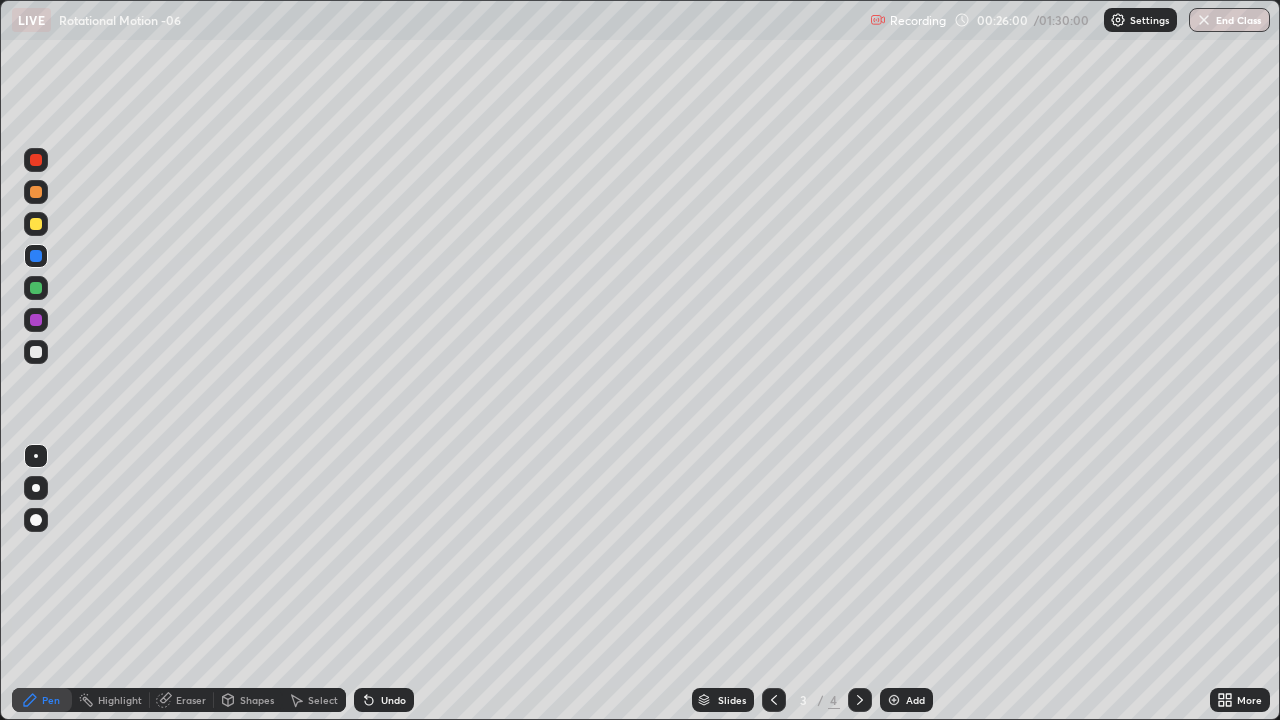 click 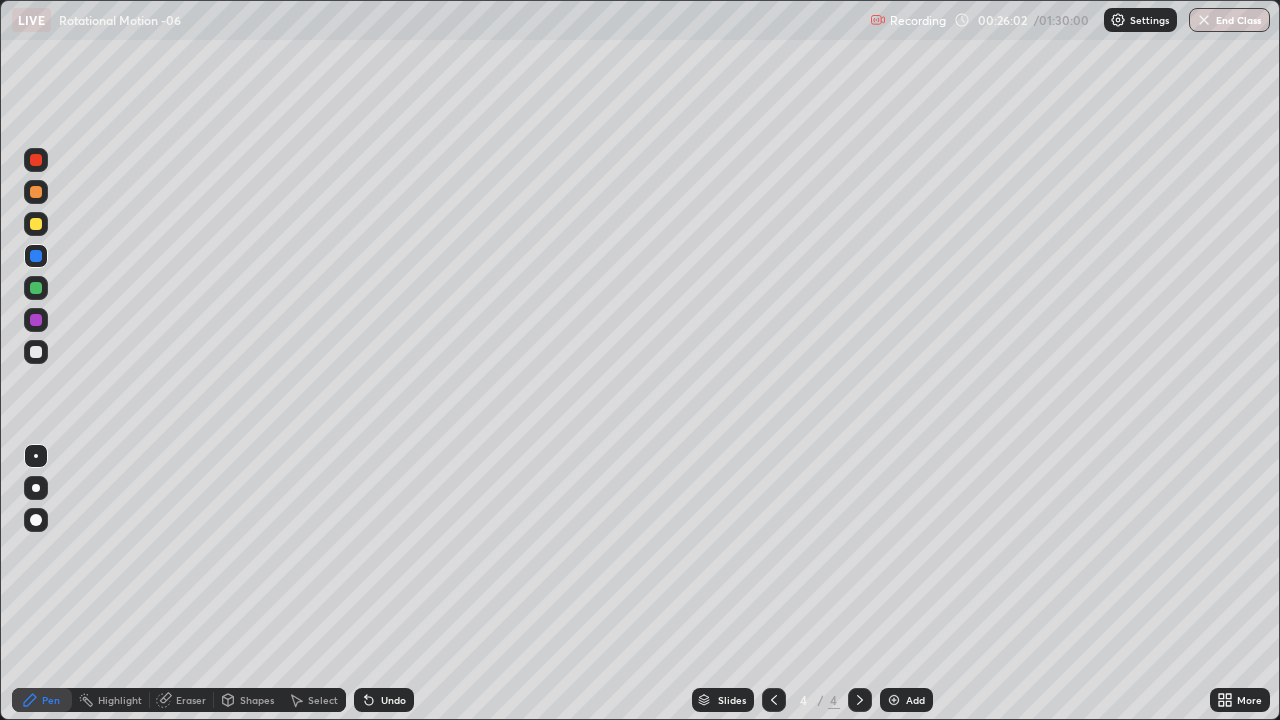 click at bounding box center (36, 224) 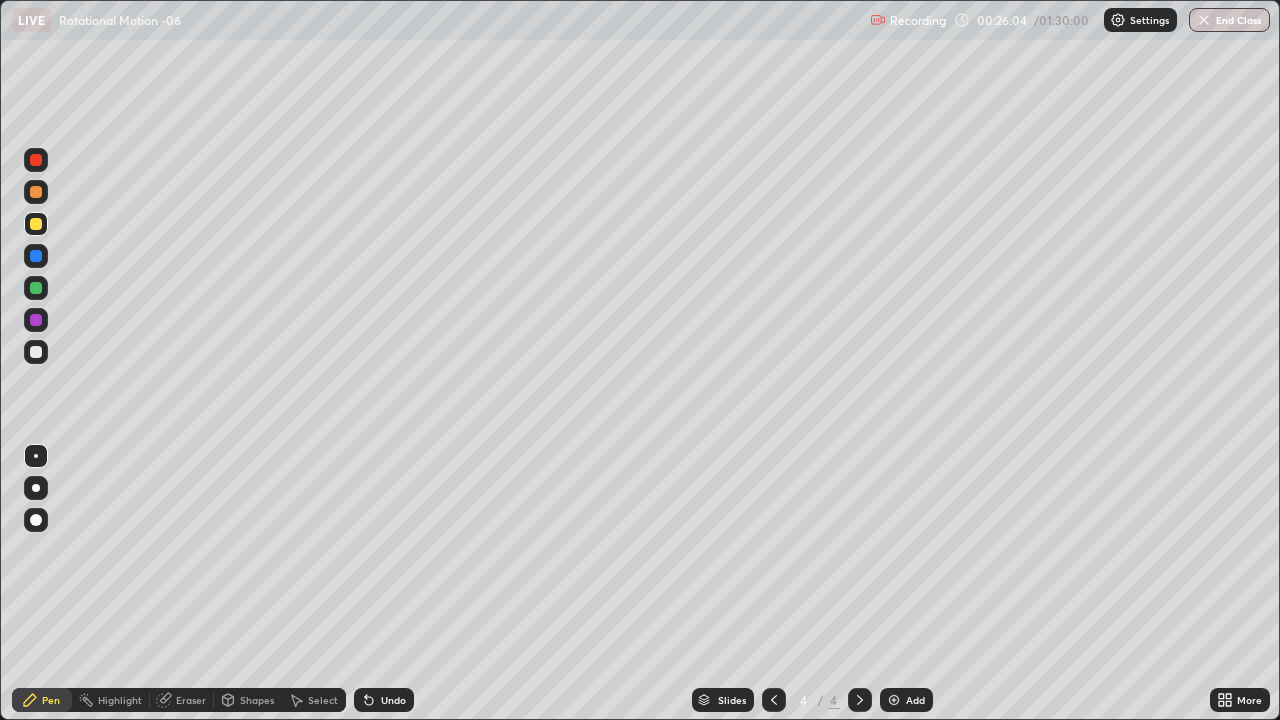 click at bounding box center [36, 352] 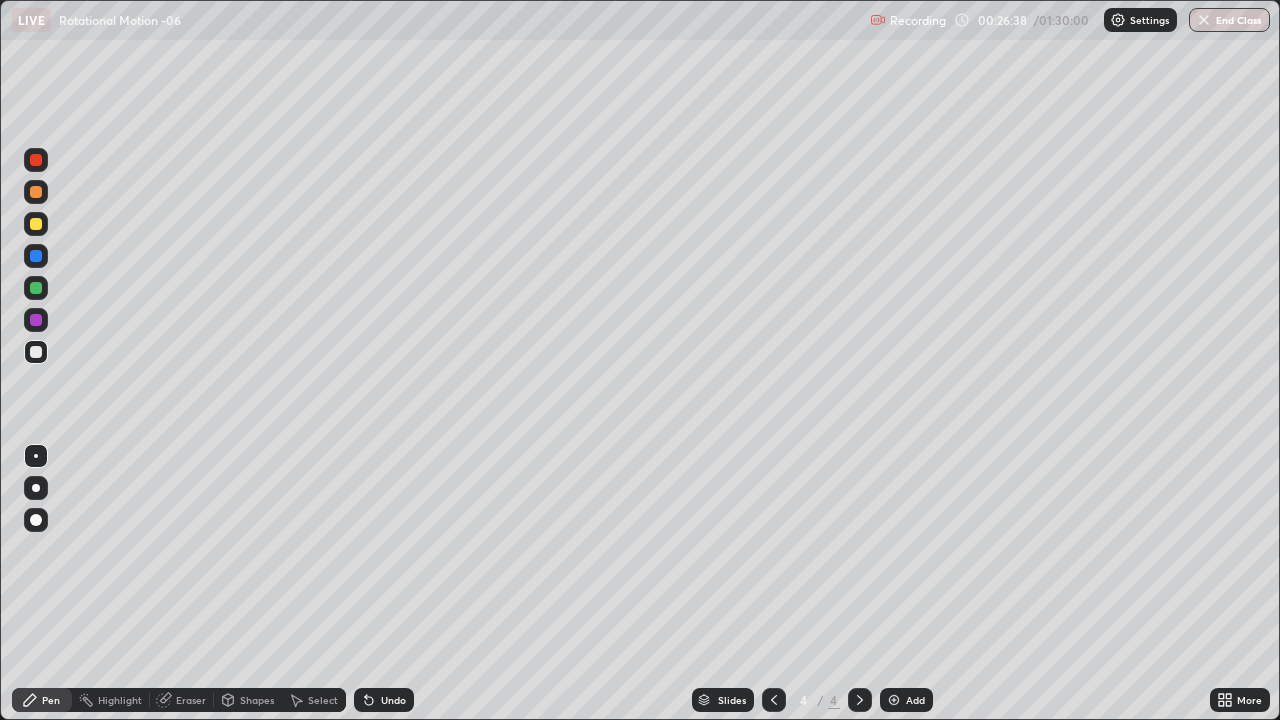 click 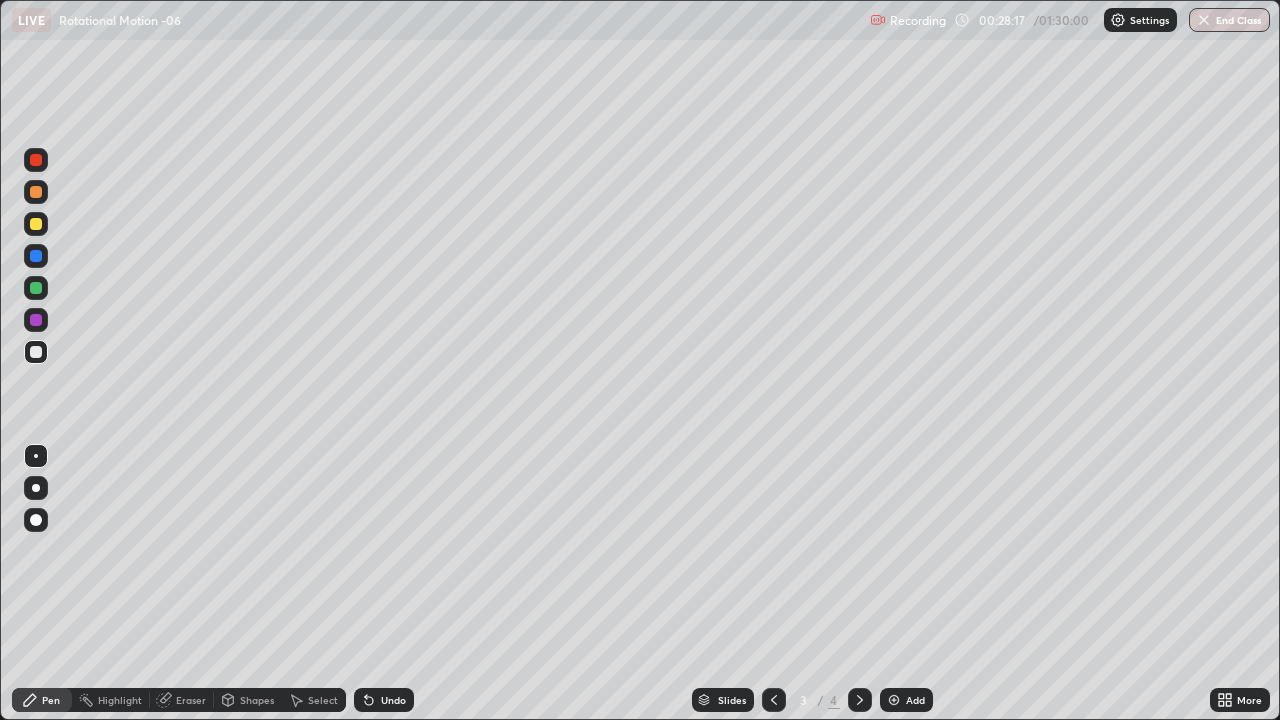 click 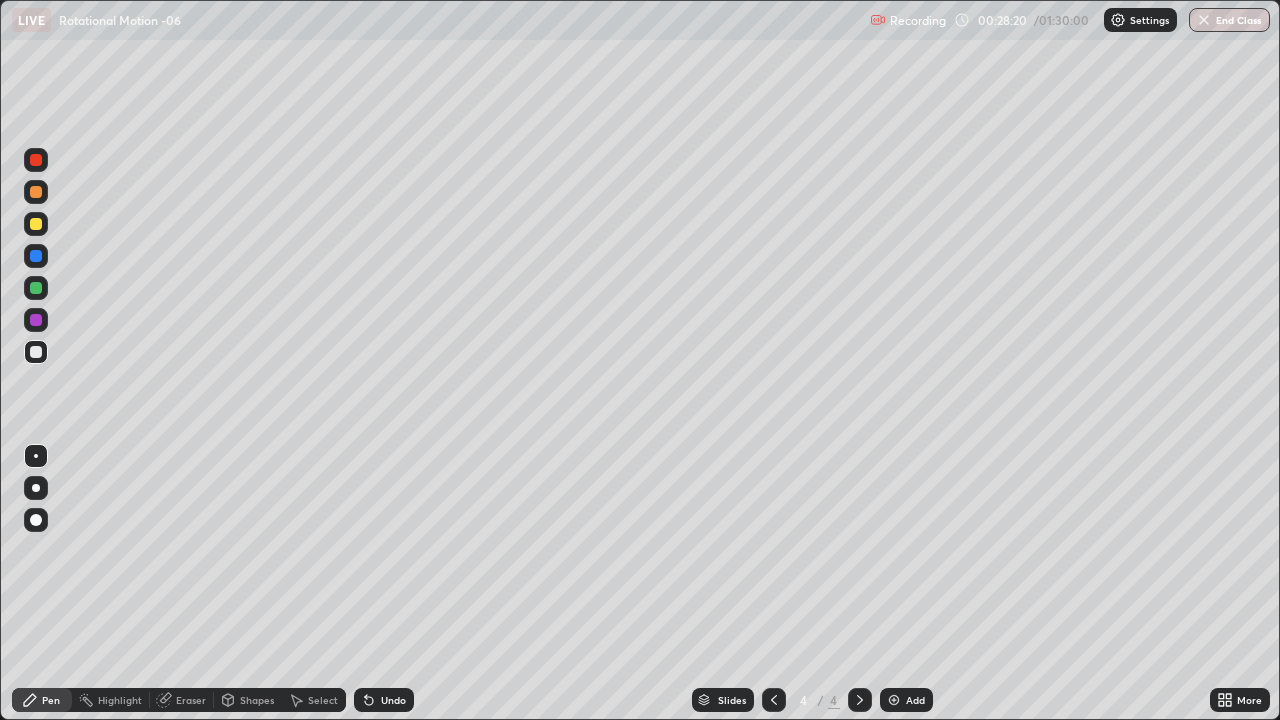 click 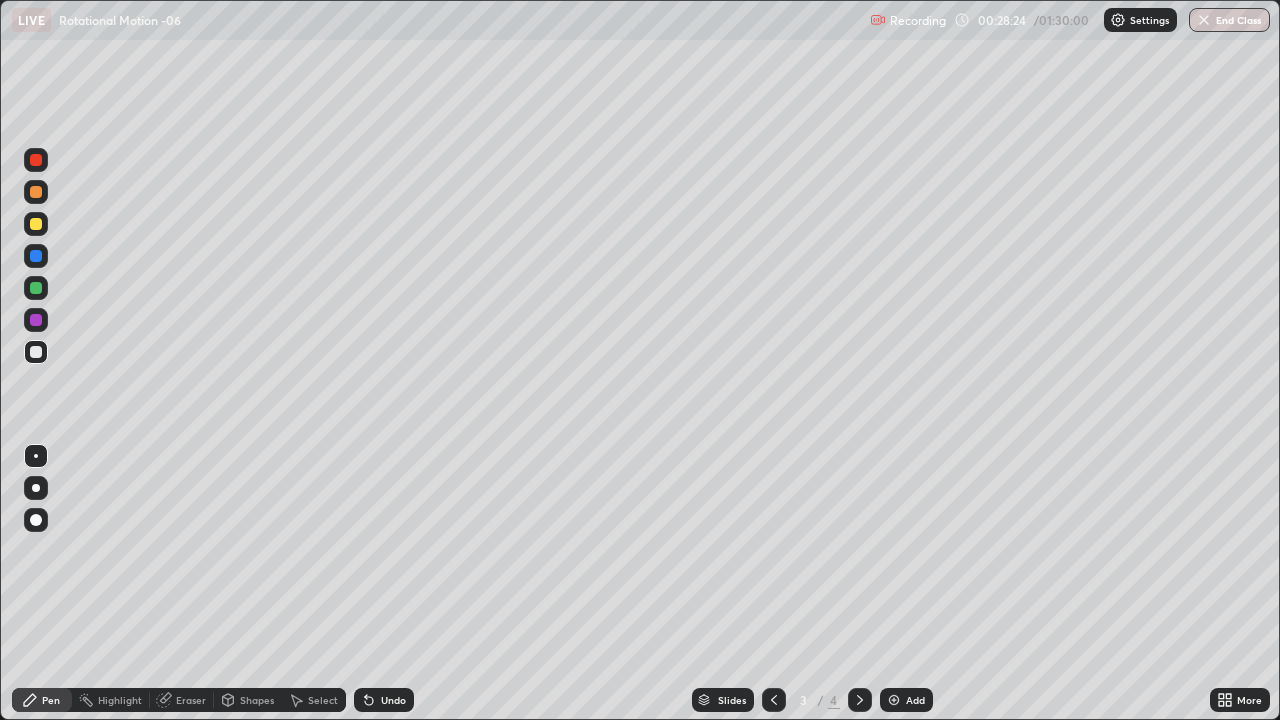 click 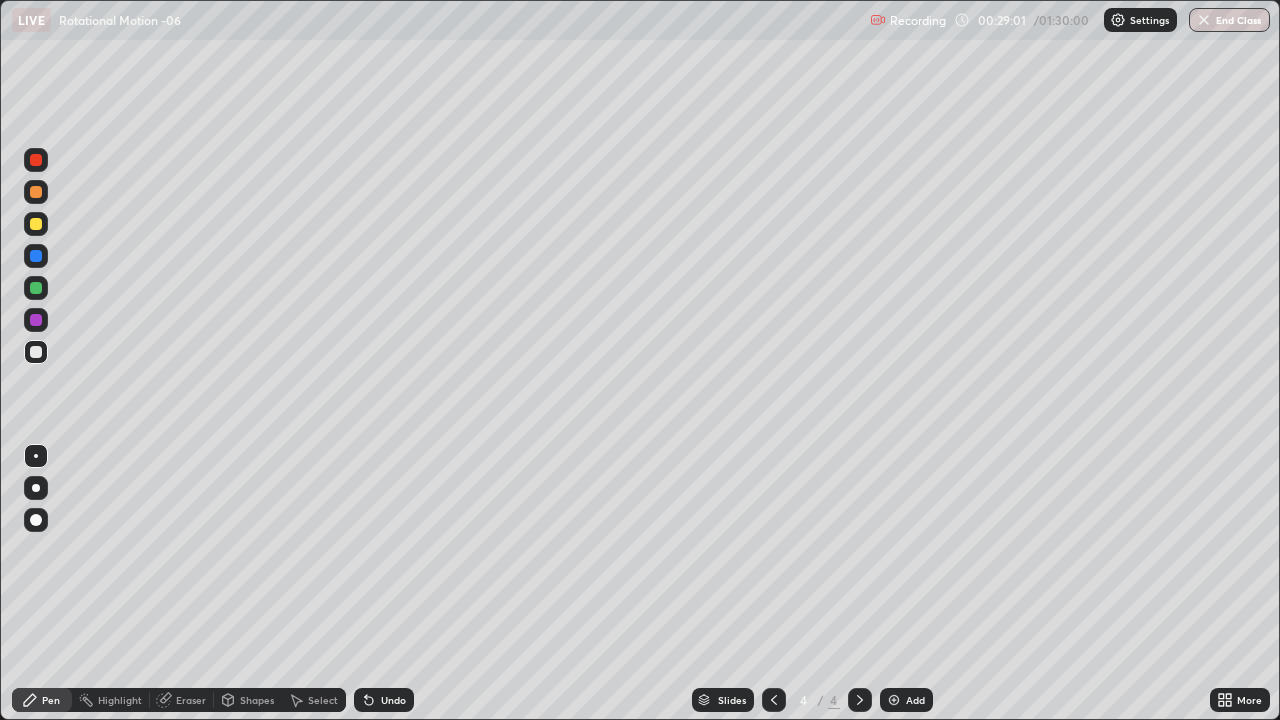 click 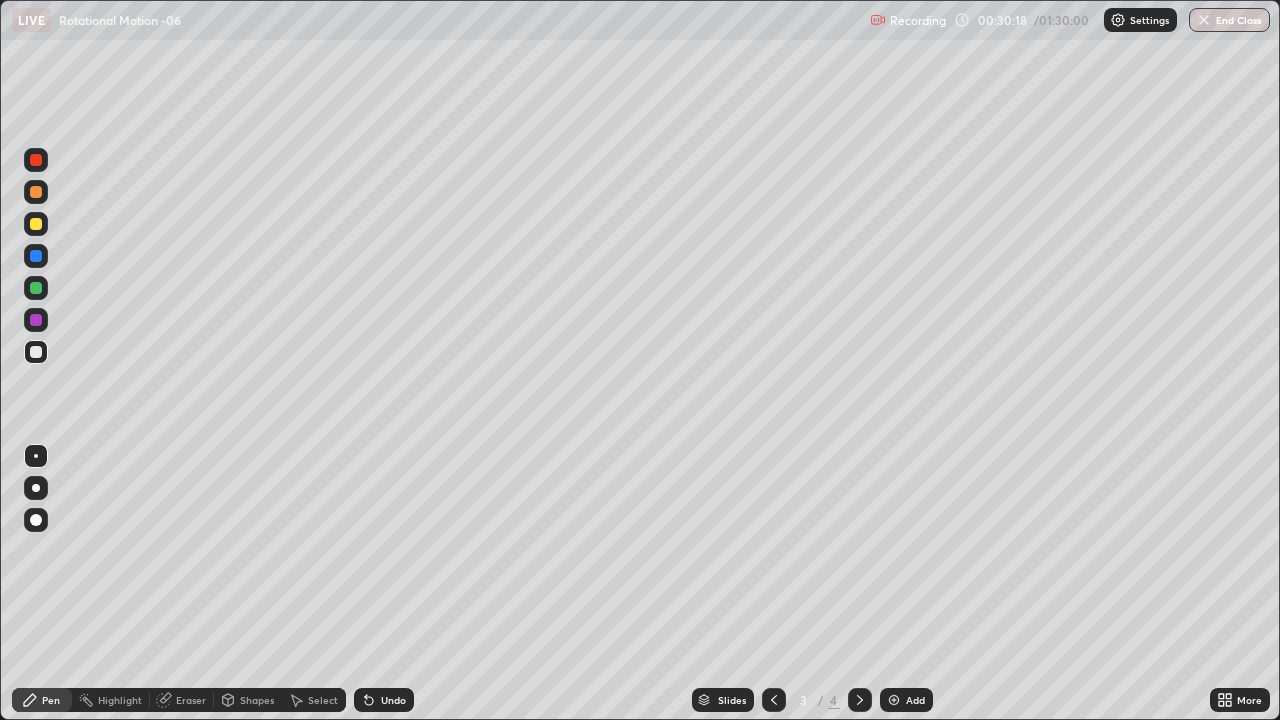 click 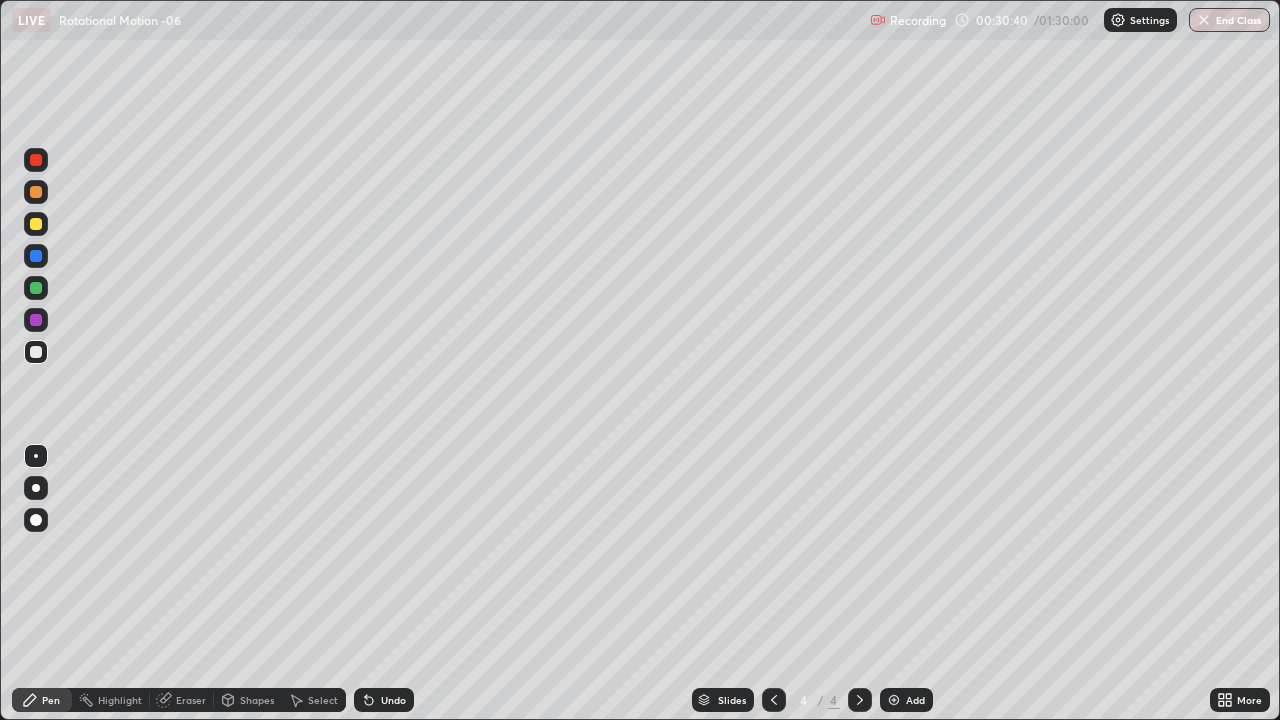 click 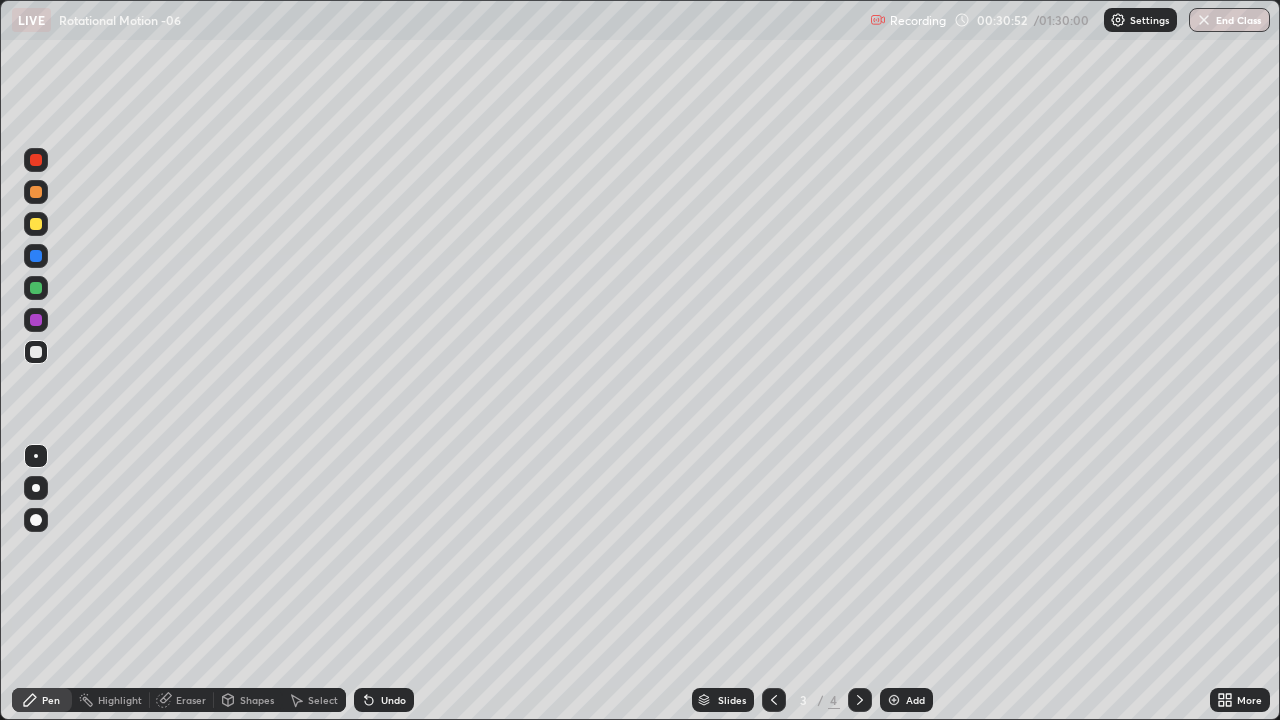 click 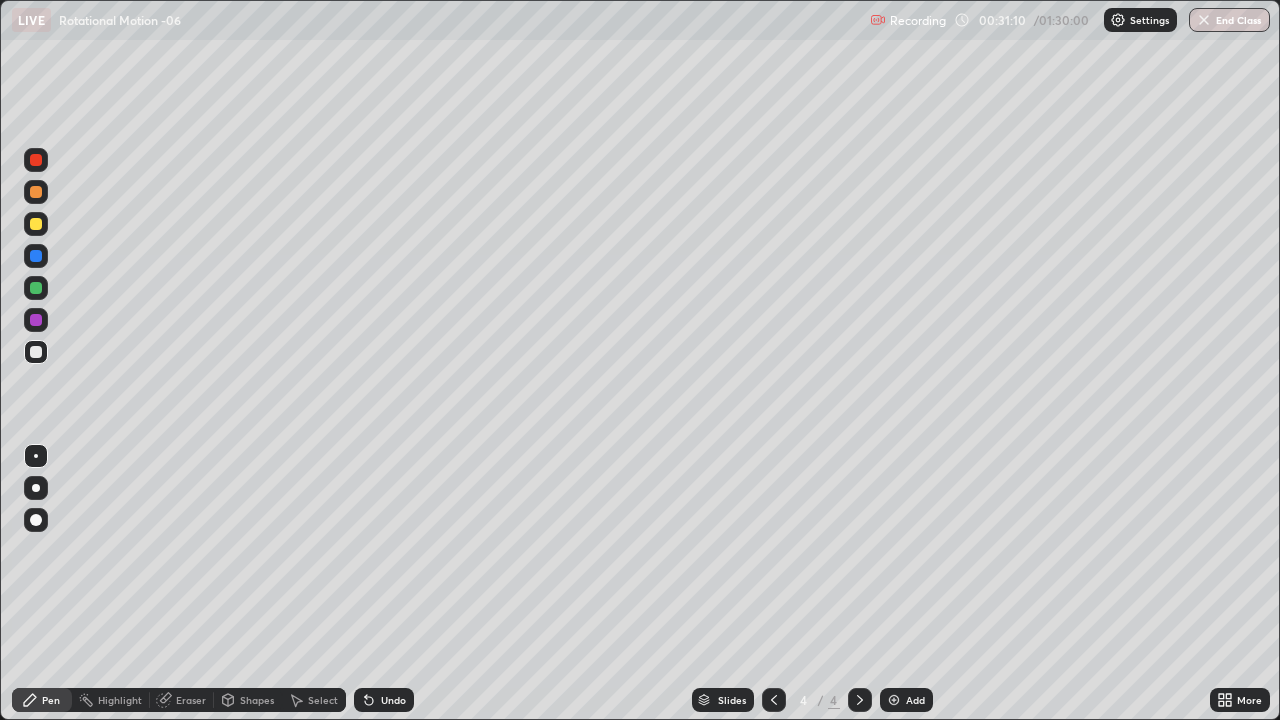 click 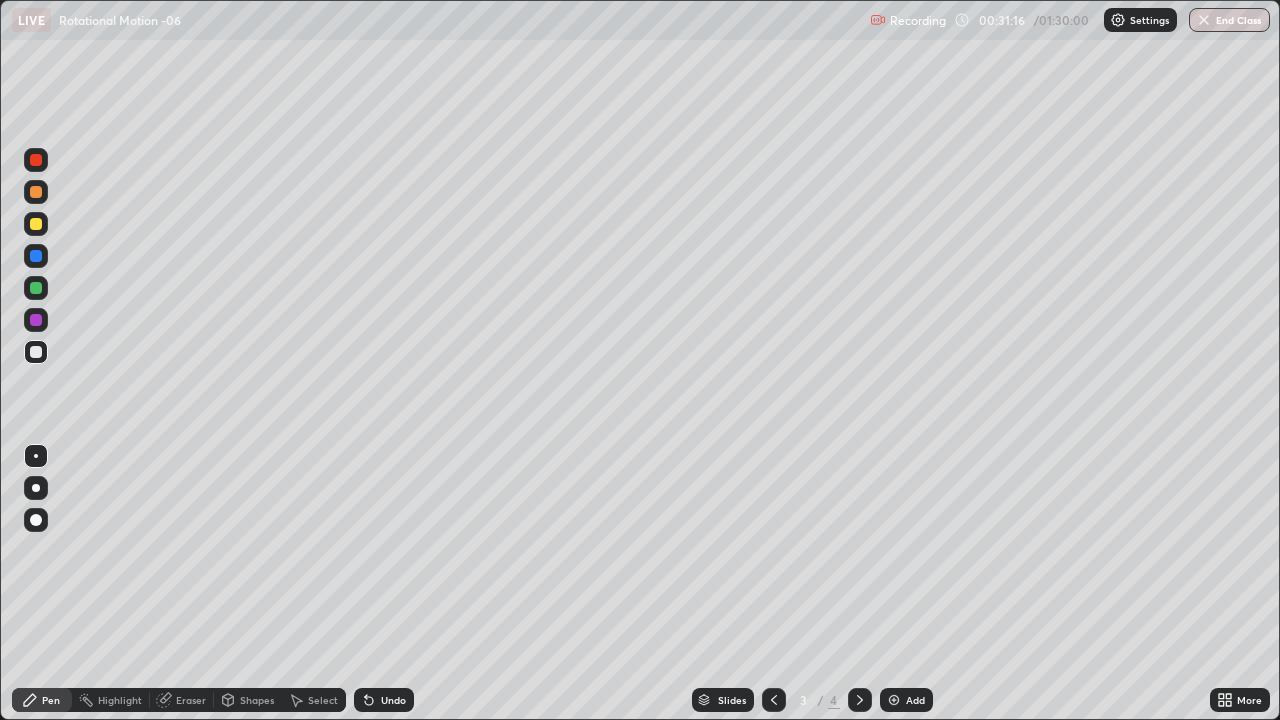 click 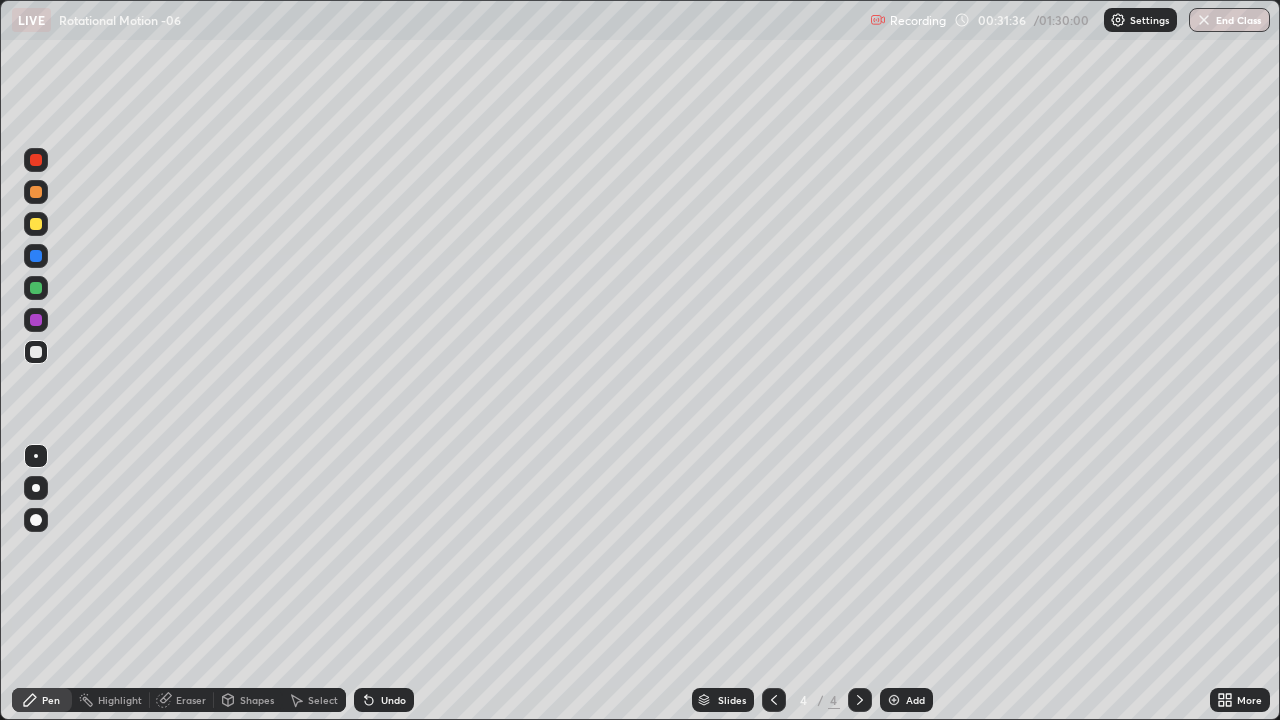 click 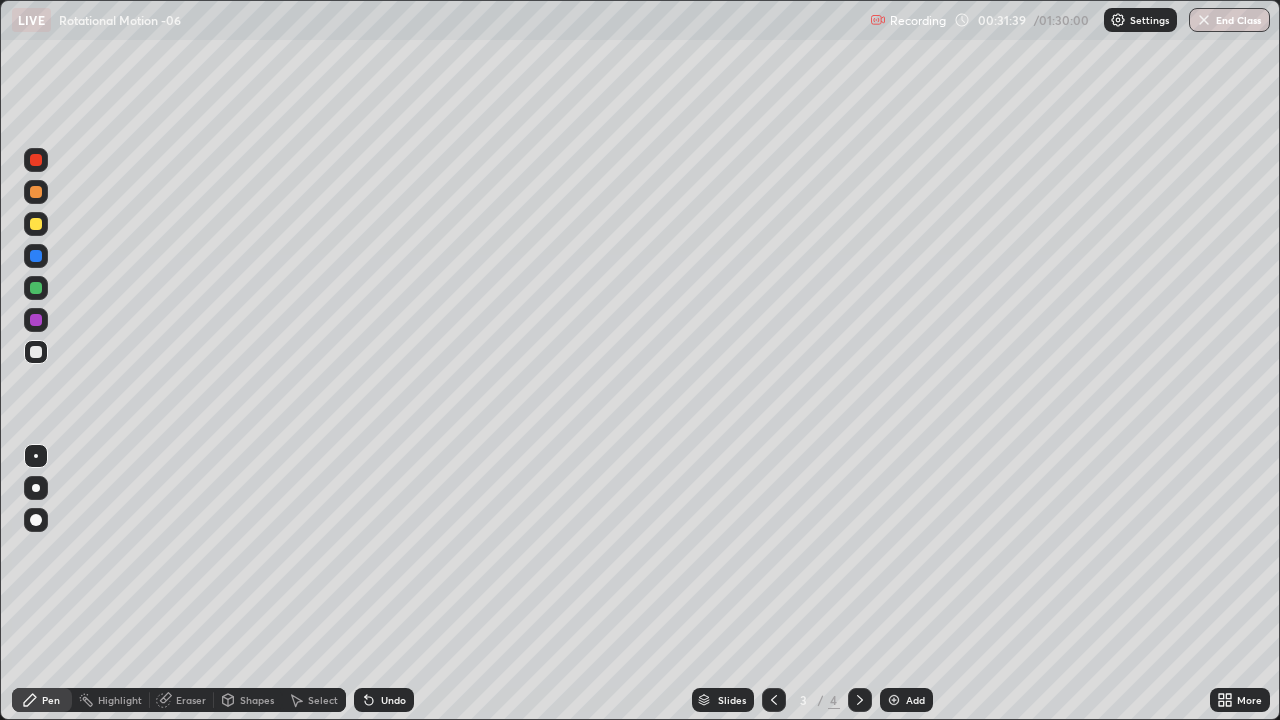 click 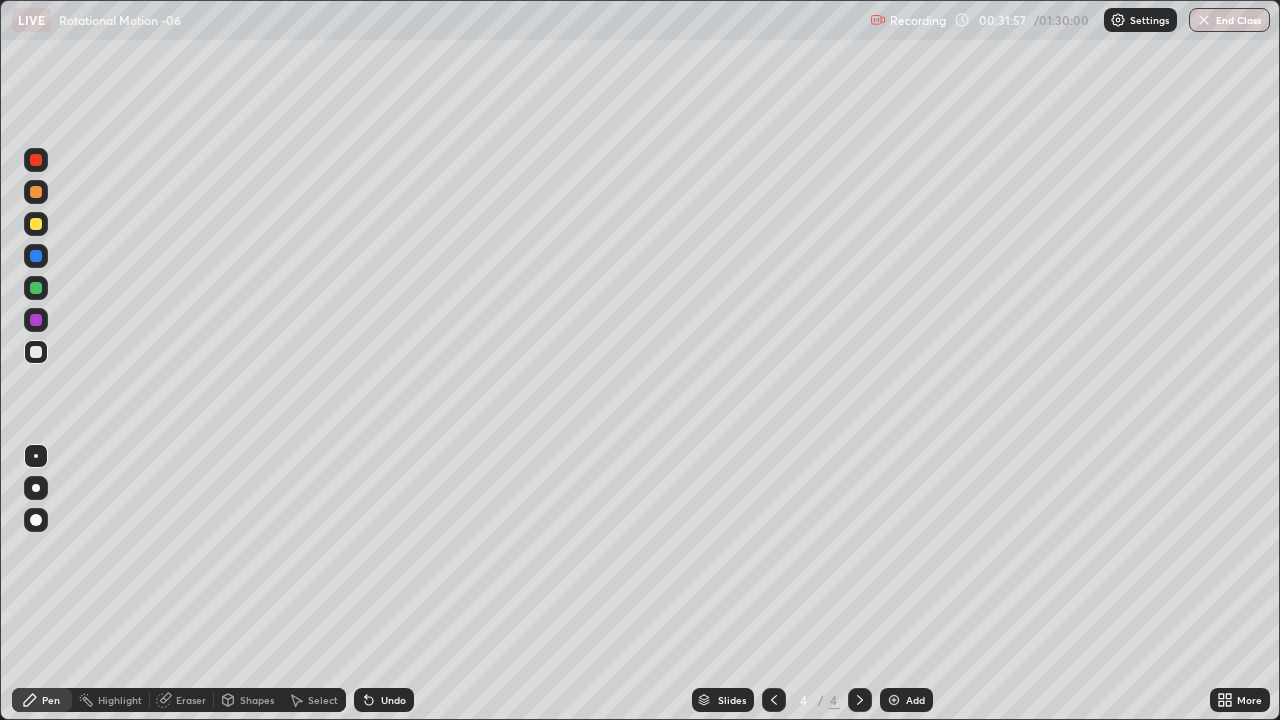 click at bounding box center [36, 224] 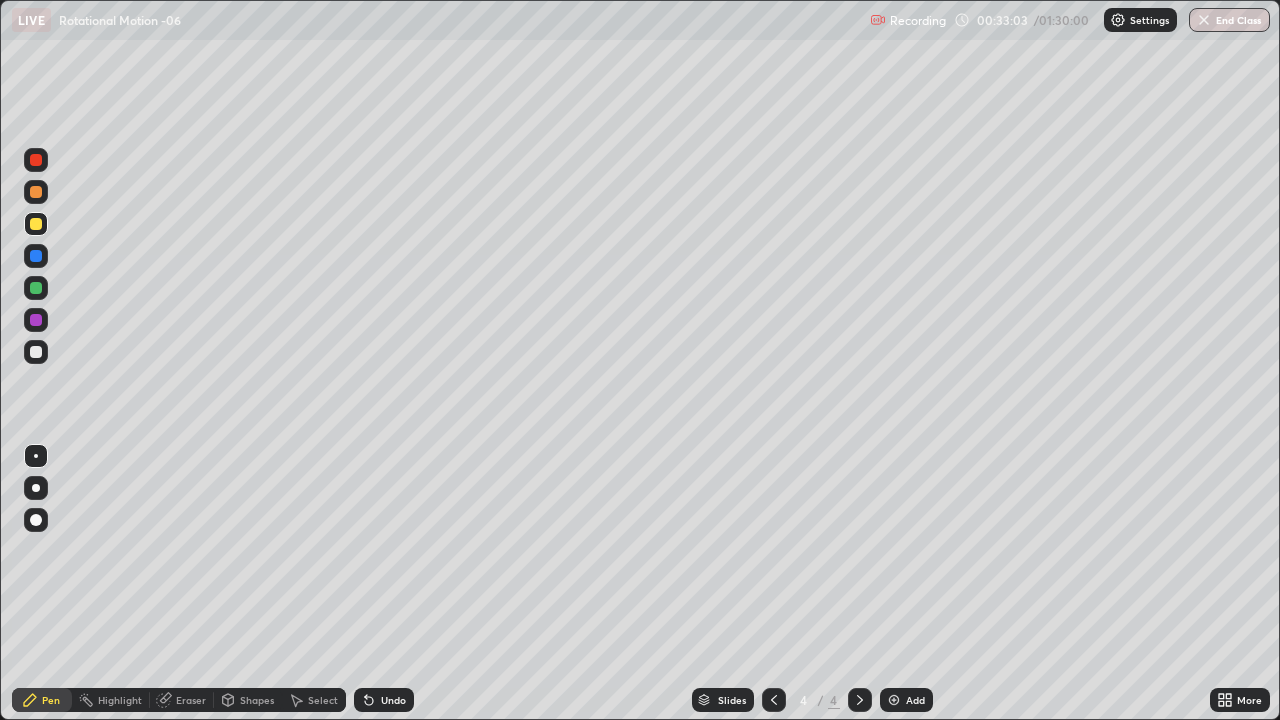 click 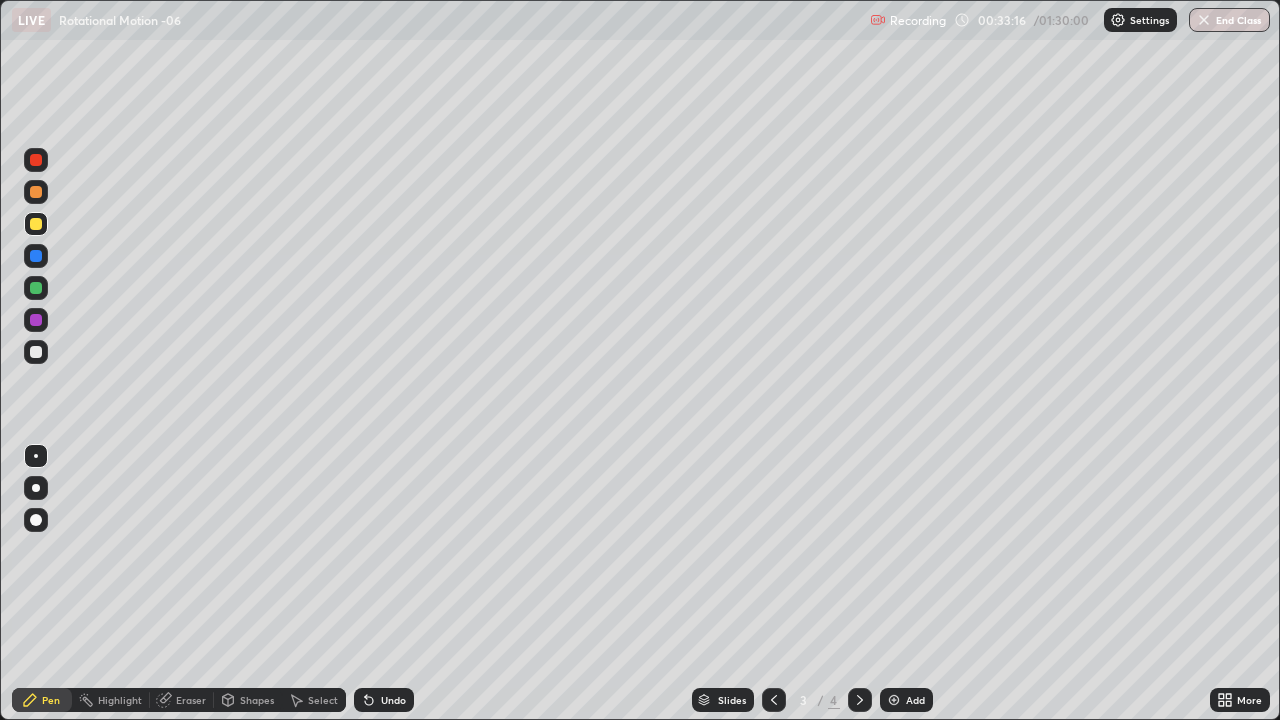 click 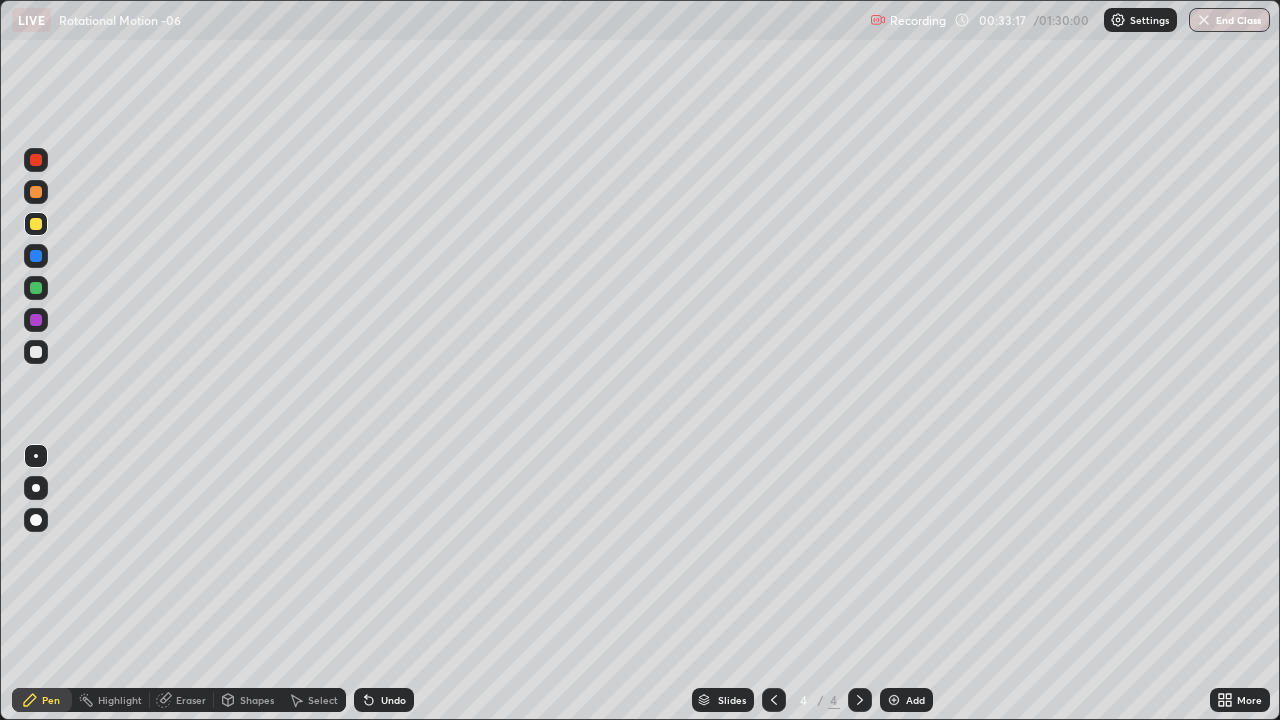 click at bounding box center (894, 700) 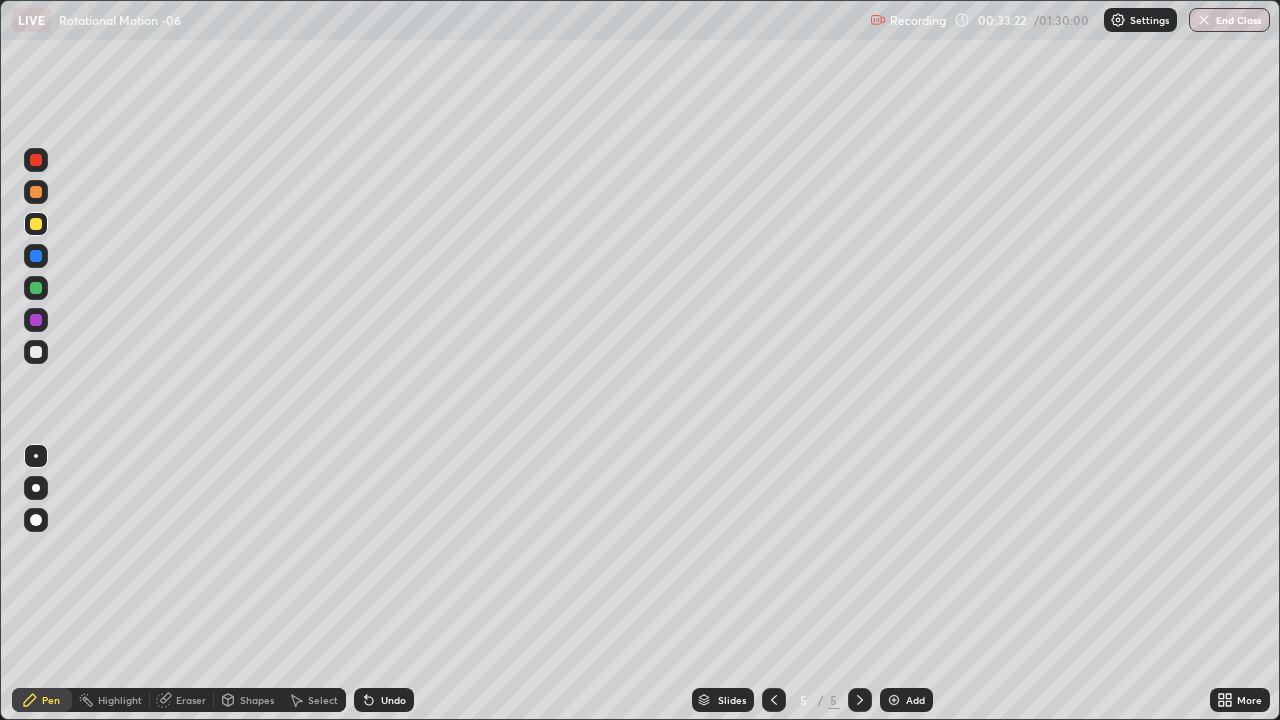 click 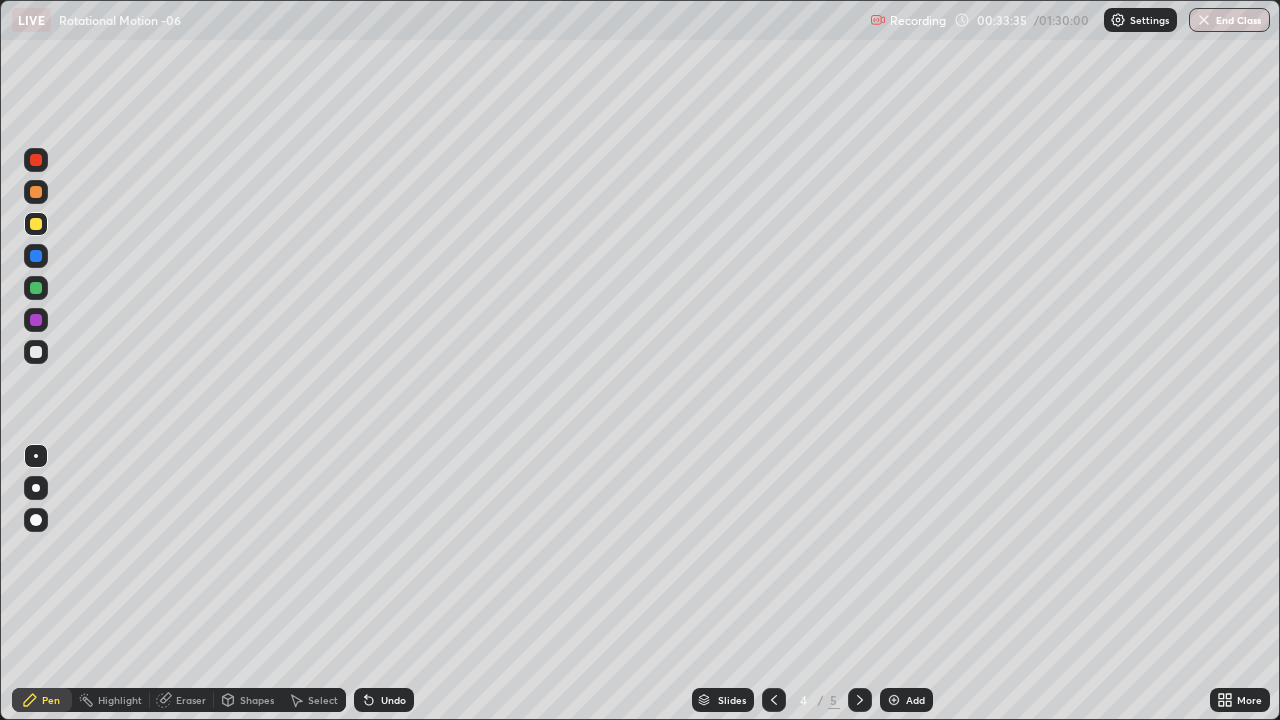 click 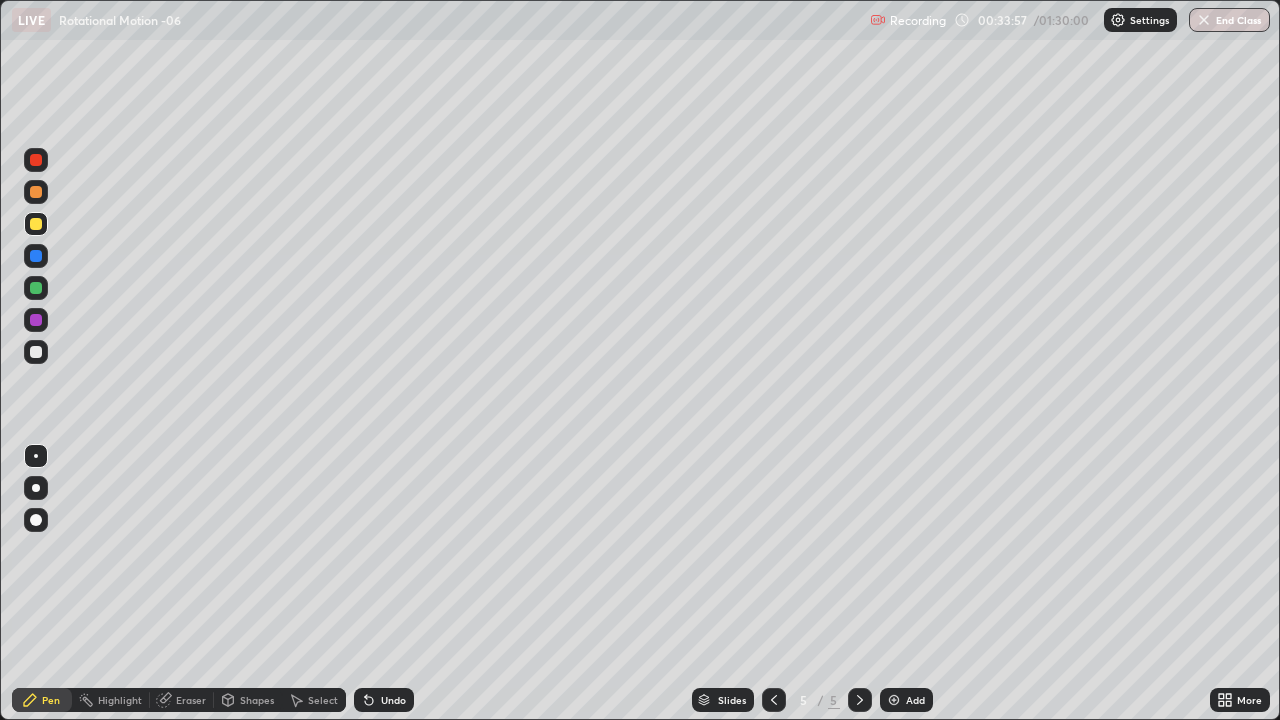 click 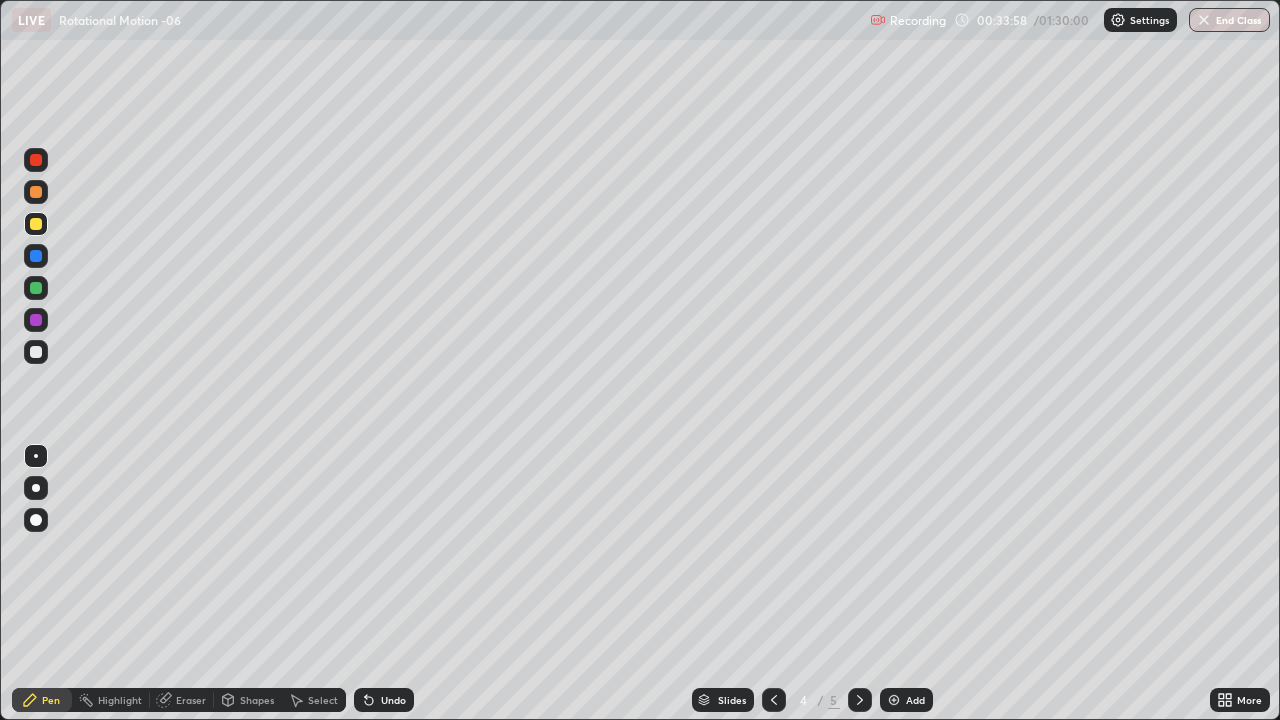 click 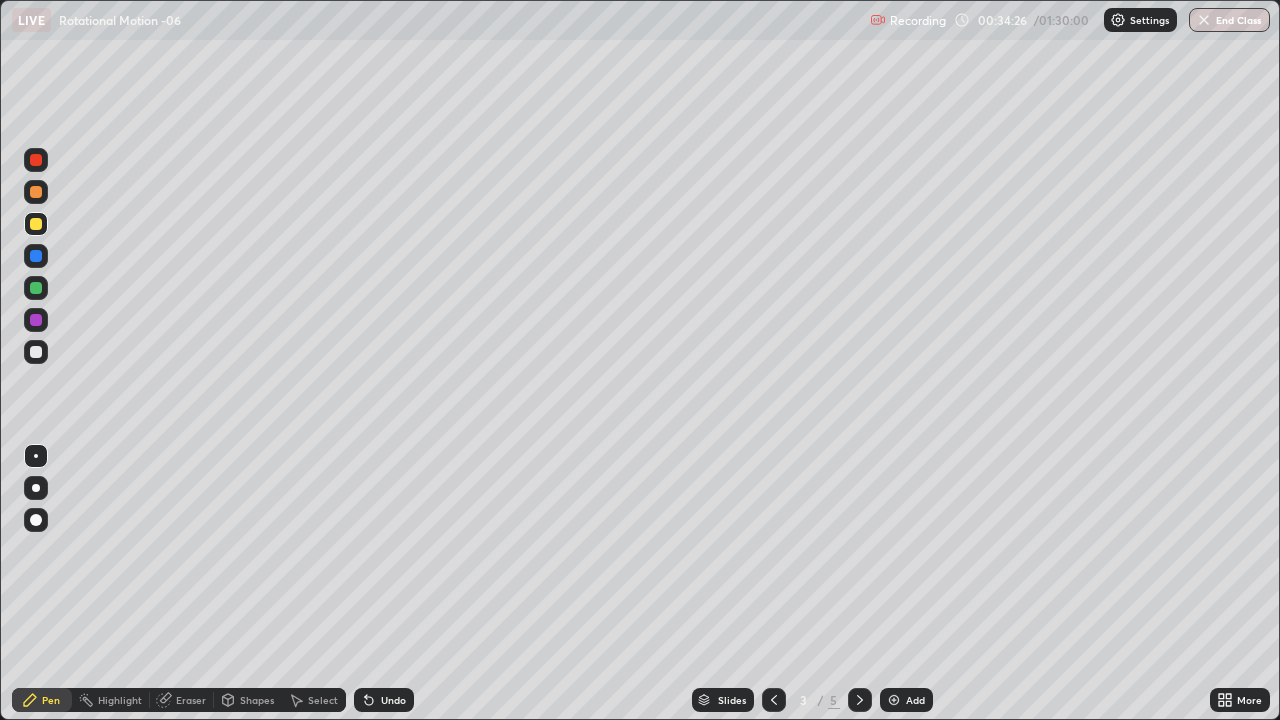 click 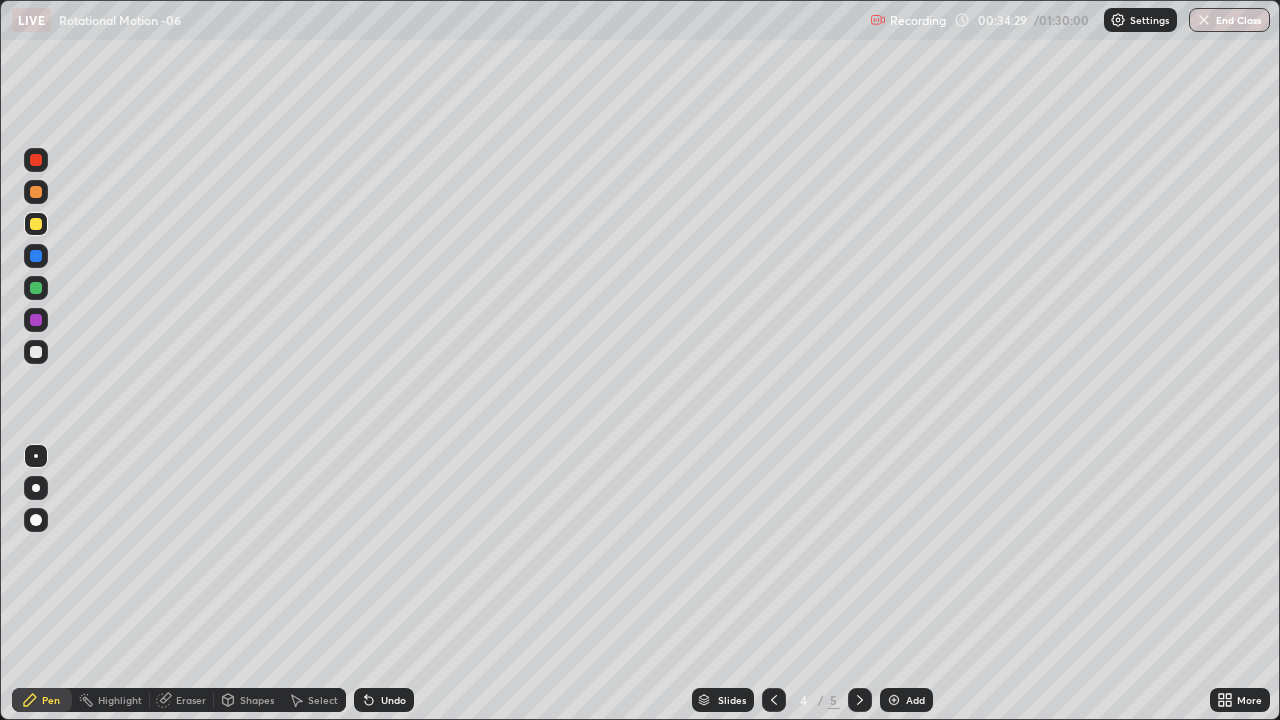 click 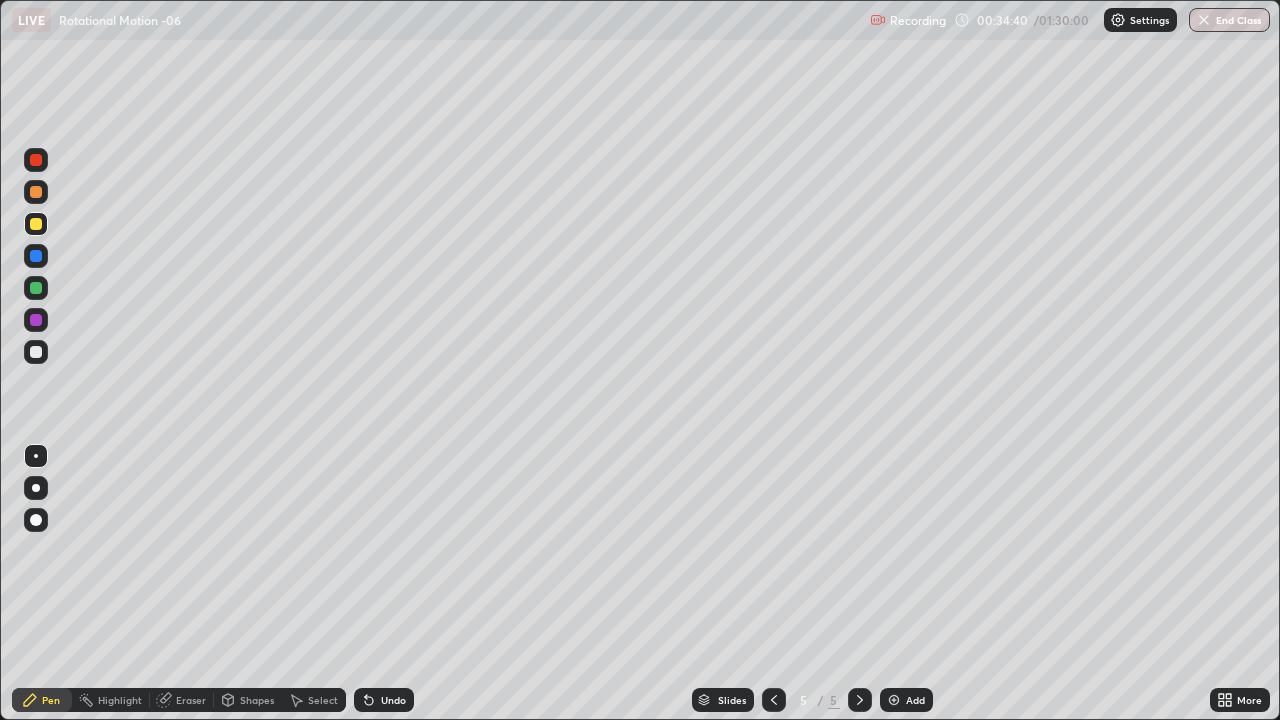 click on "Eraser" at bounding box center [182, 700] 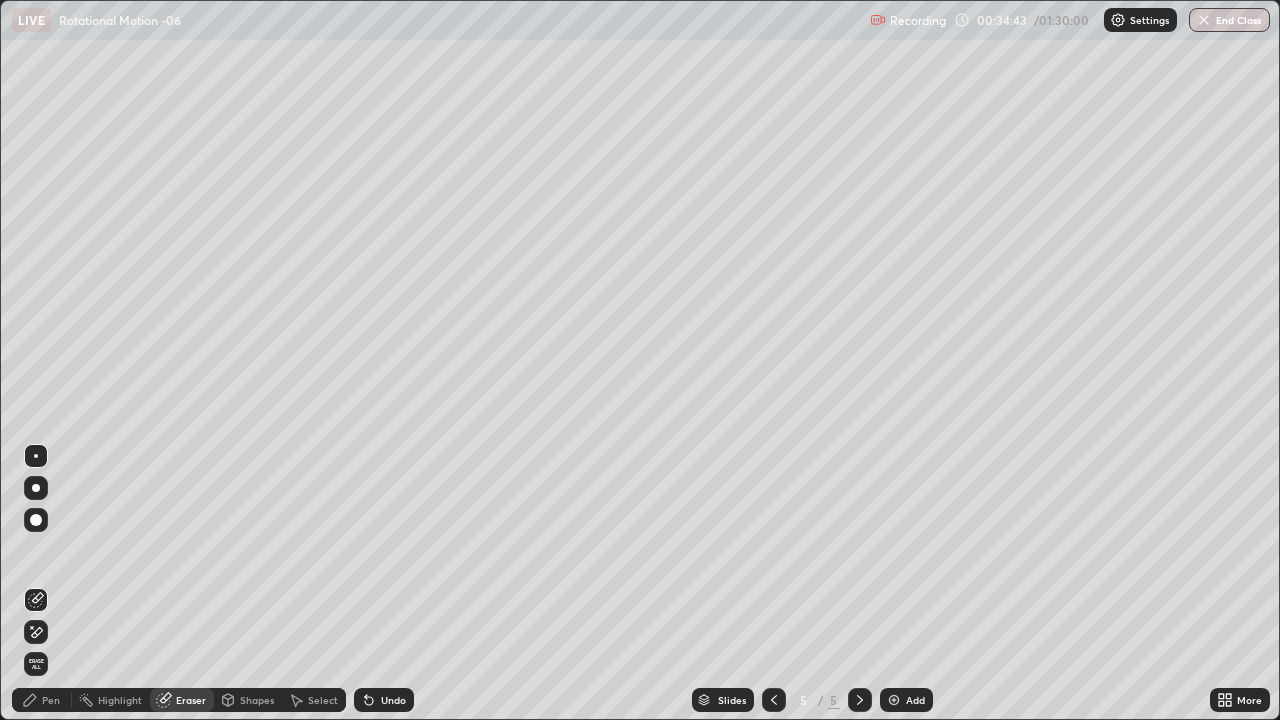 click on "Pen" at bounding box center (42, 700) 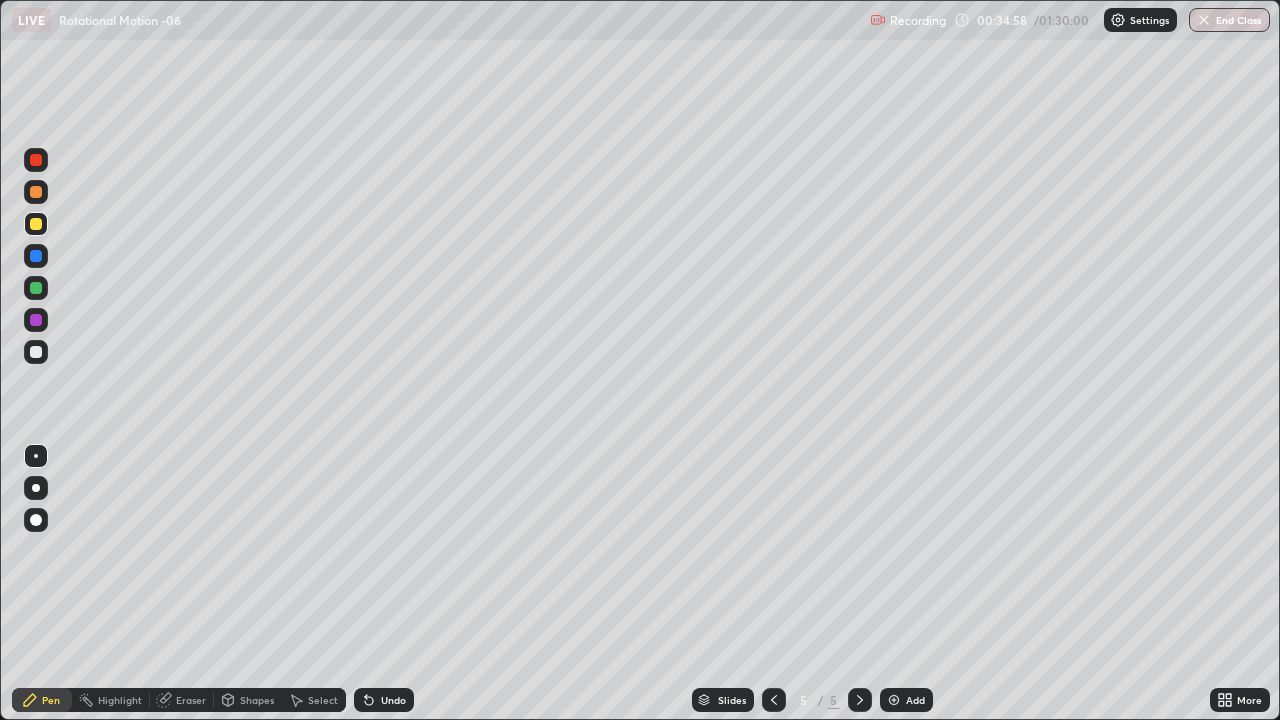 click 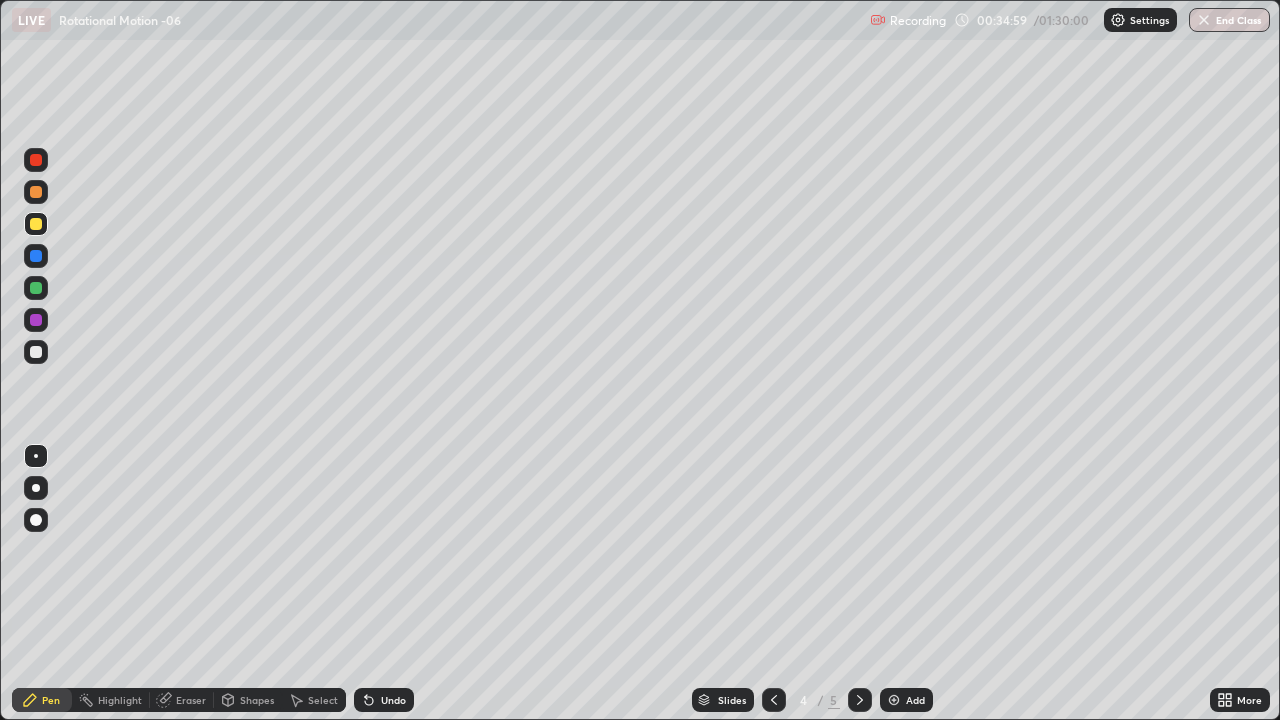 click 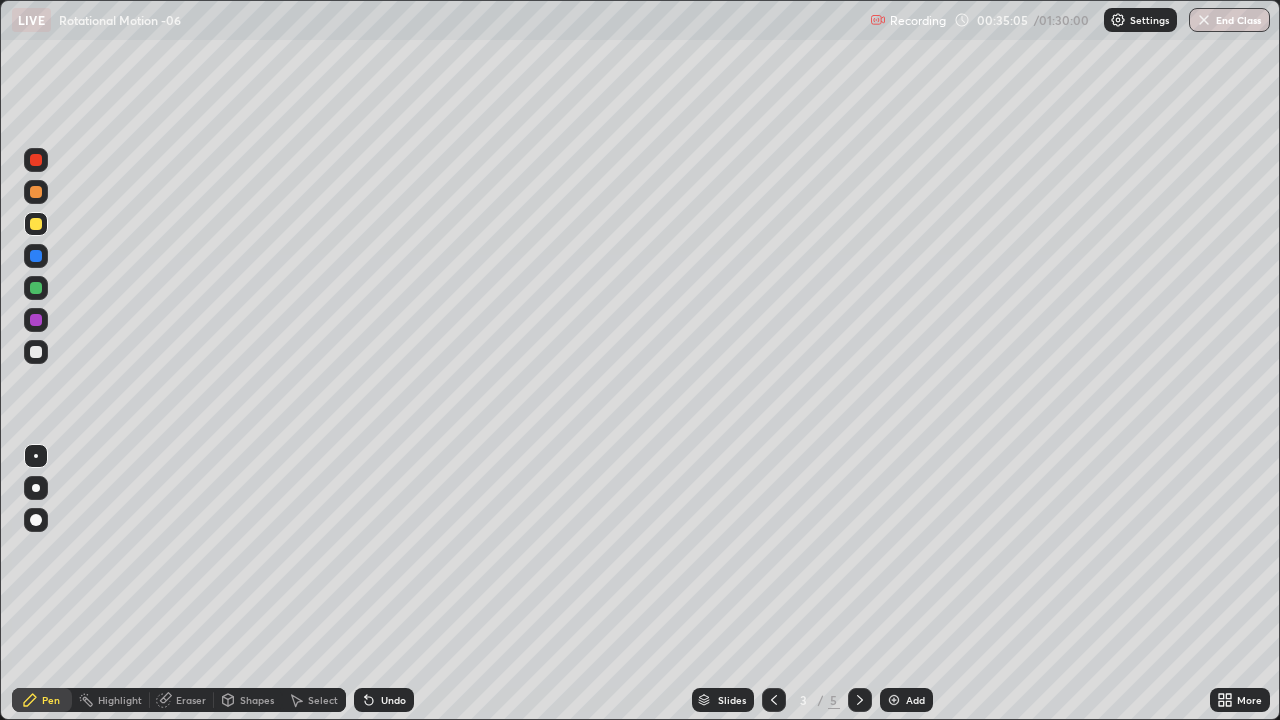 click 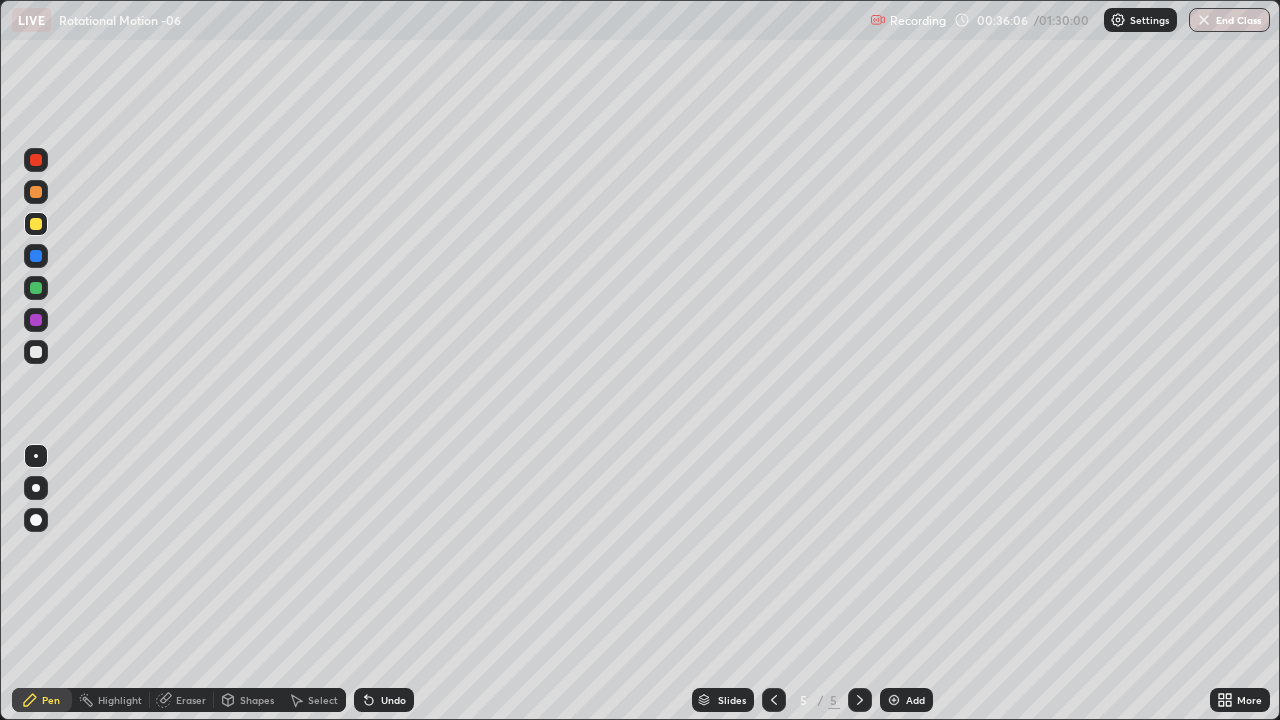click 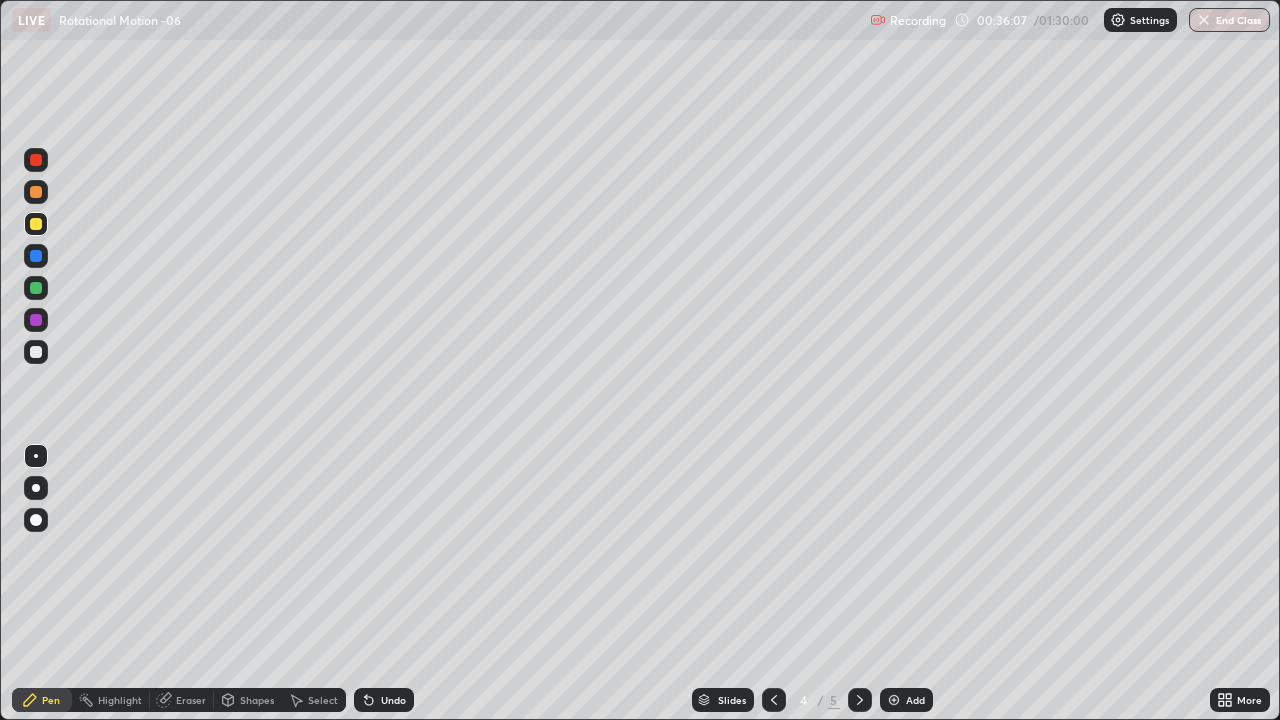 click 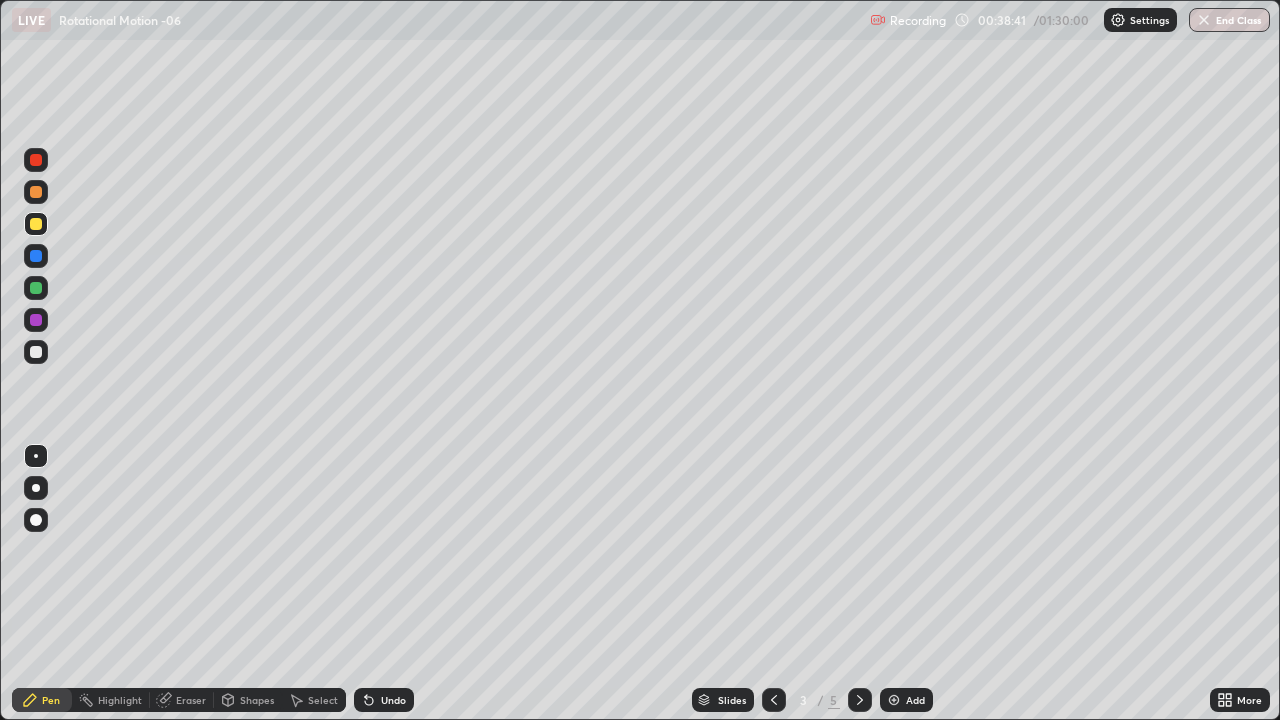 click 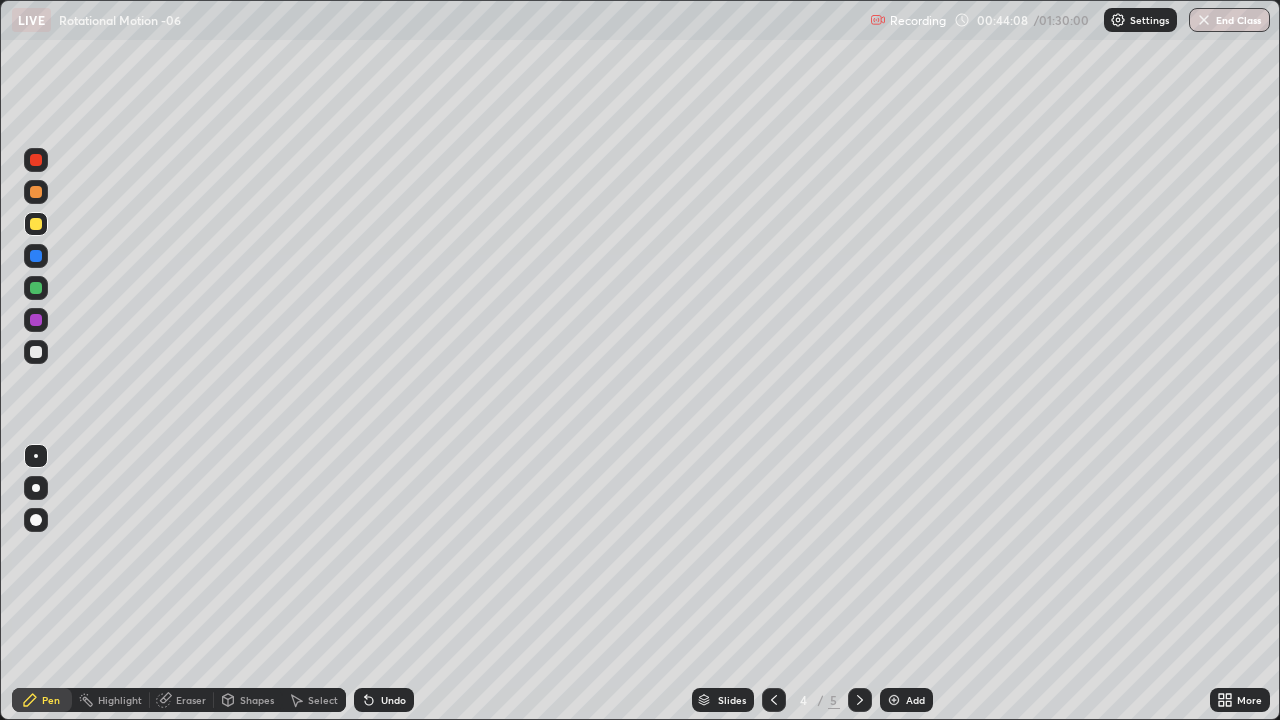 click 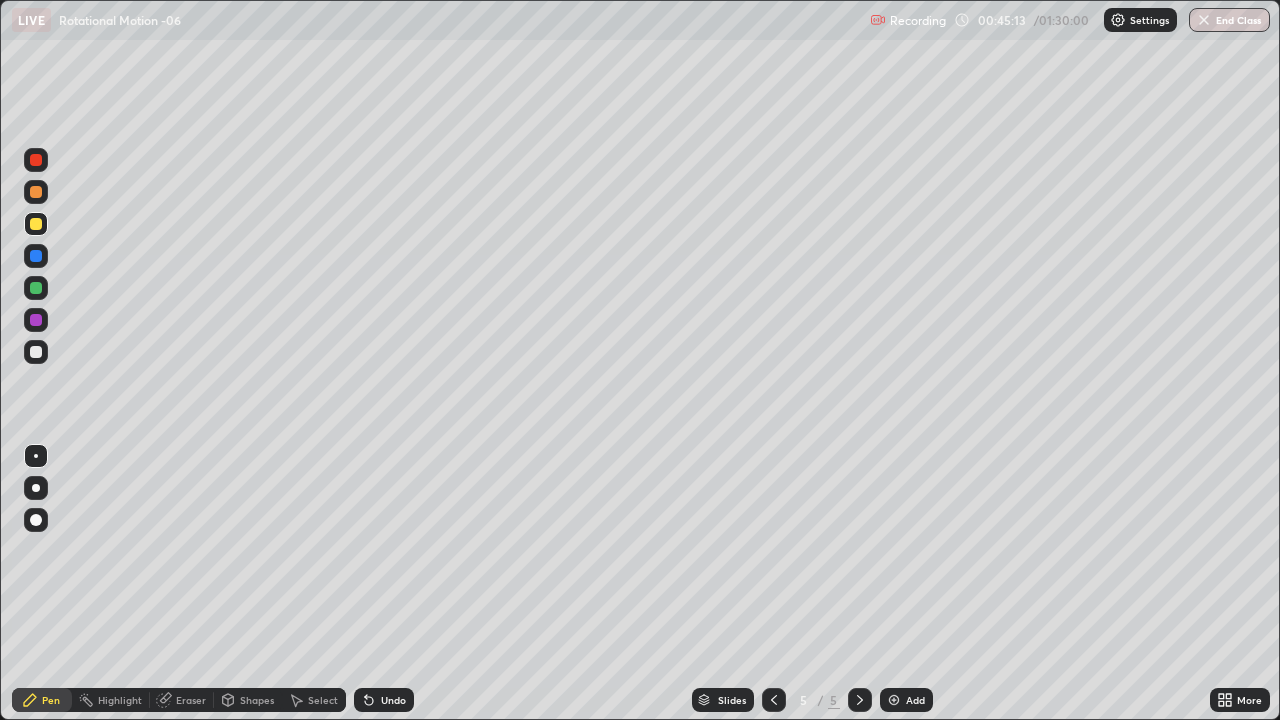 click at bounding box center [36, 320] 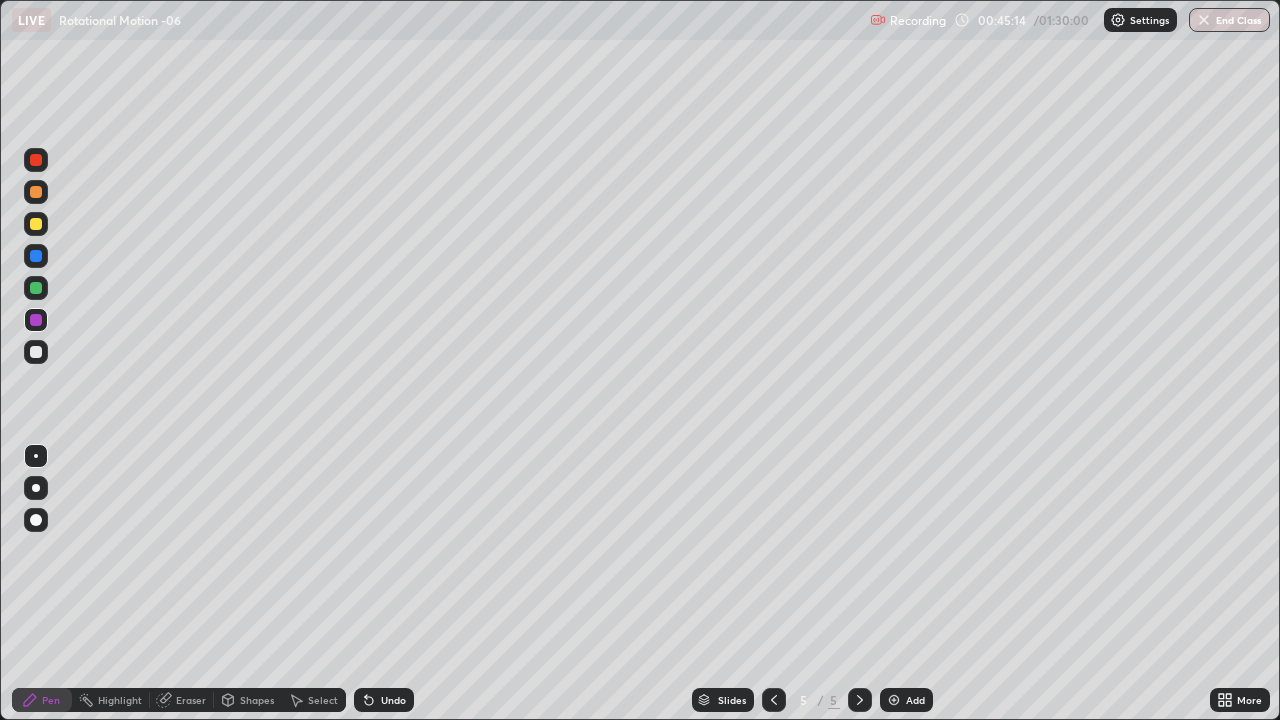 click on "Shapes" at bounding box center (257, 700) 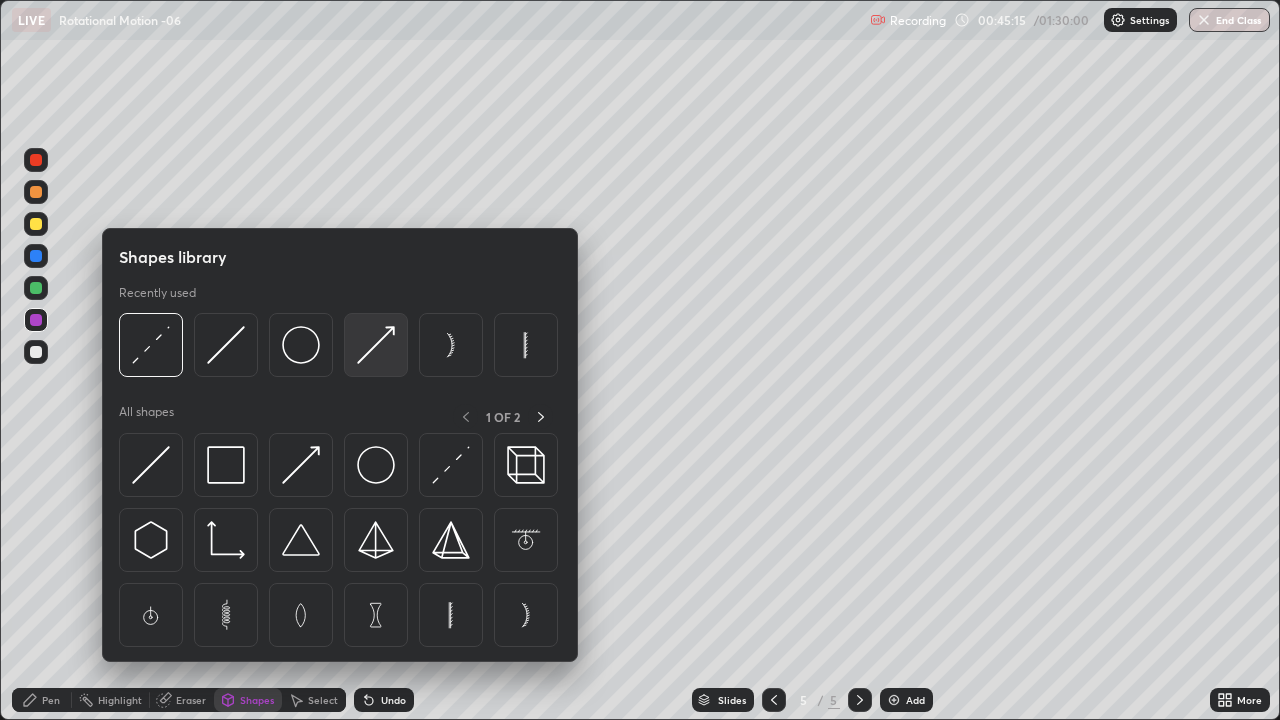click at bounding box center [376, 345] 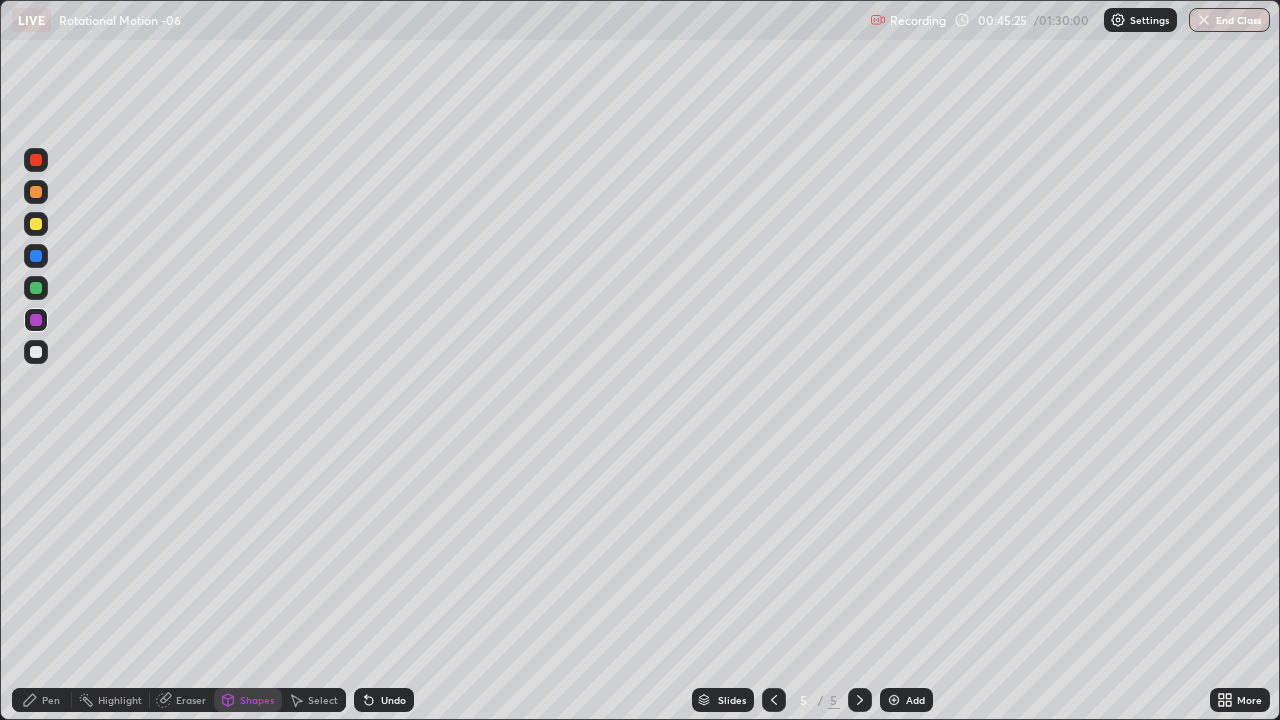 click on "Pen" at bounding box center [51, 700] 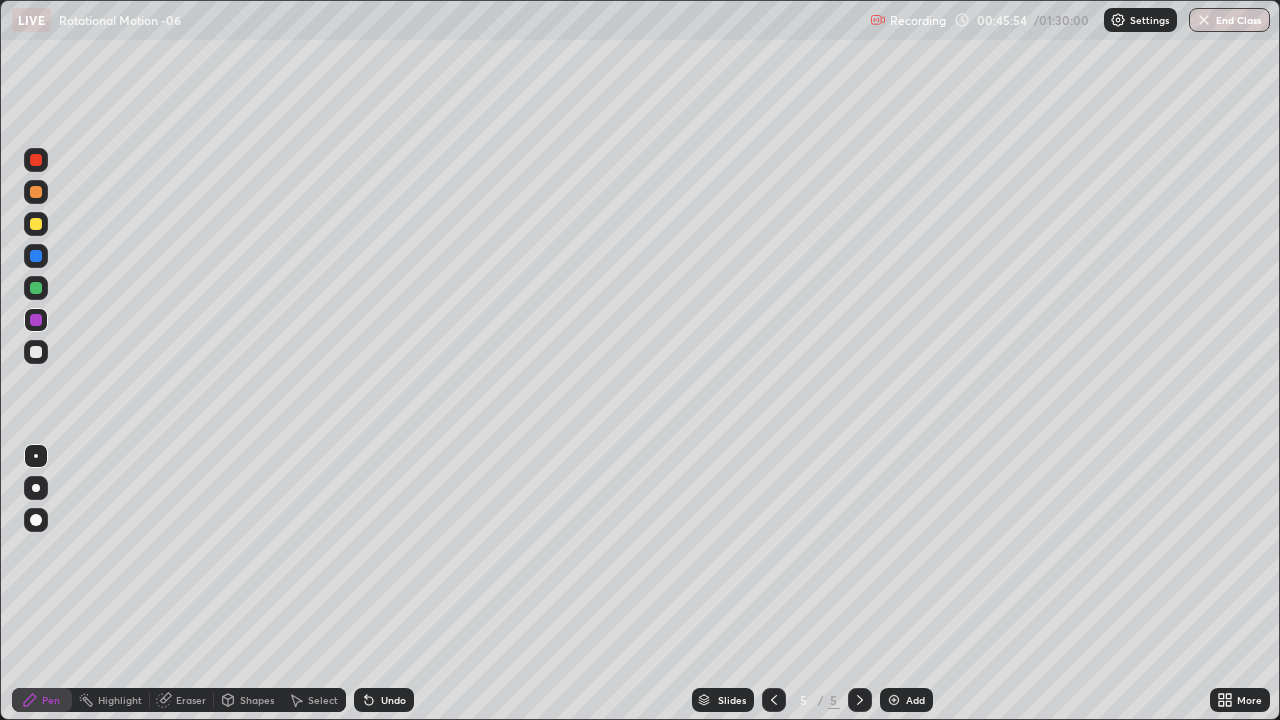 click at bounding box center (36, 352) 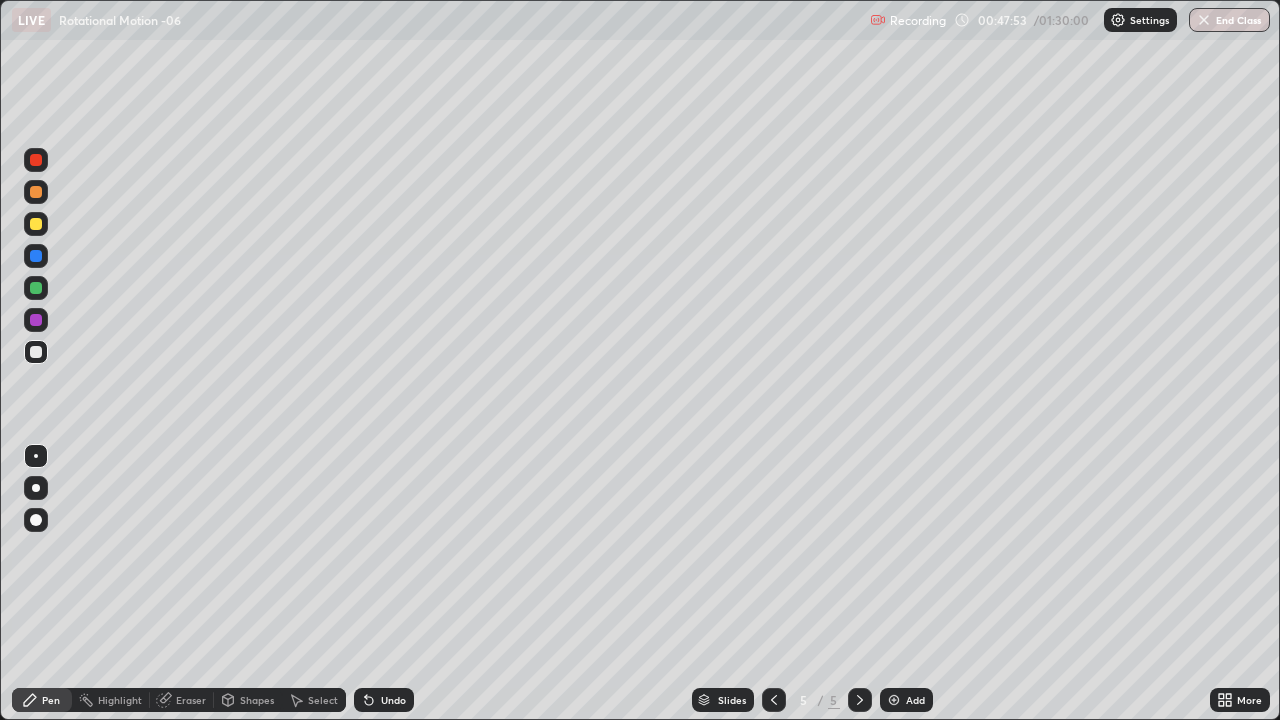 click on "Eraser" at bounding box center [191, 700] 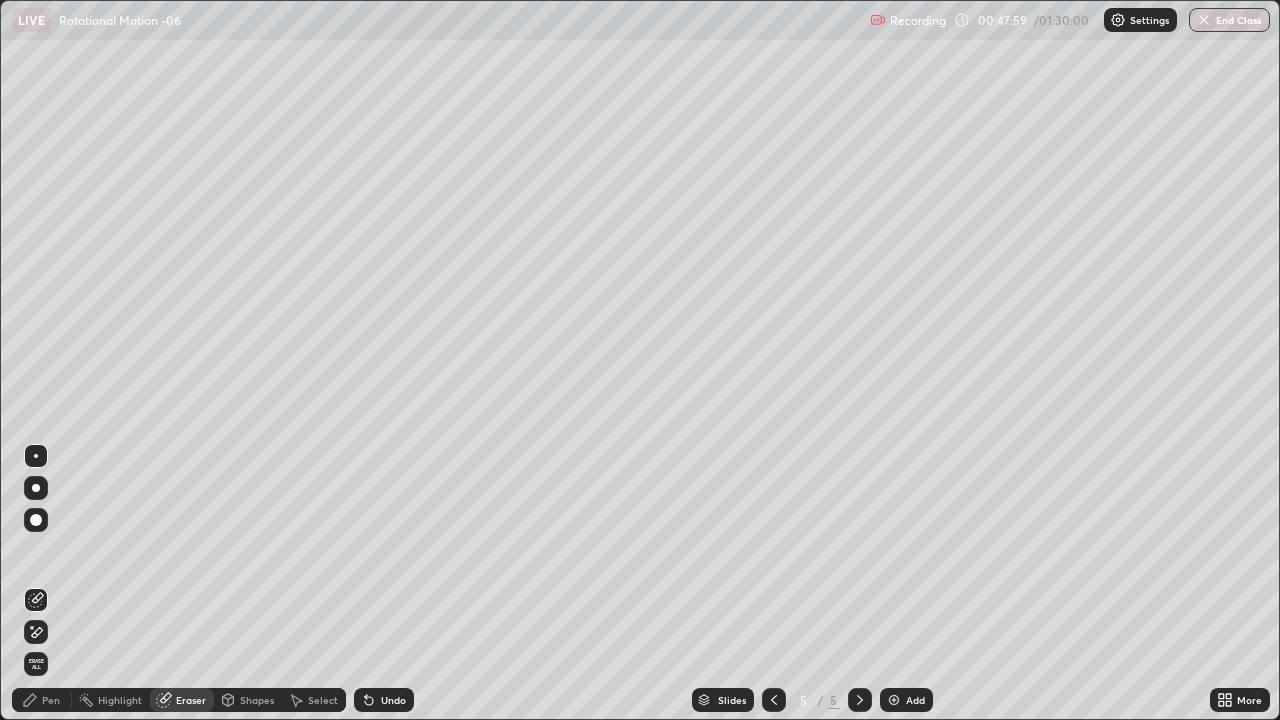 click on "Pen" at bounding box center (51, 700) 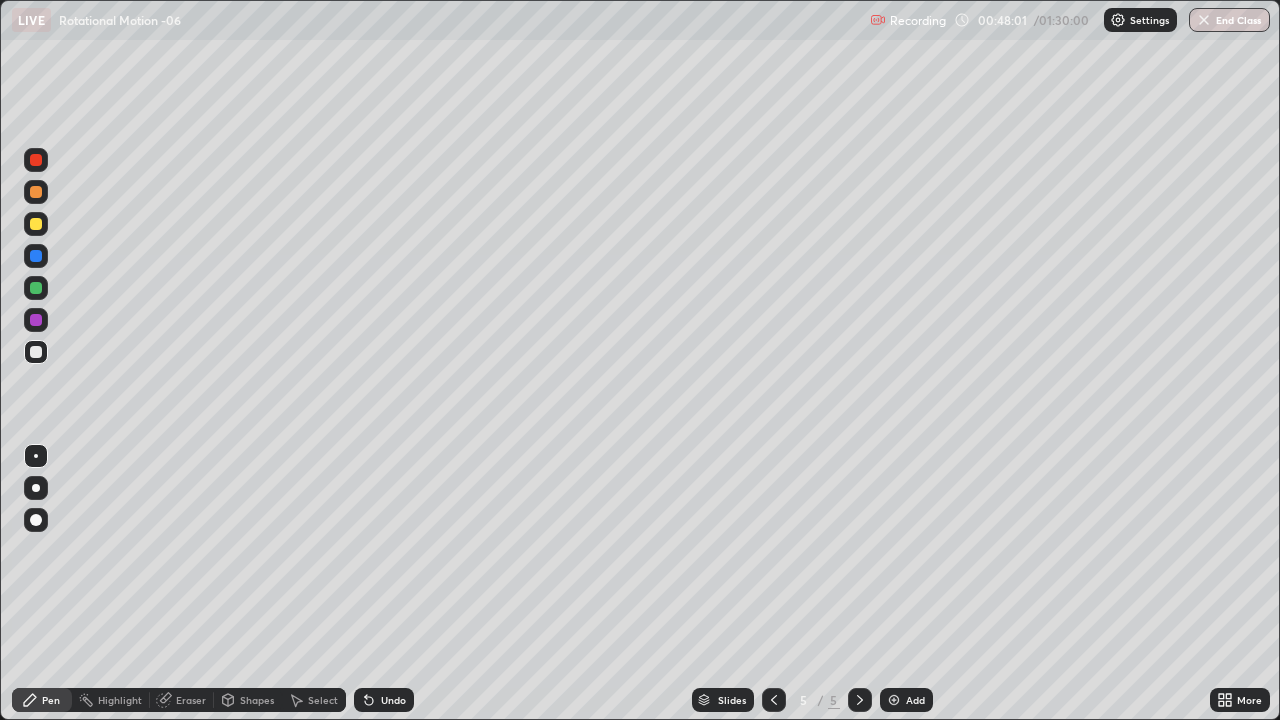 click at bounding box center [36, 224] 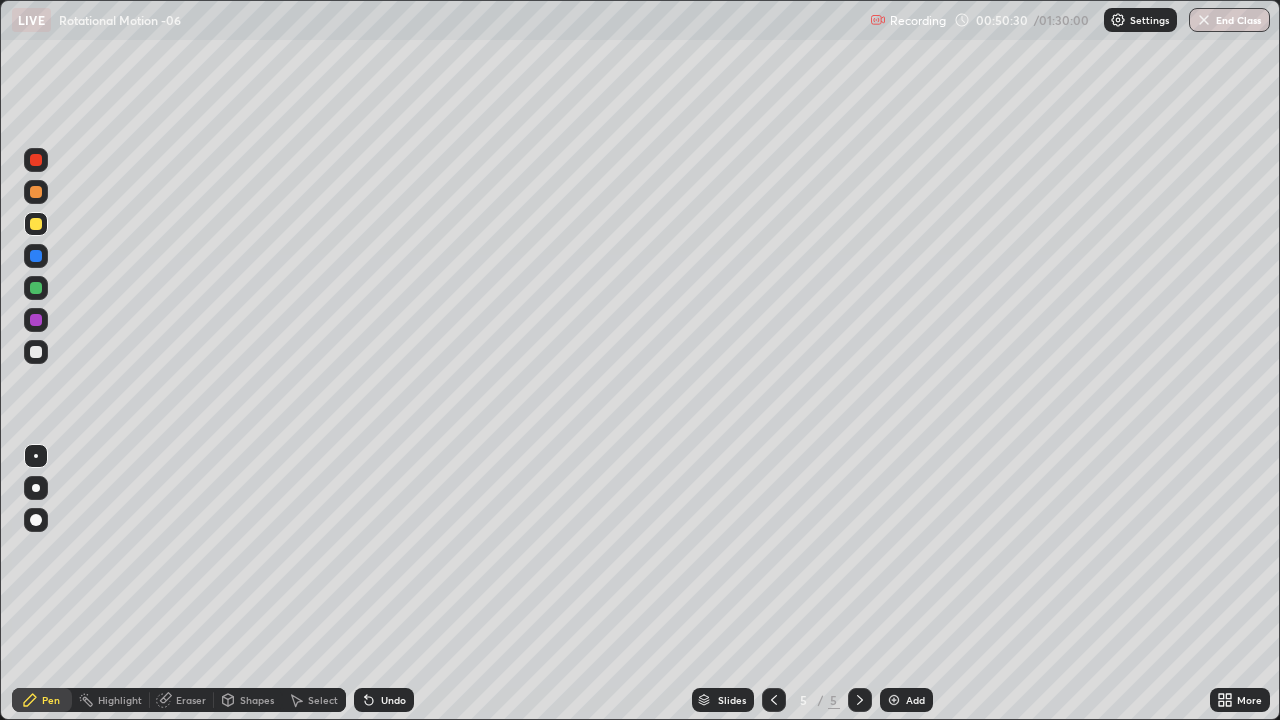 click on "Add" at bounding box center (915, 700) 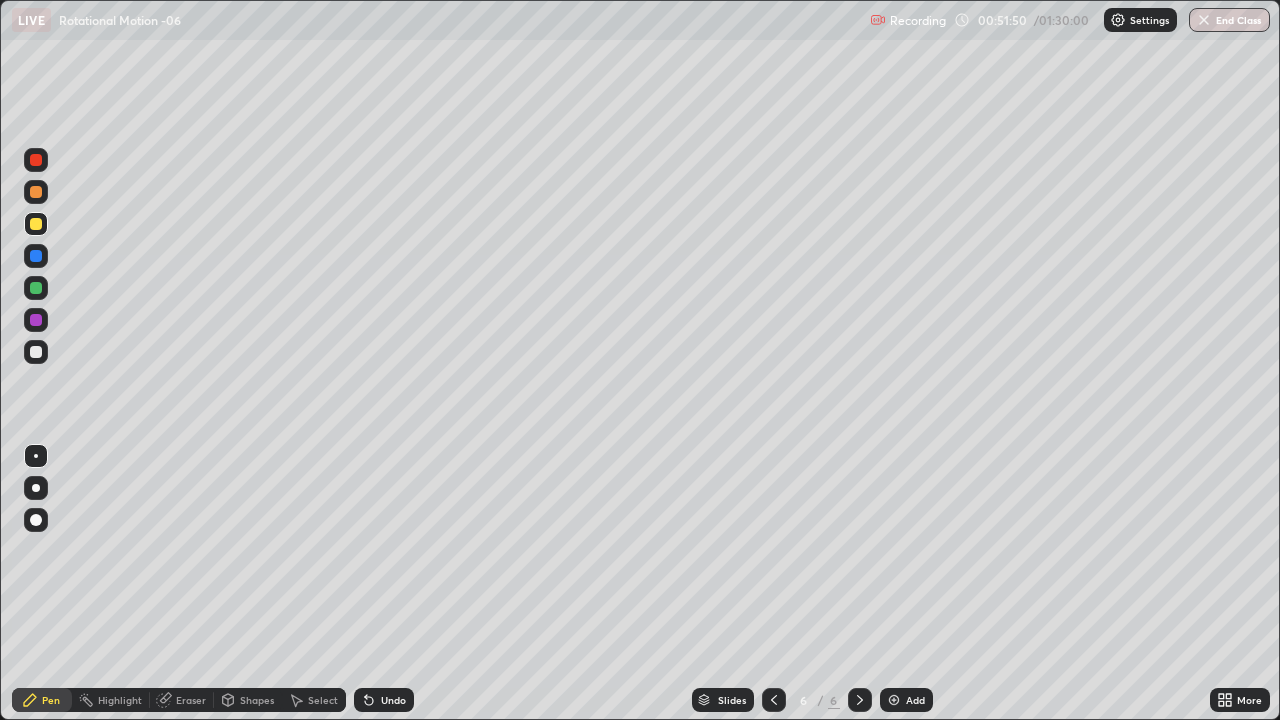 click at bounding box center [36, 352] 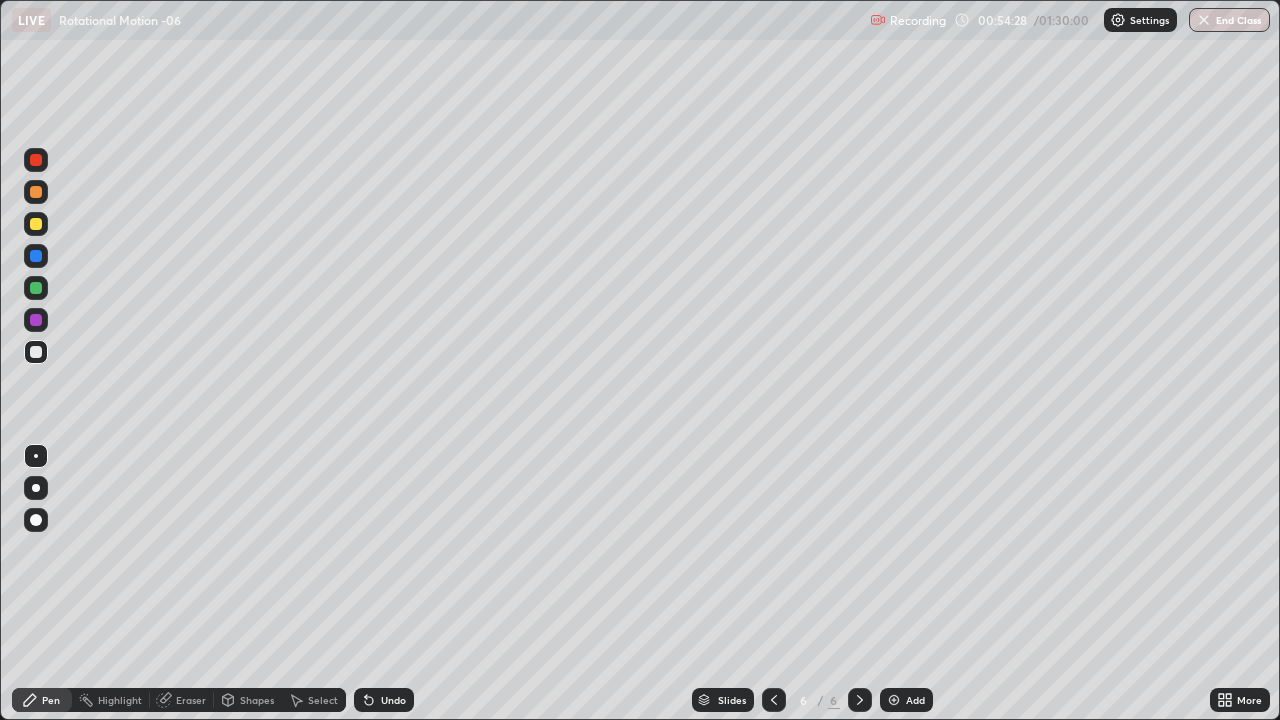 click at bounding box center (36, 520) 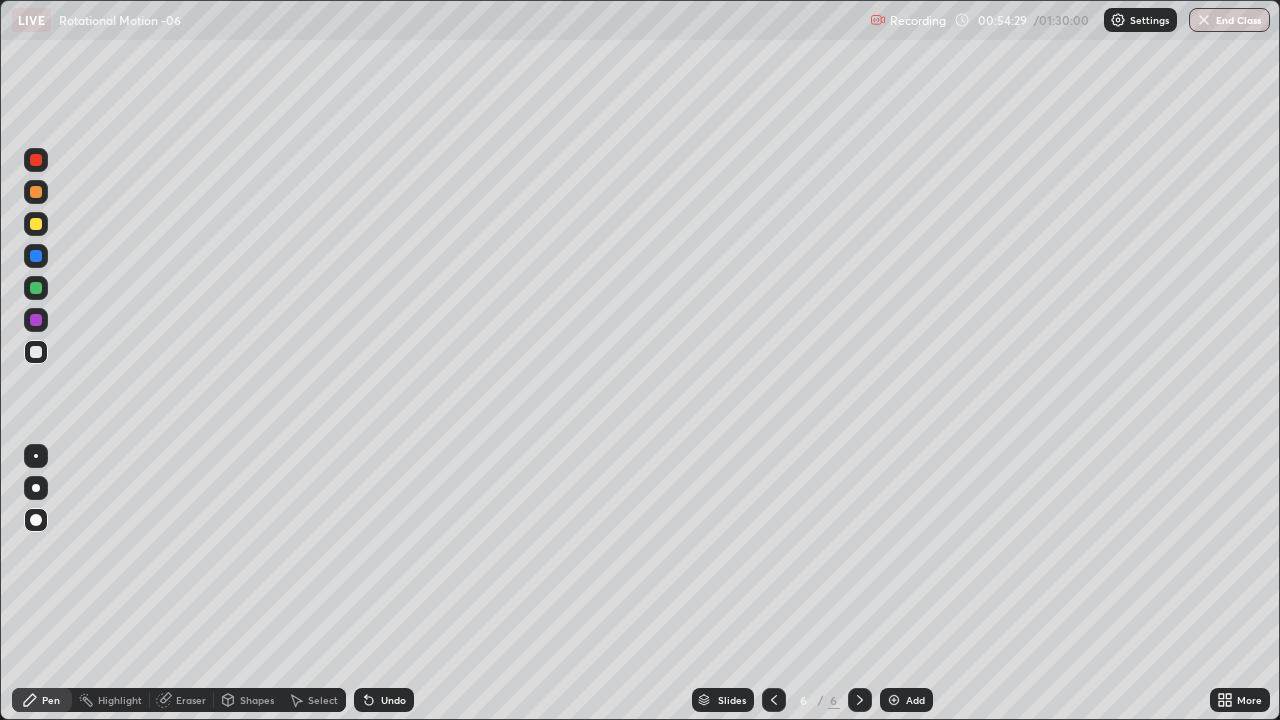 click at bounding box center [36, 224] 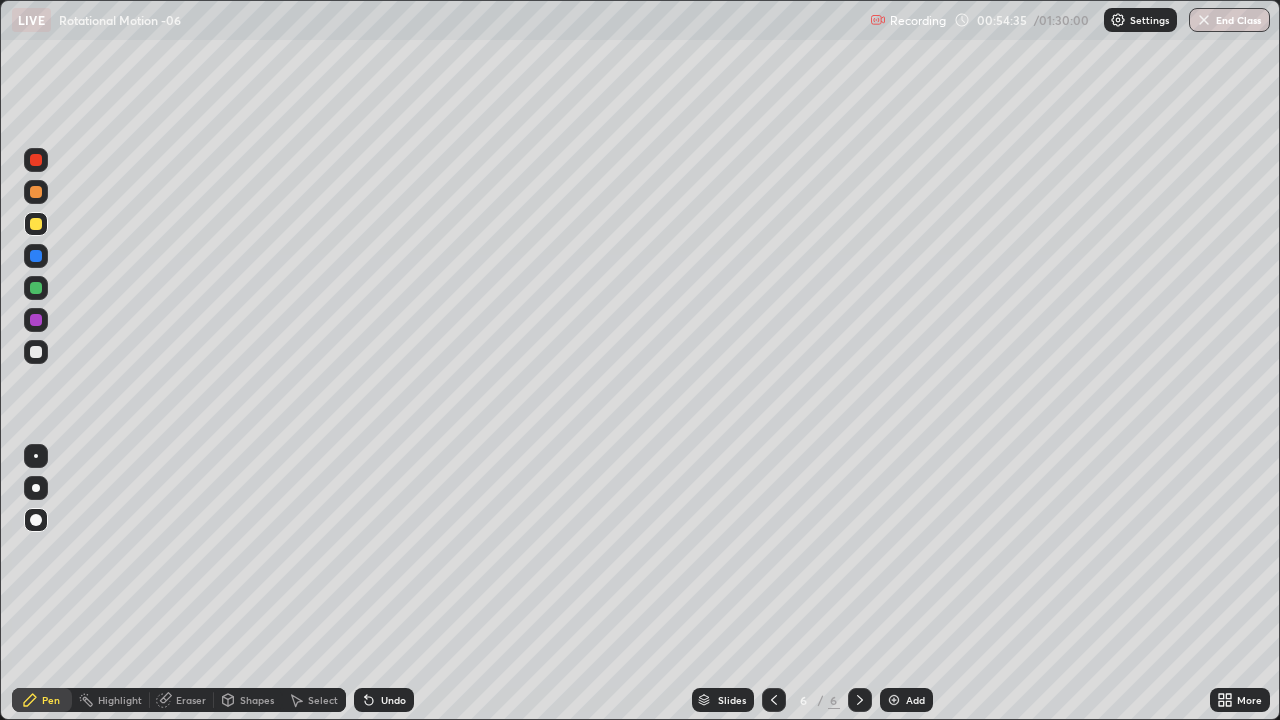 click on "Eraser" at bounding box center (191, 700) 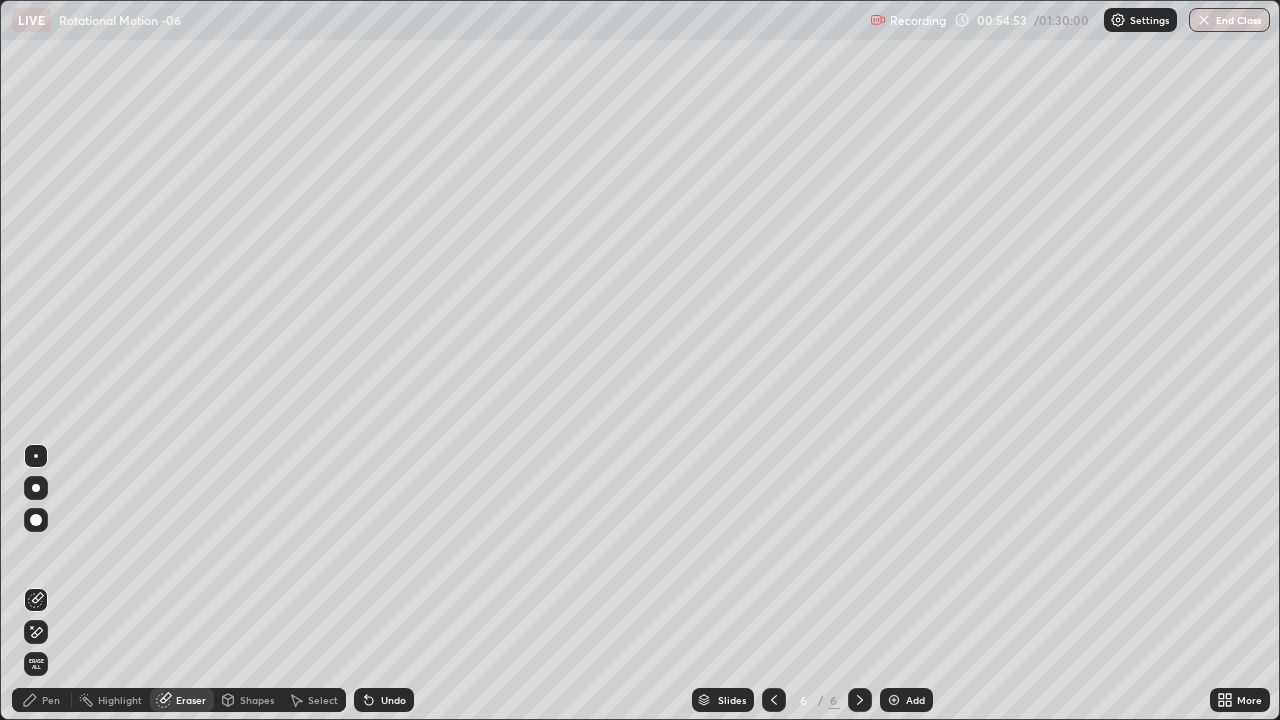click on "Pen" at bounding box center (42, 700) 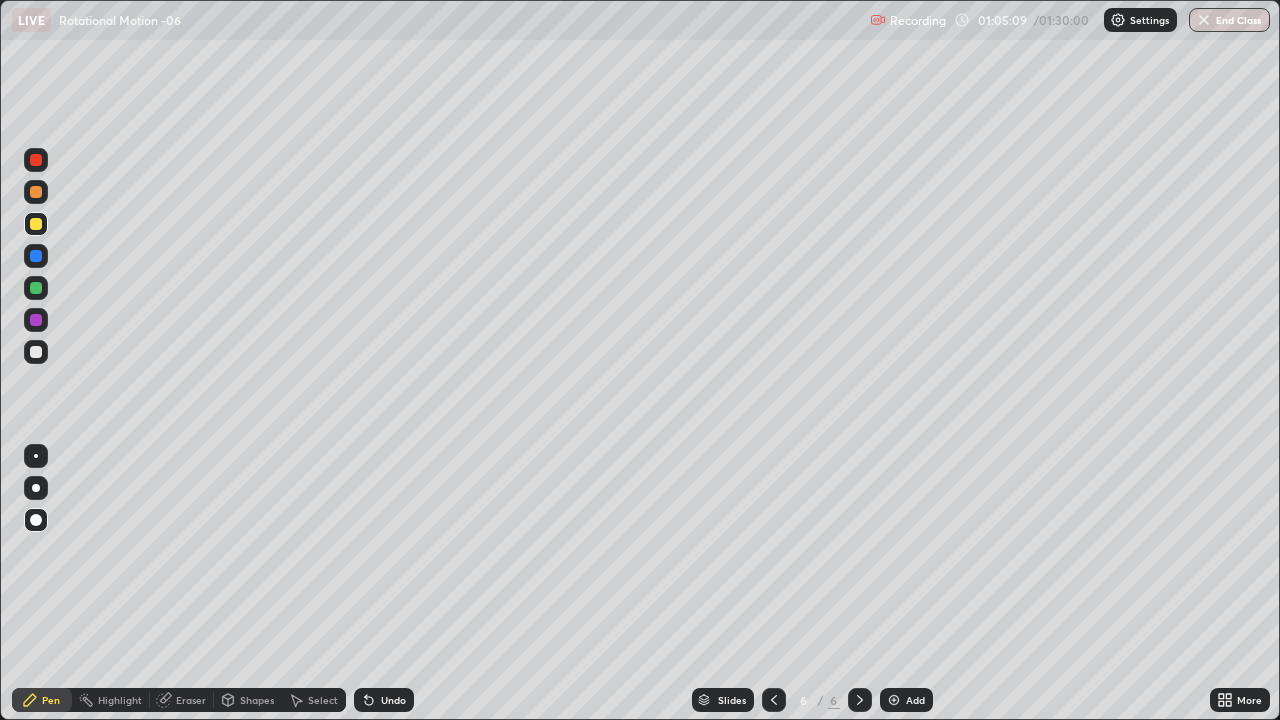 click at bounding box center [36, 224] 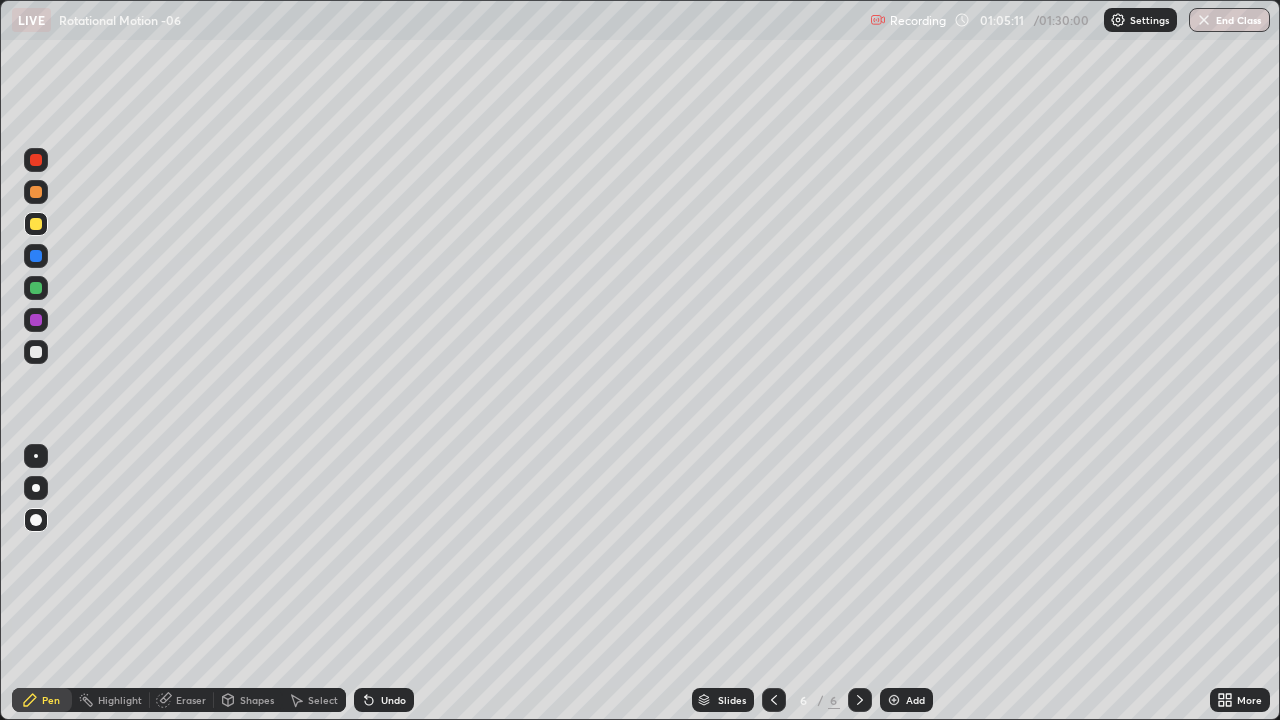 click on "Shapes" at bounding box center [257, 700] 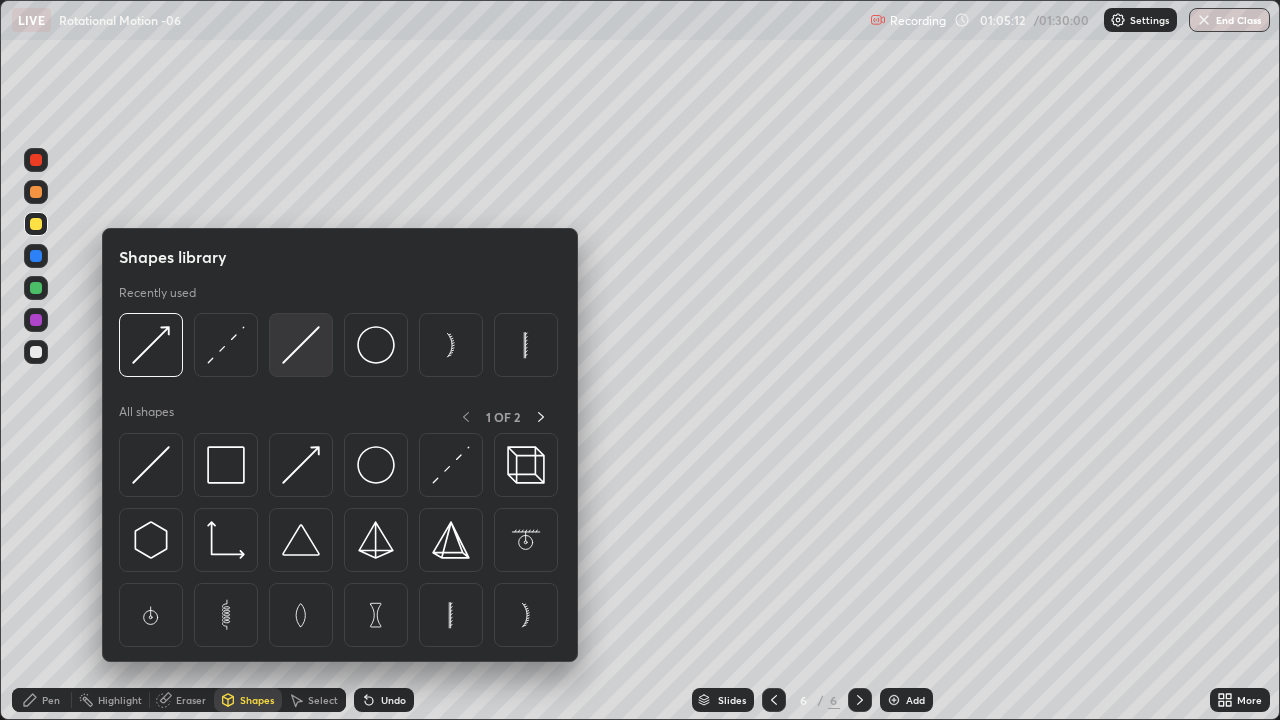 click at bounding box center [301, 345] 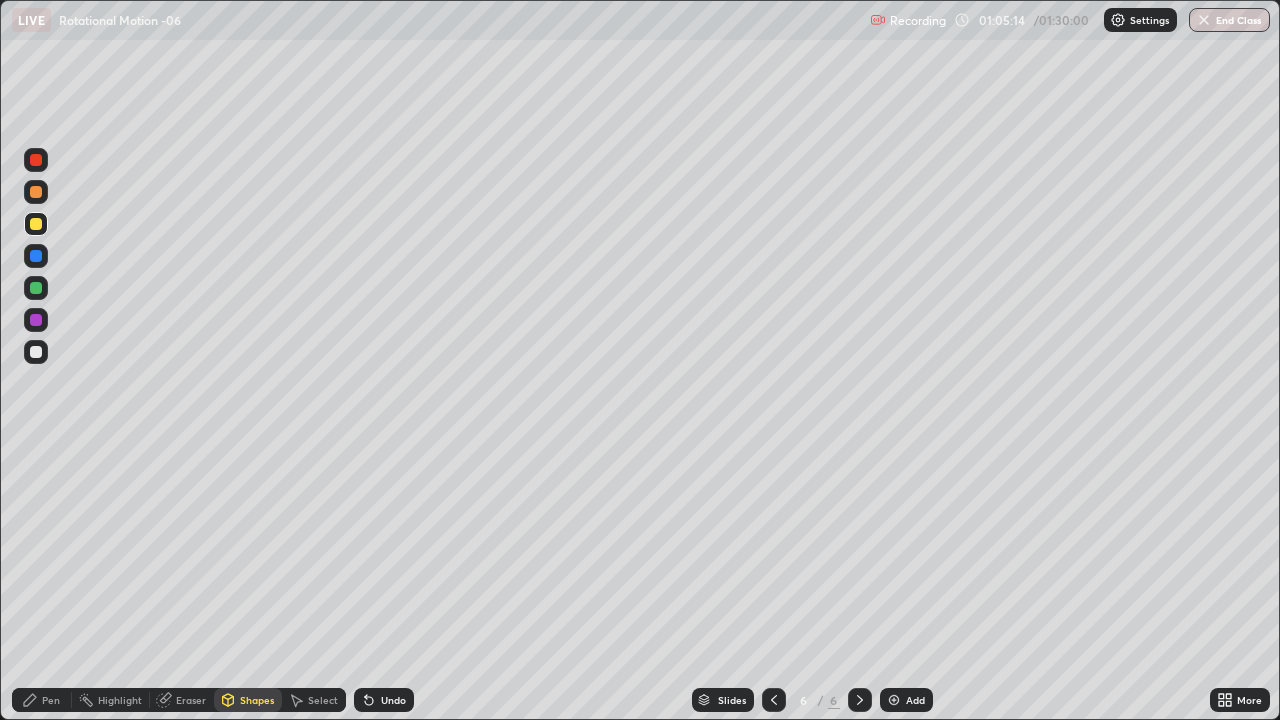 click on "Pen" at bounding box center (42, 700) 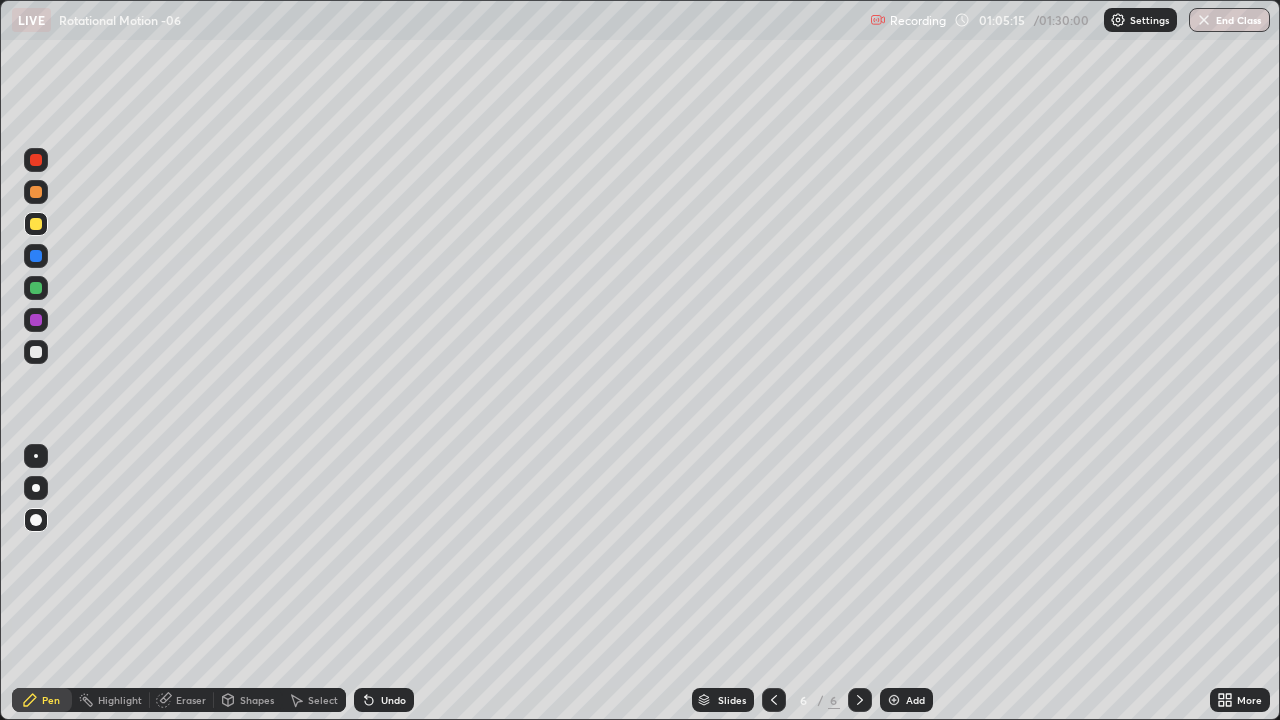 click at bounding box center [36, 520] 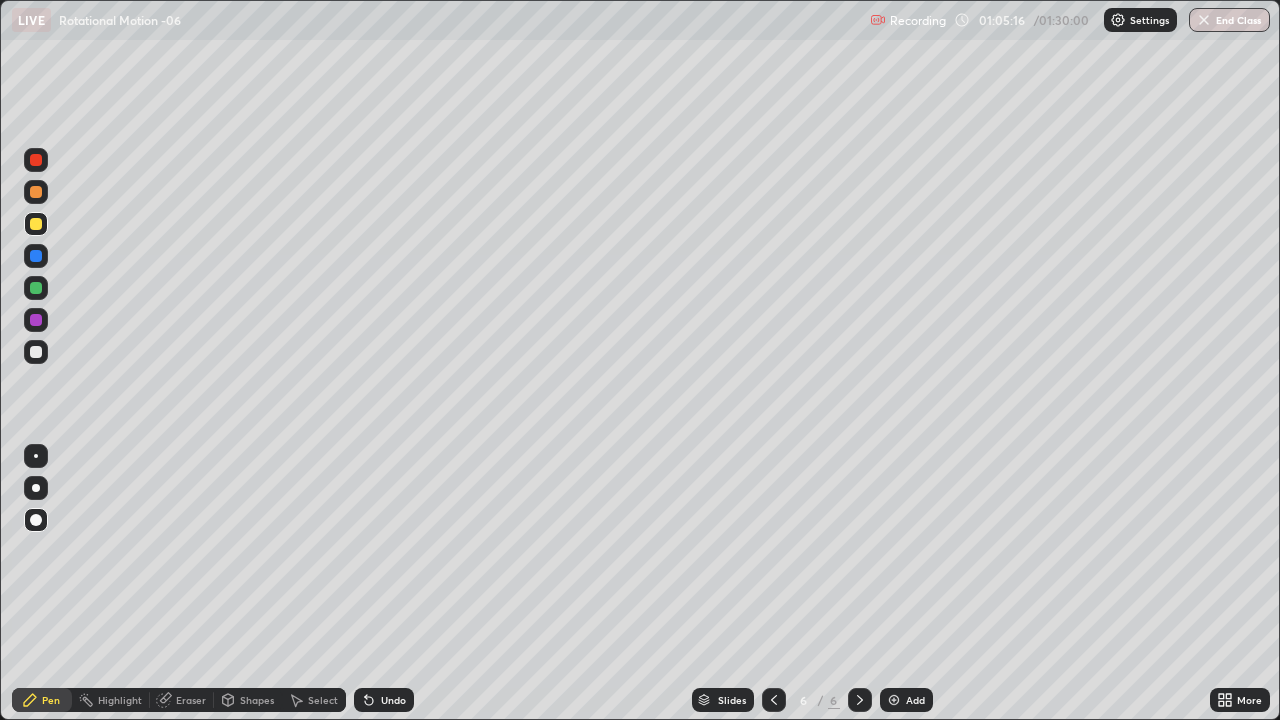 click on "Shapes" at bounding box center [257, 700] 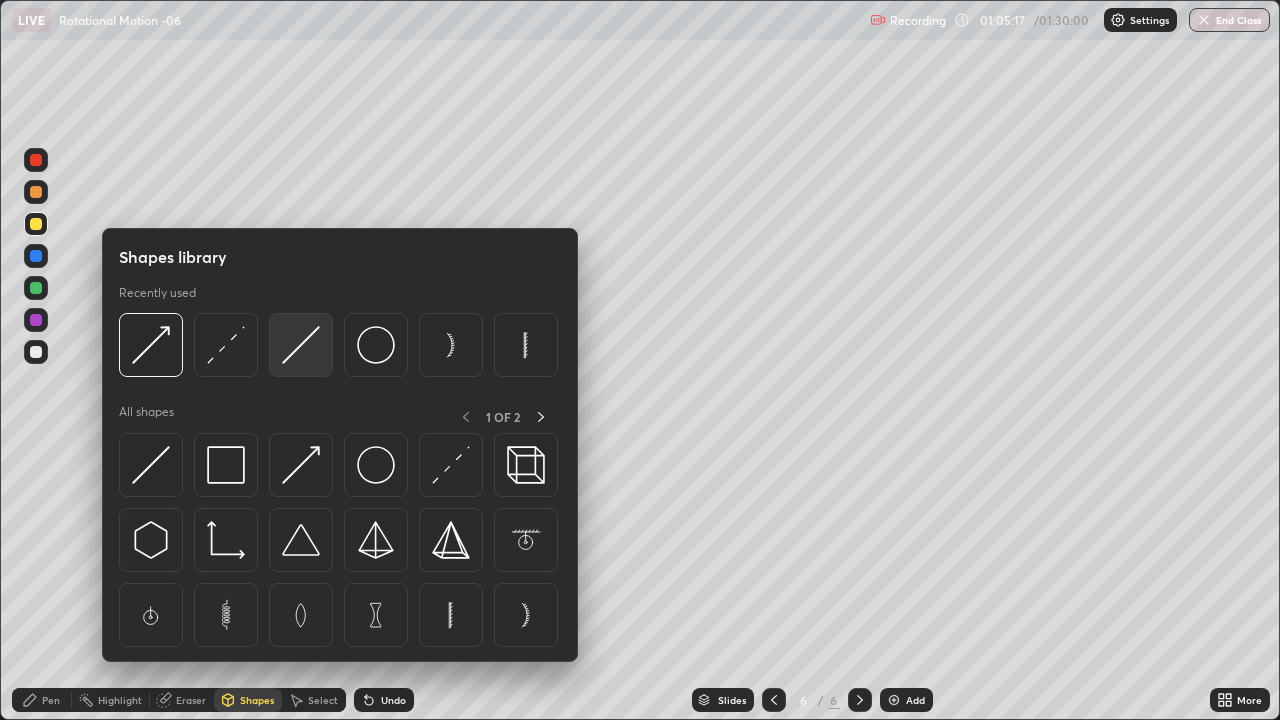 click at bounding box center [301, 345] 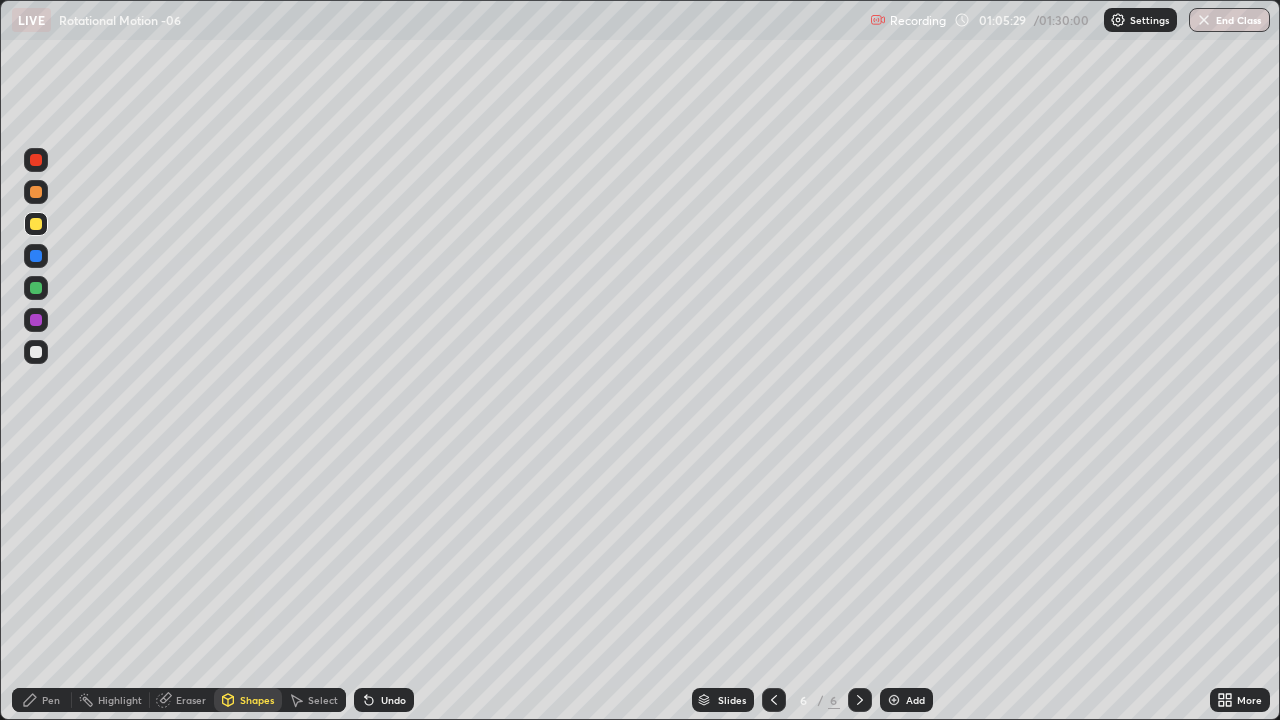click on "Pen" at bounding box center [51, 700] 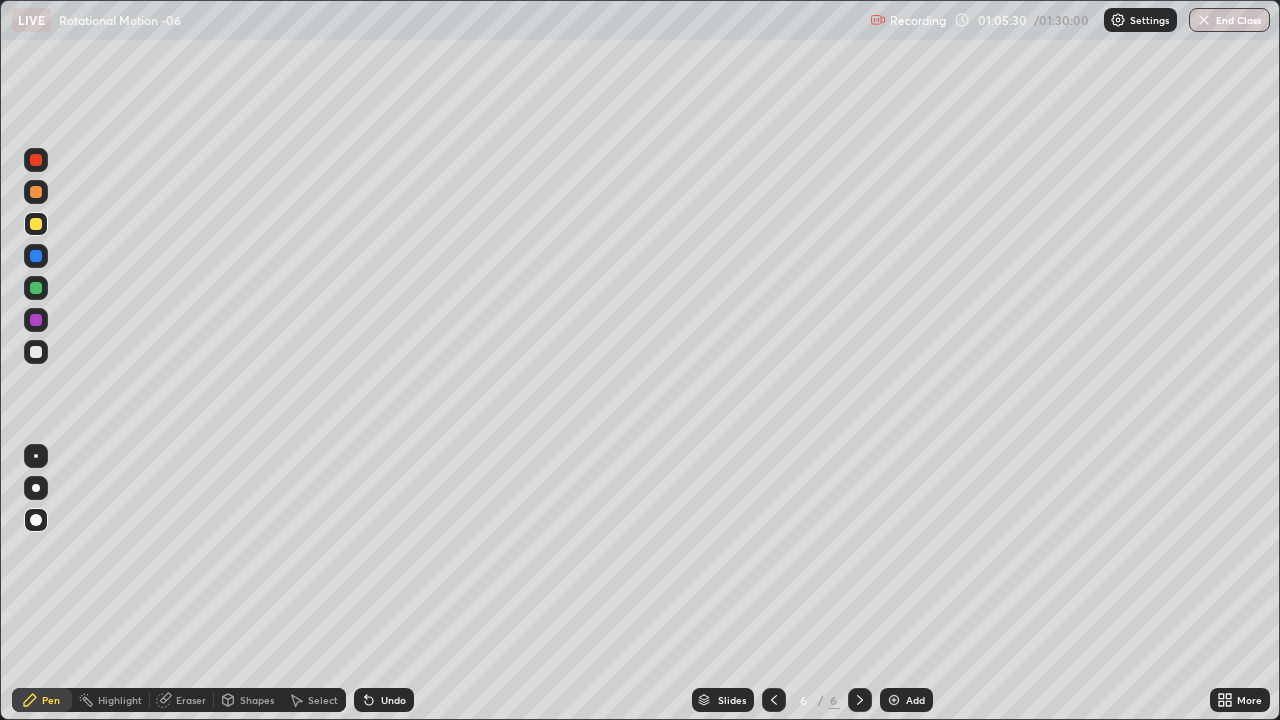 click at bounding box center [36, 456] 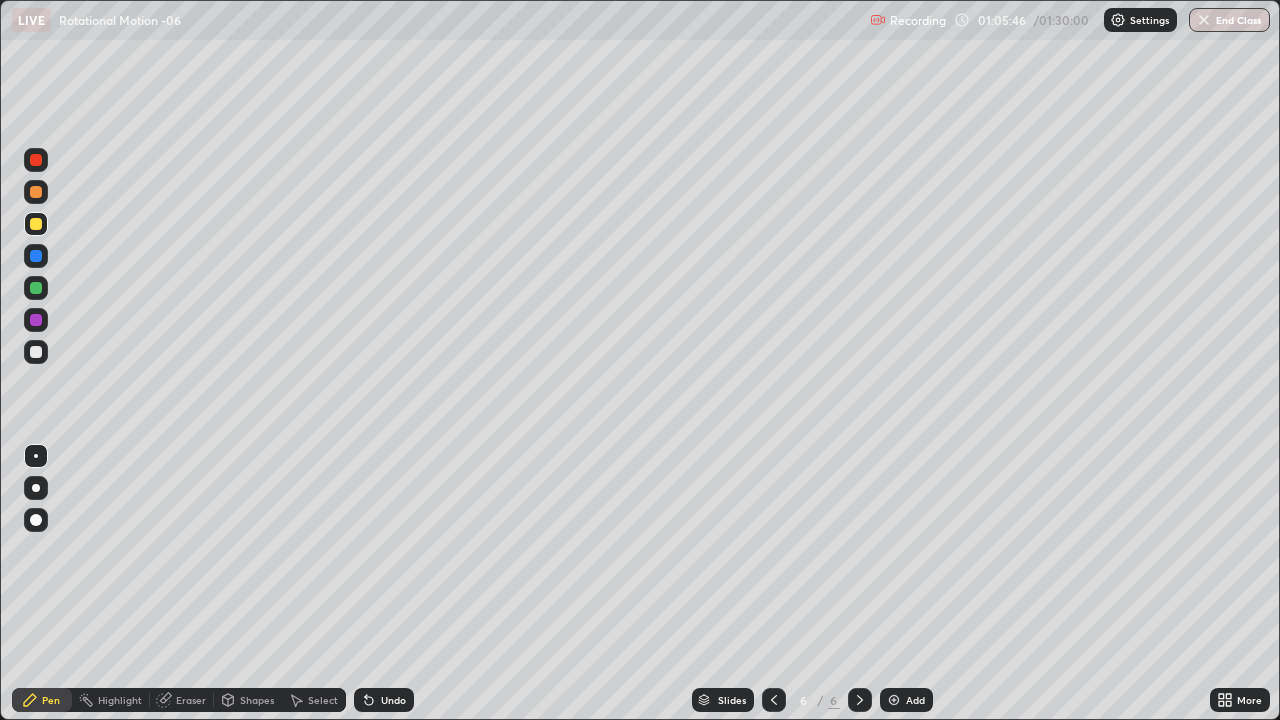 click on "Eraser" at bounding box center (191, 700) 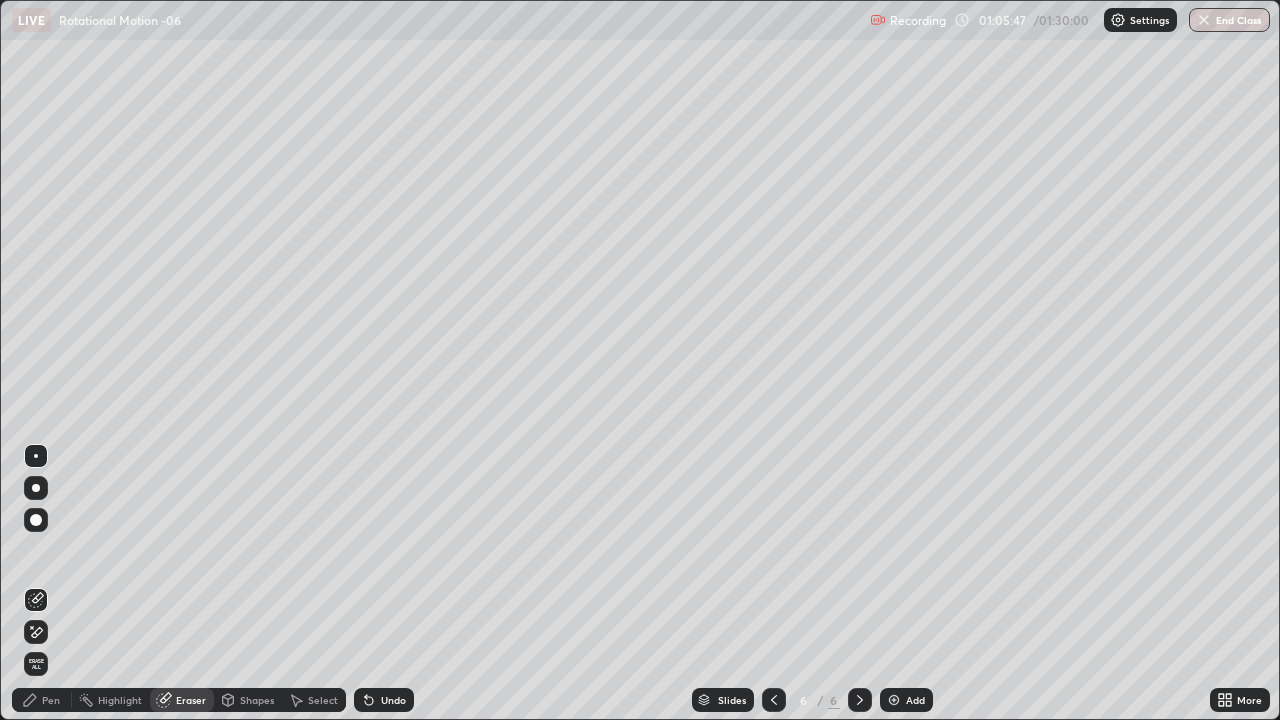 click on "Shapes" at bounding box center [257, 700] 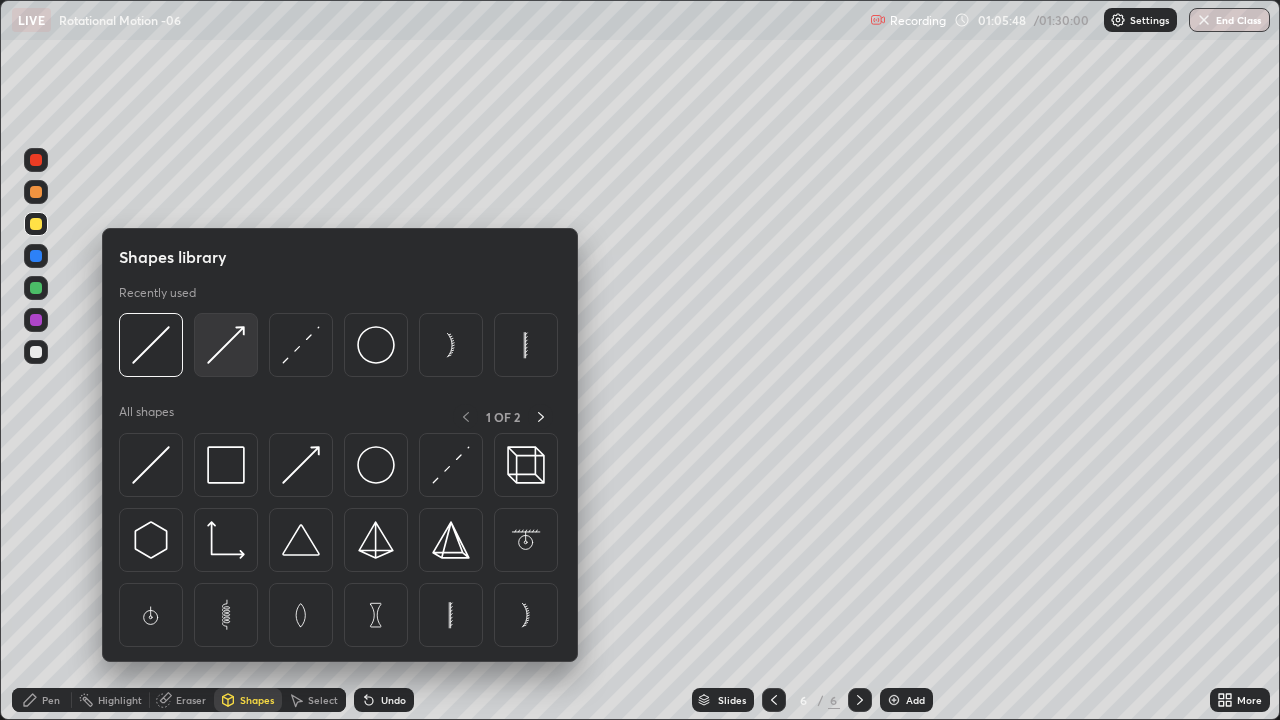 click at bounding box center [226, 345] 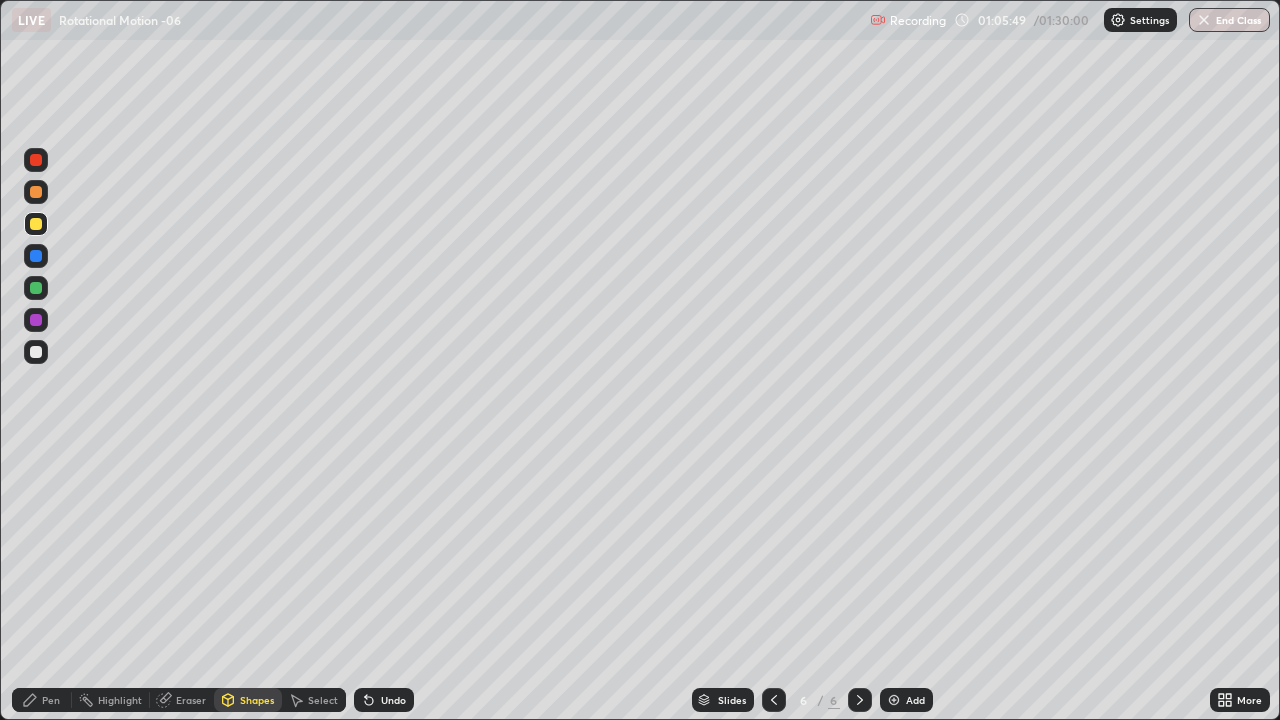 click at bounding box center [36, 256] 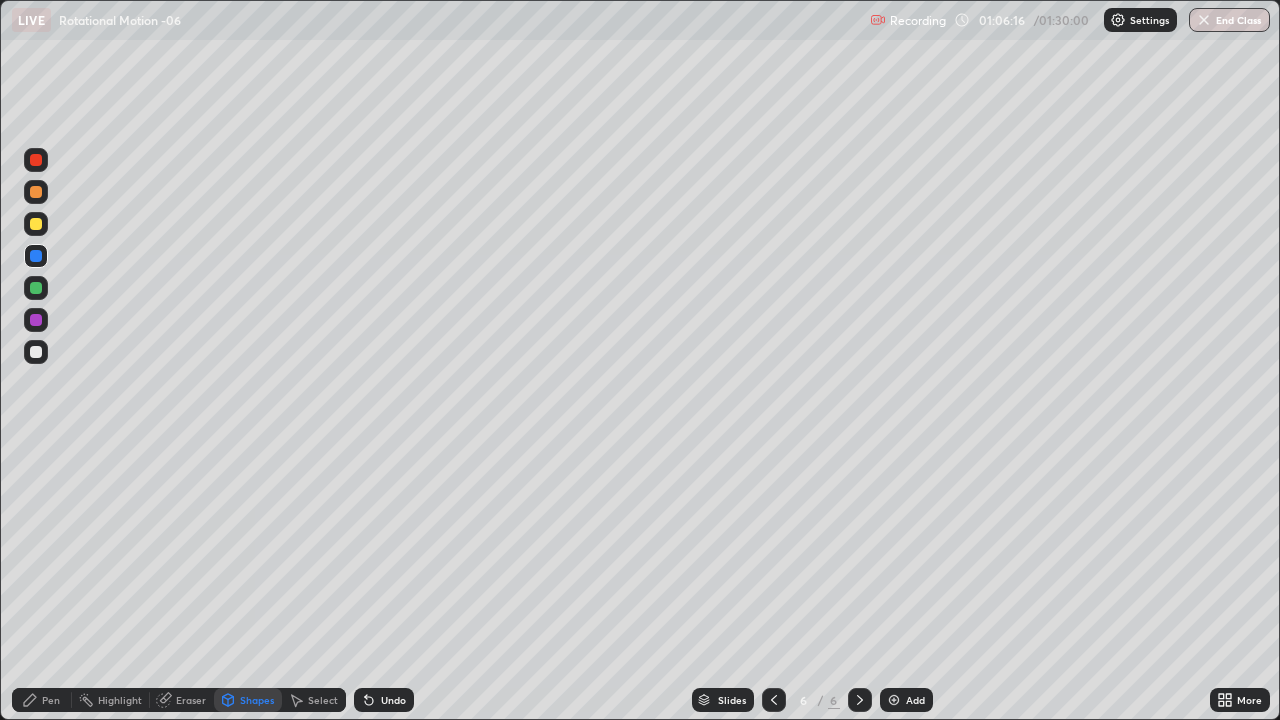 click on "Pen" at bounding box center [42, 700] 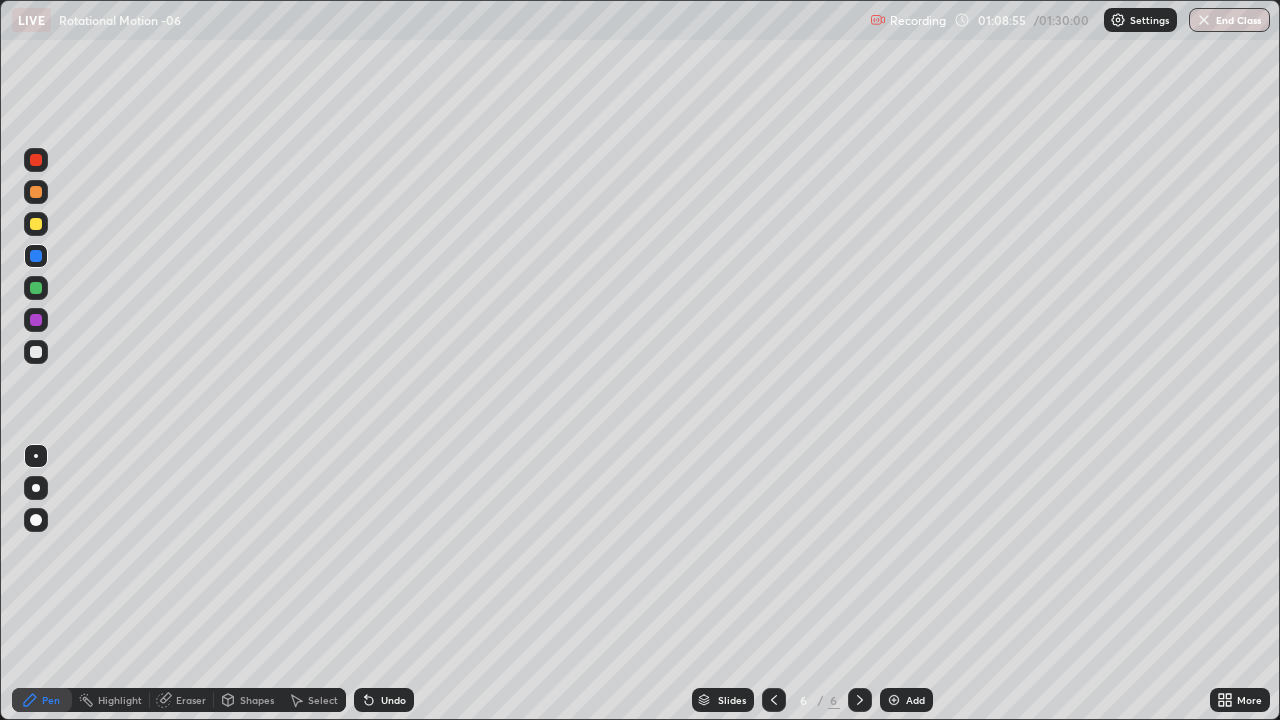 click at bounding box center [36, 352] 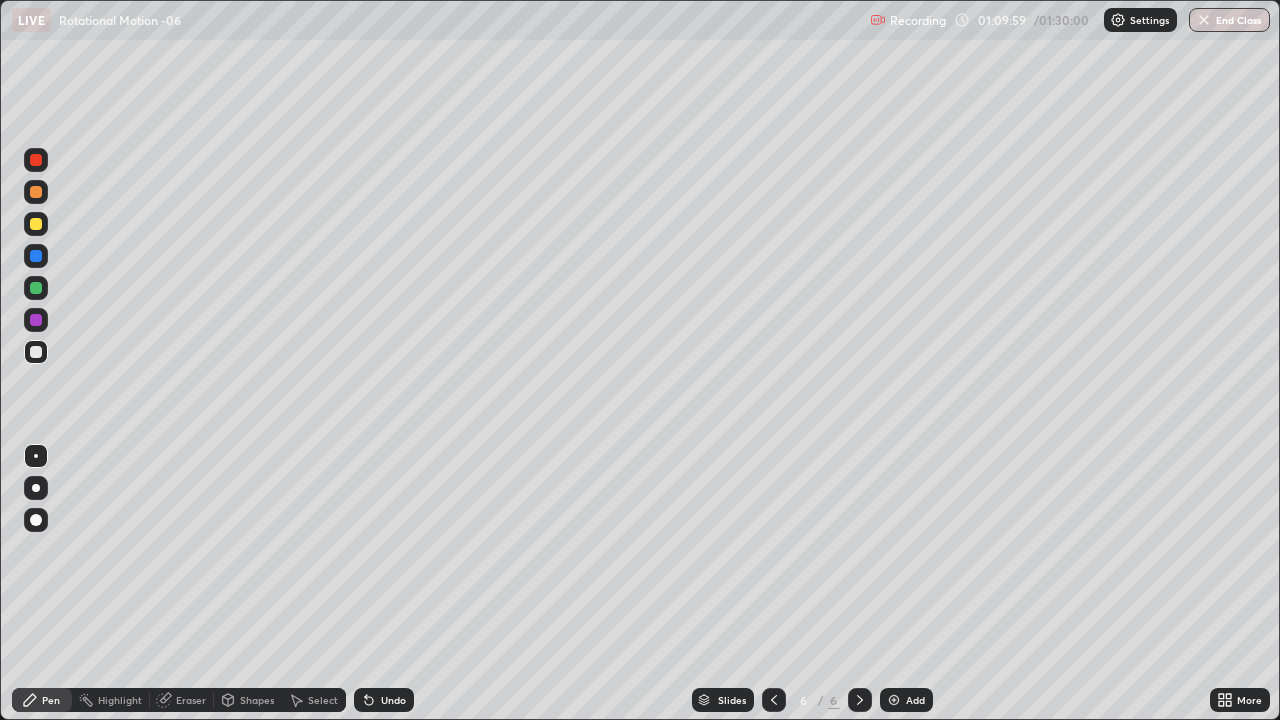 click at bounding box center [36, 288] 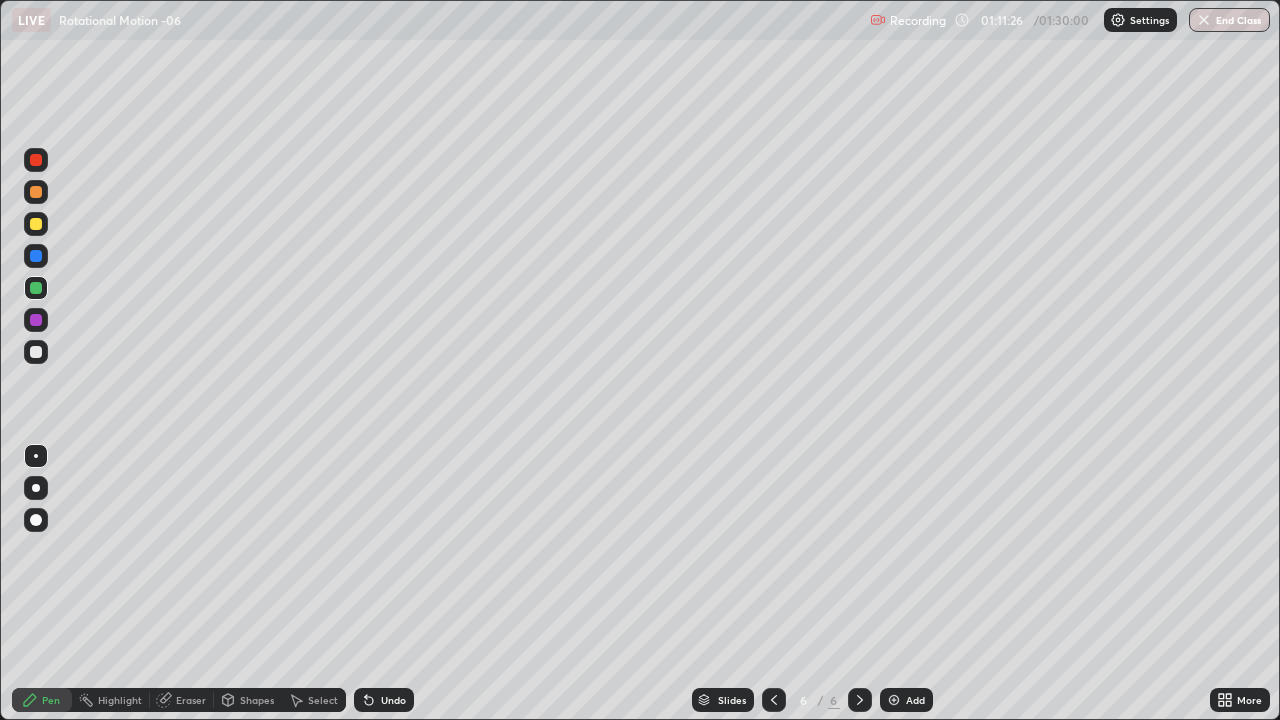 click on "Shapes" at bounding box center (257, 700) 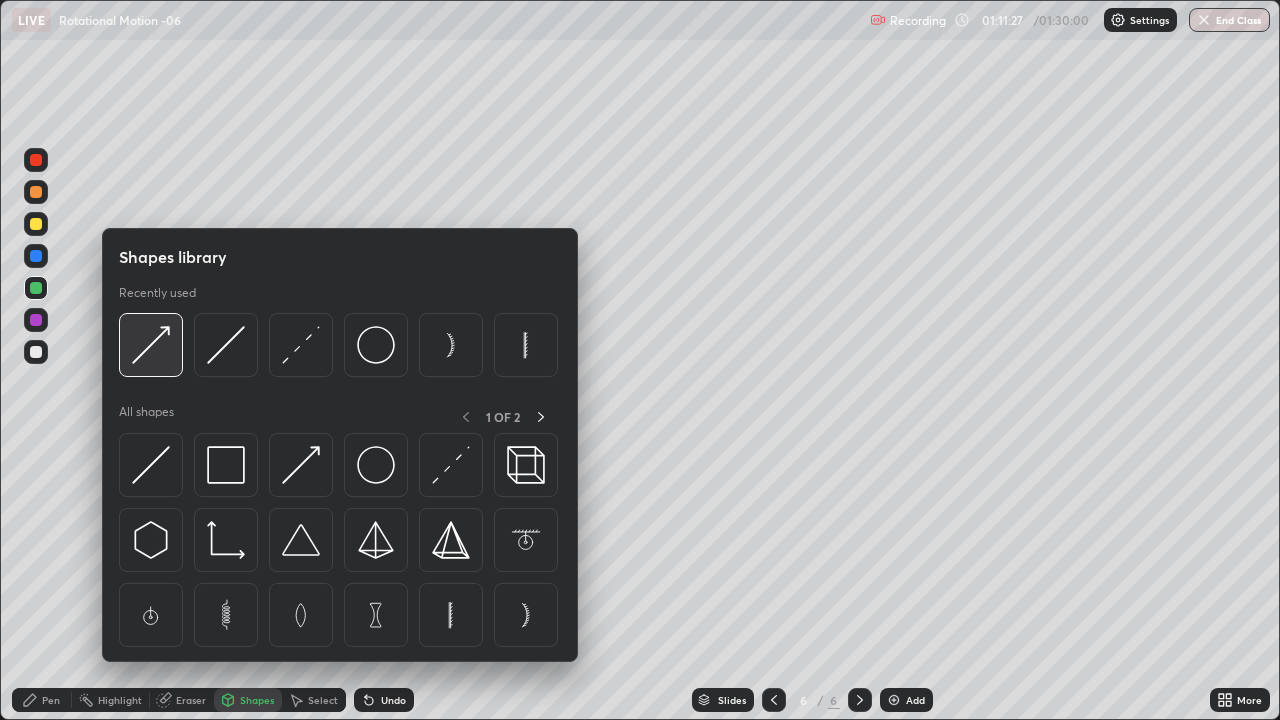 click at bounding box center [151, 345] 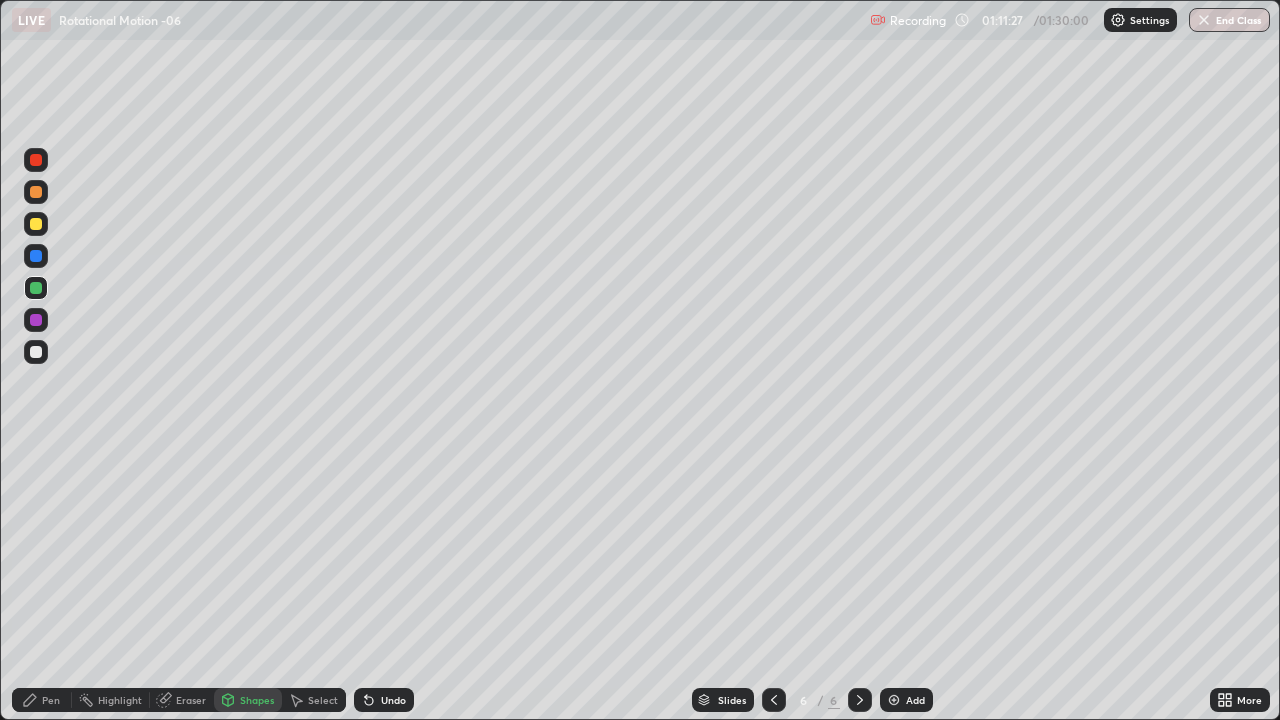click at bounding box center [36, 224] 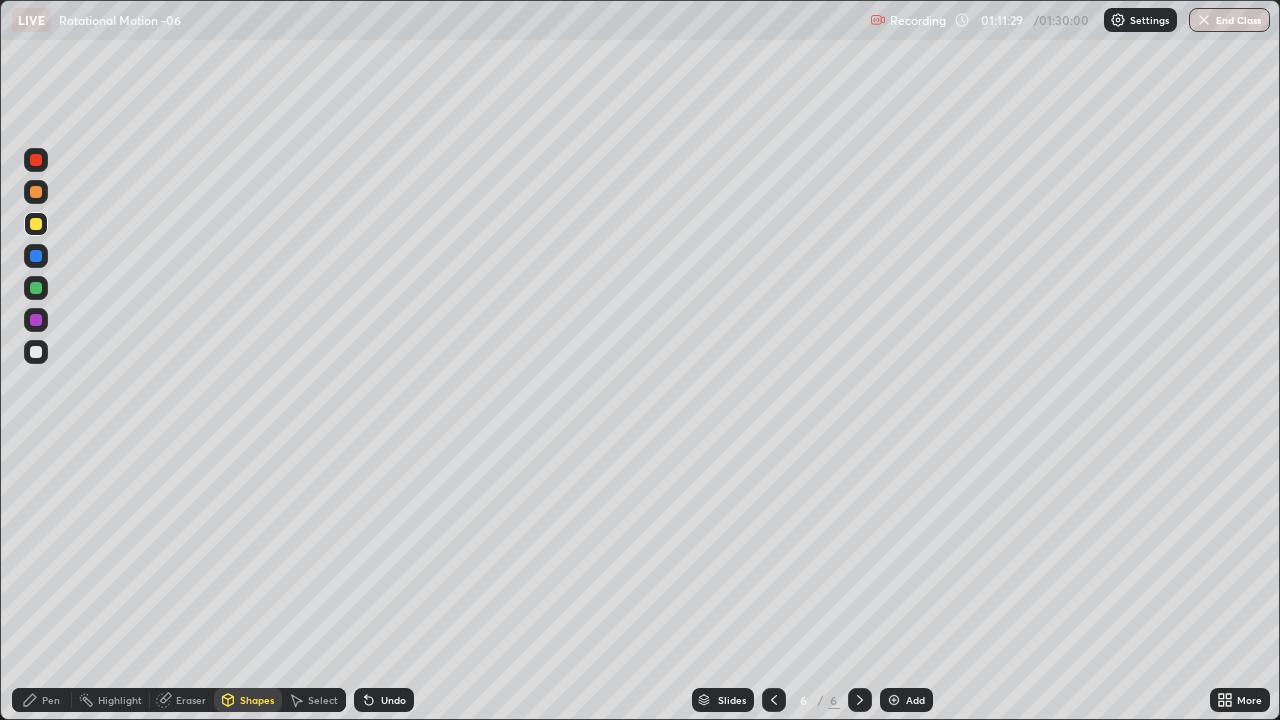 click at bounding box center (36, 352) 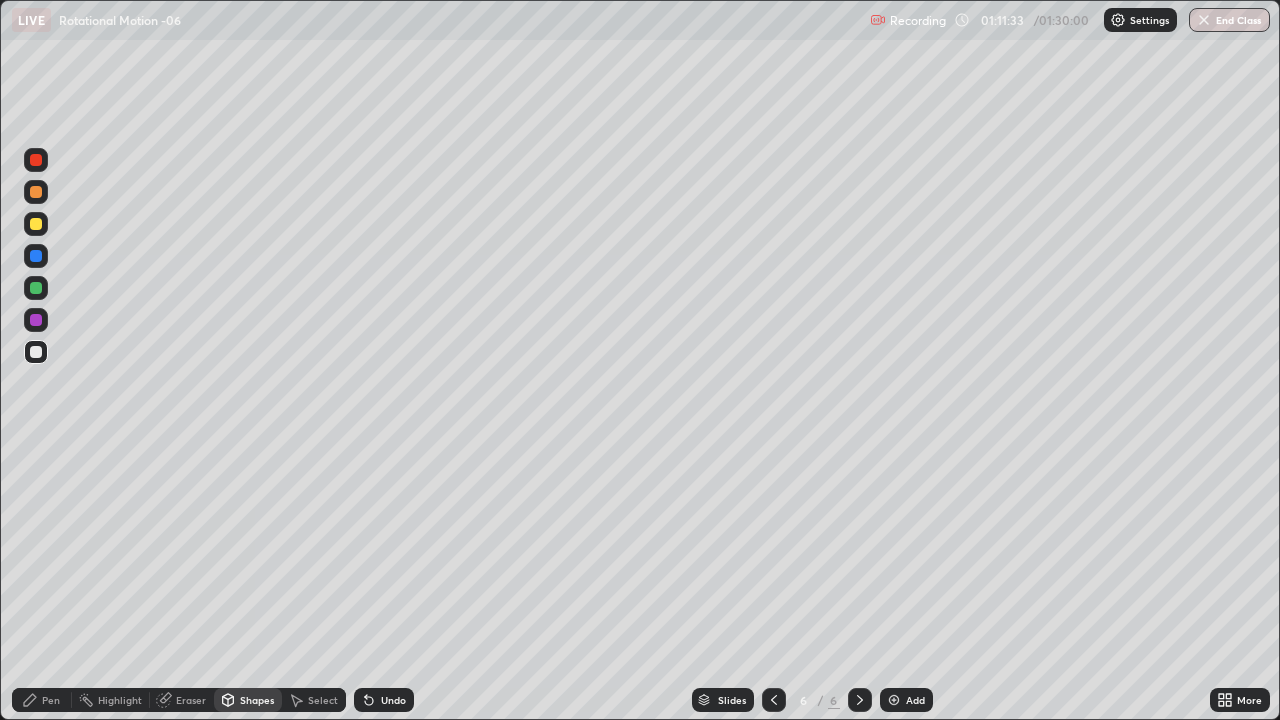 click on "Pen" at bounding box center (42, 700) 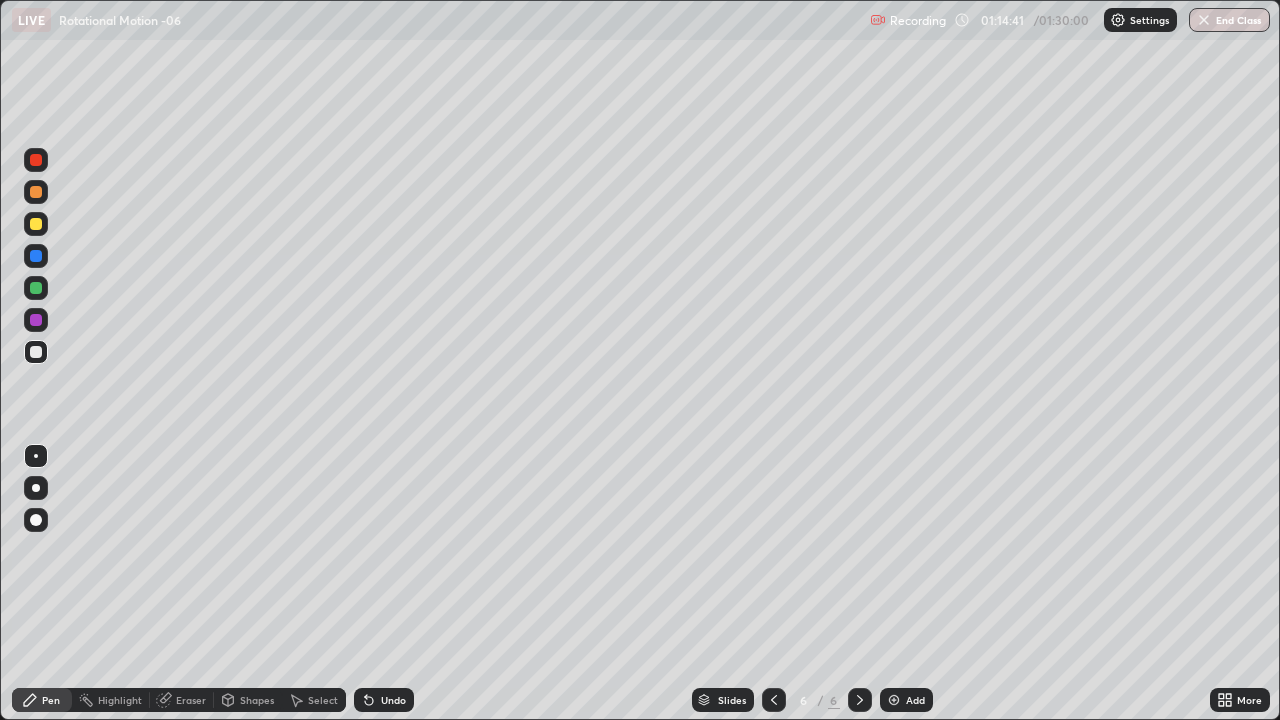 click at bounding box center (36, 256) 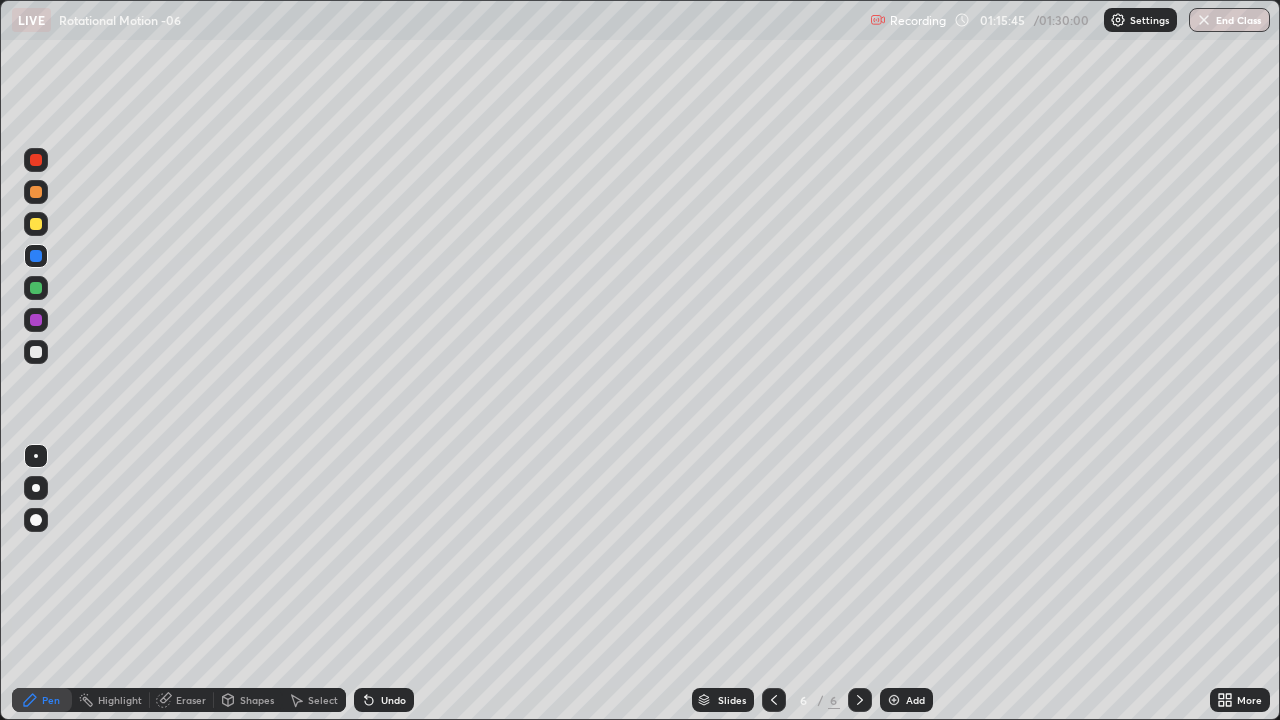 click on "Shapes" at bounding box center (257, 700) 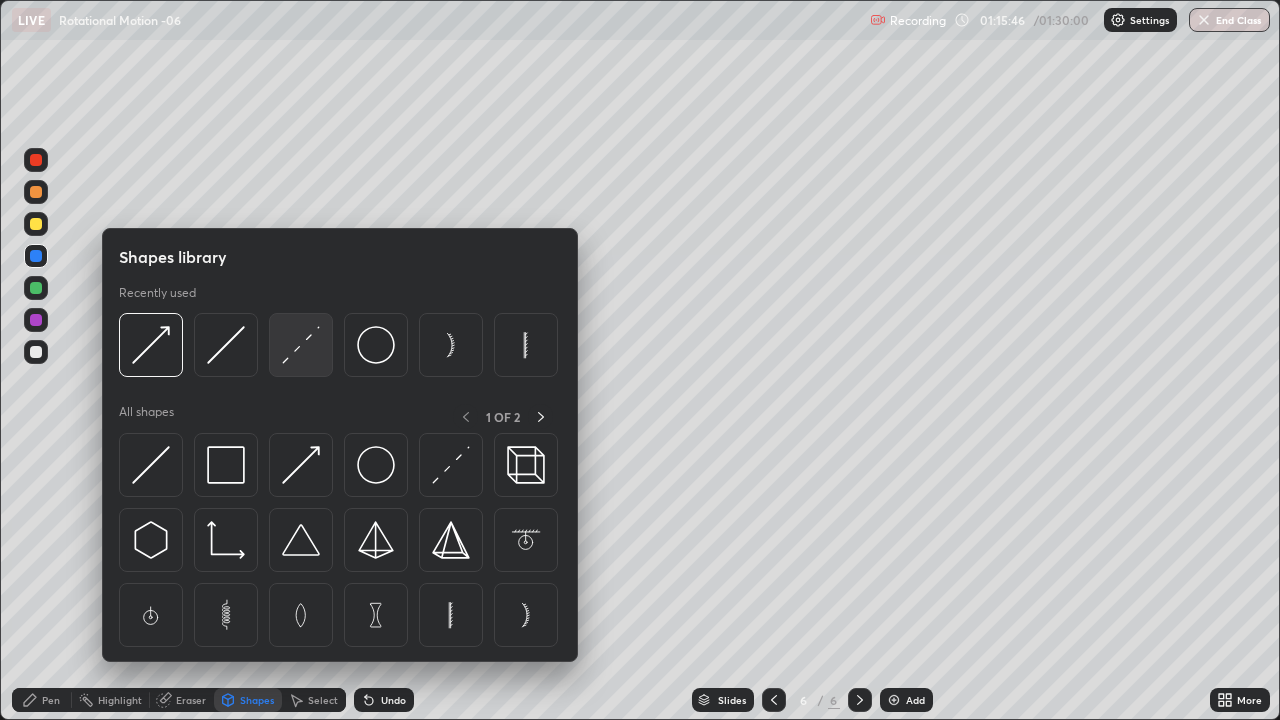 click at bounding box center (301, 345) 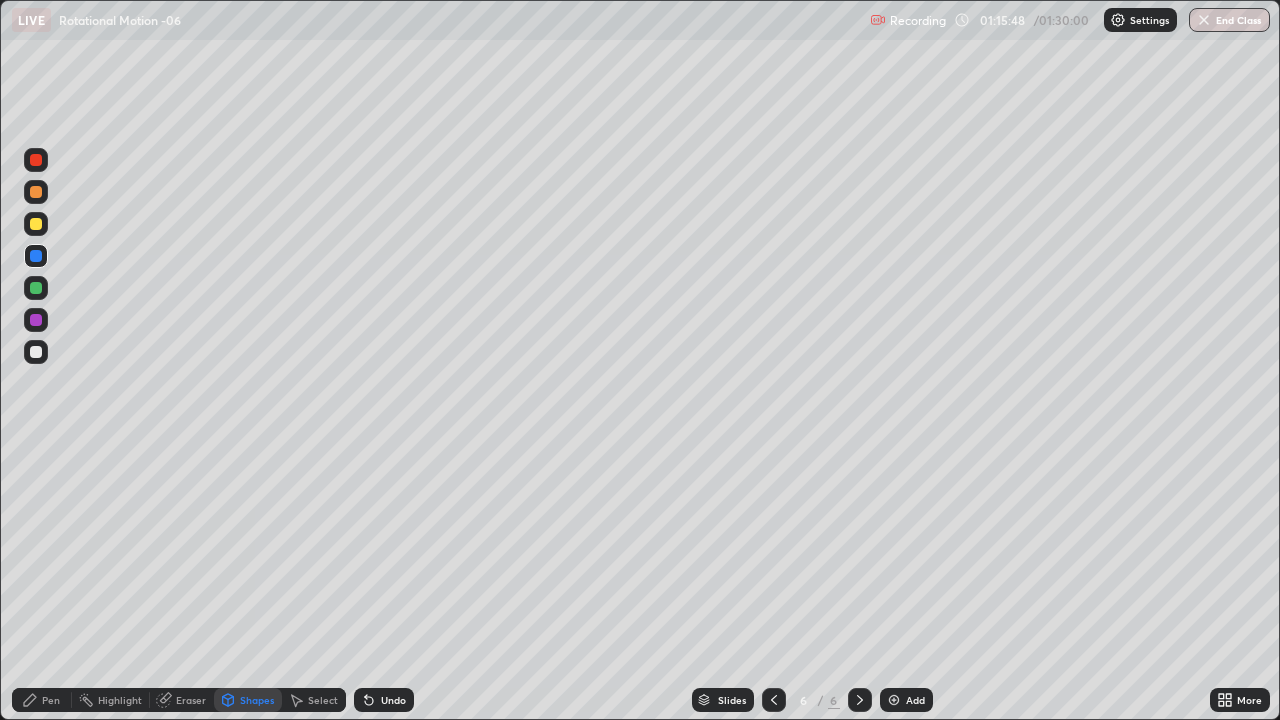 click at bounding box center (36, 352) 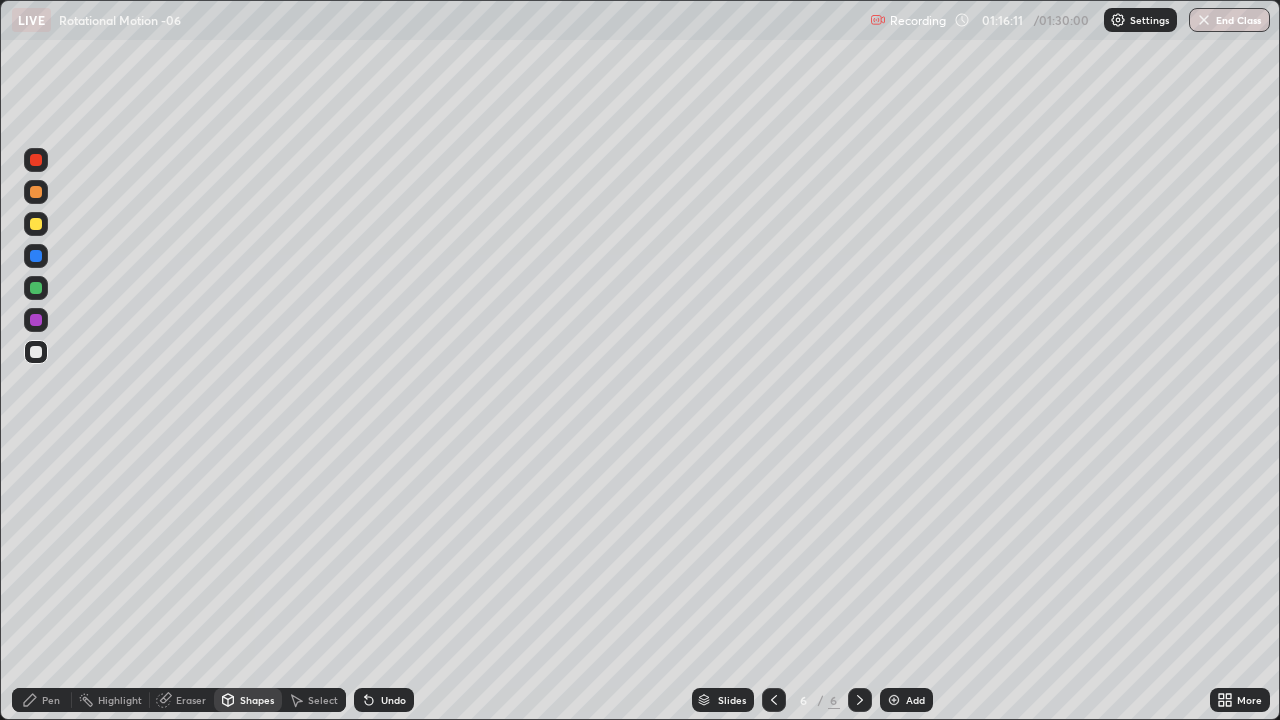 click on "Pen" at bounding box center [51, 700] 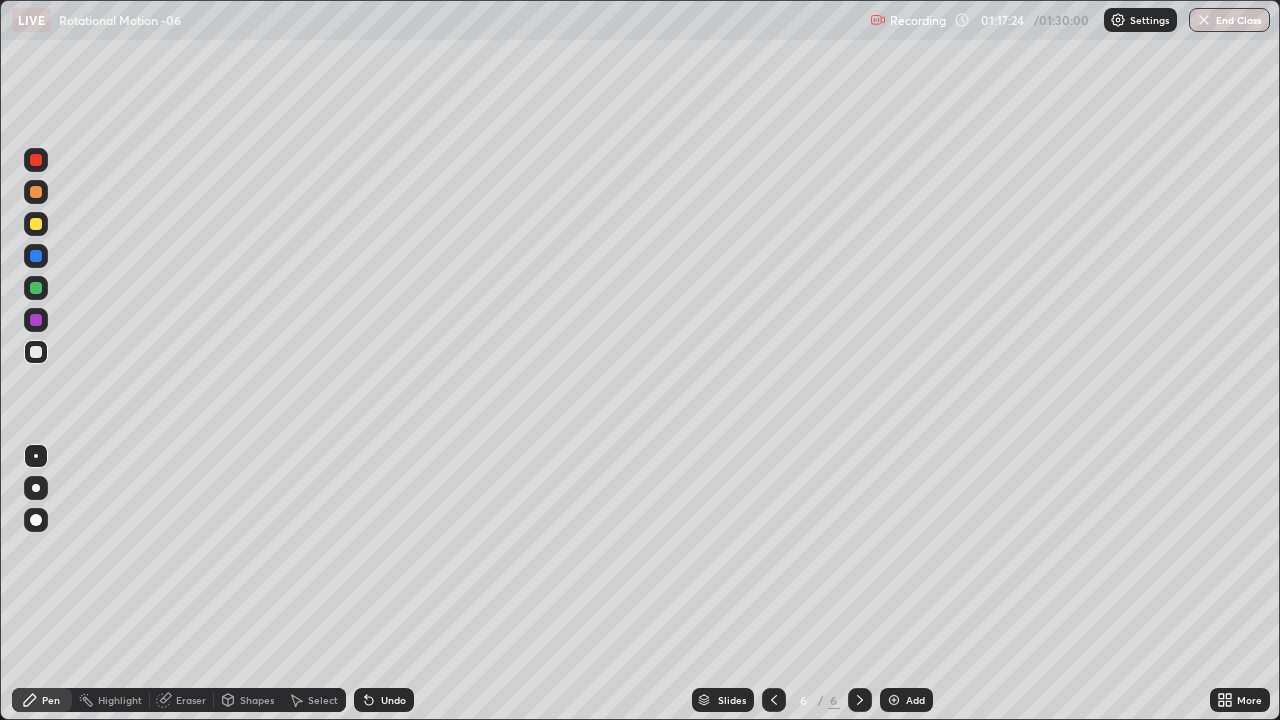 click at bounding box center (36, 224) 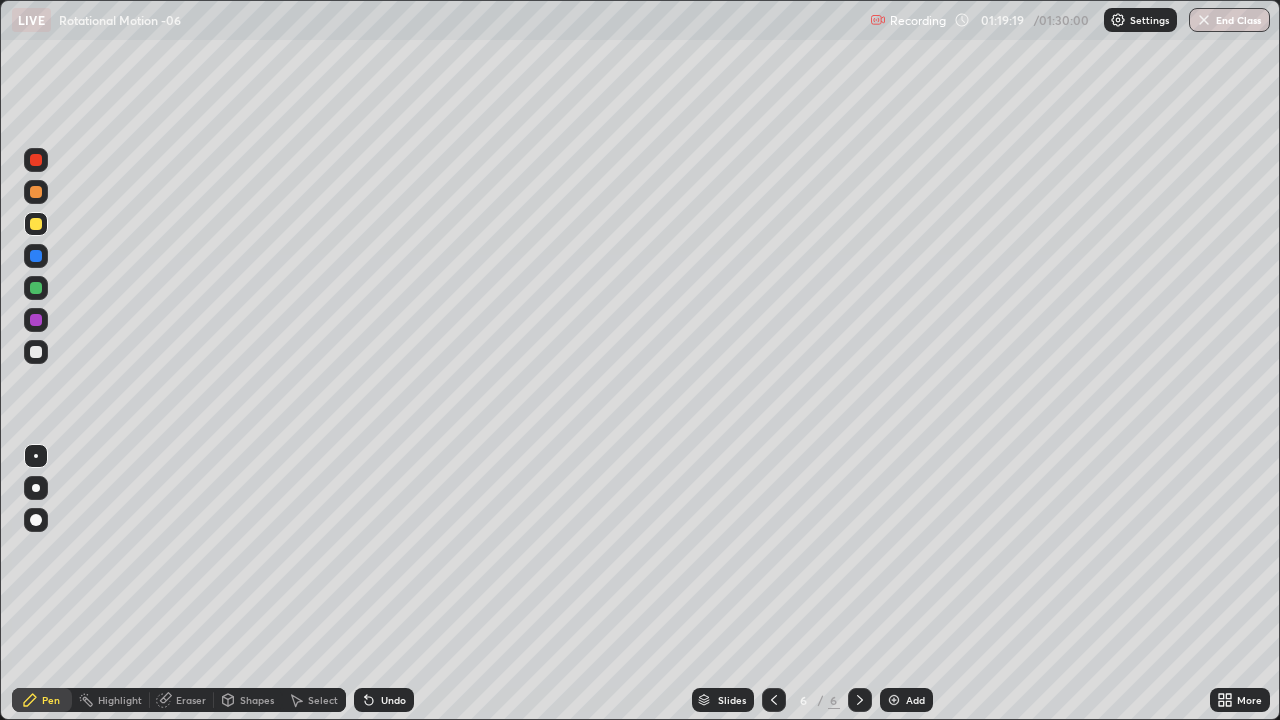 click on "Add" at bounding box center [906, 700] 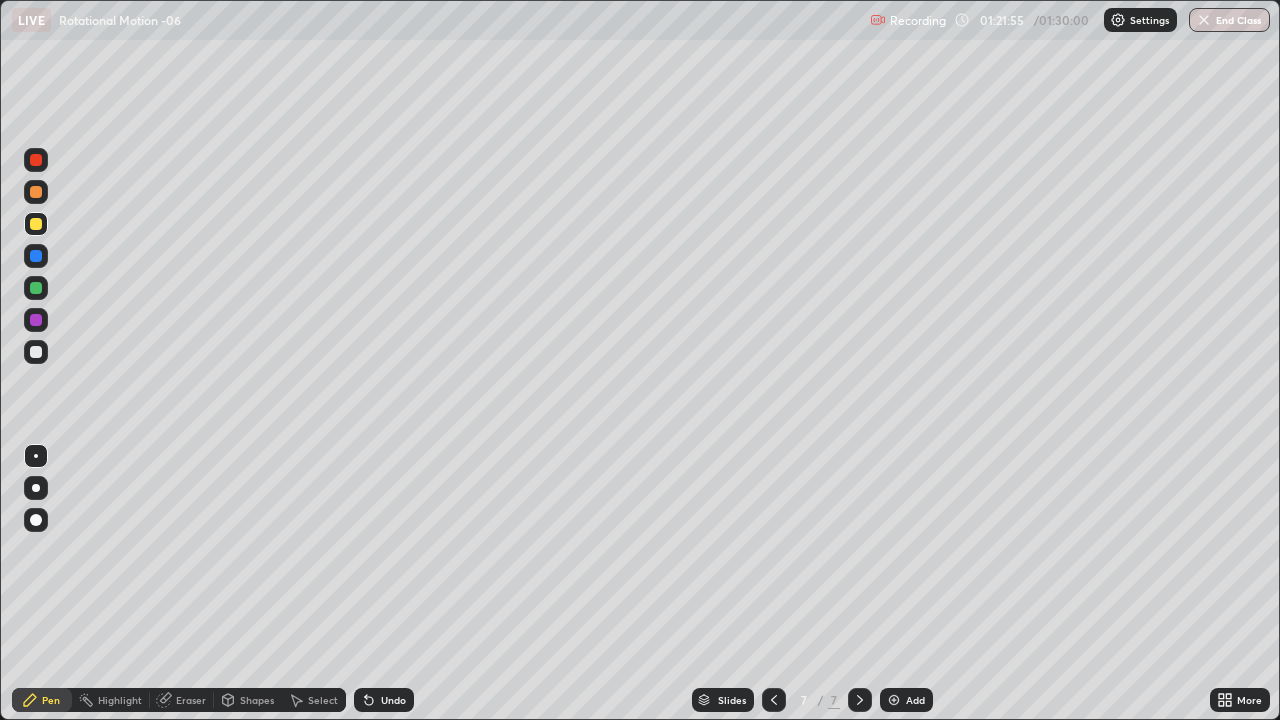 click at bounding box center (36, 256) 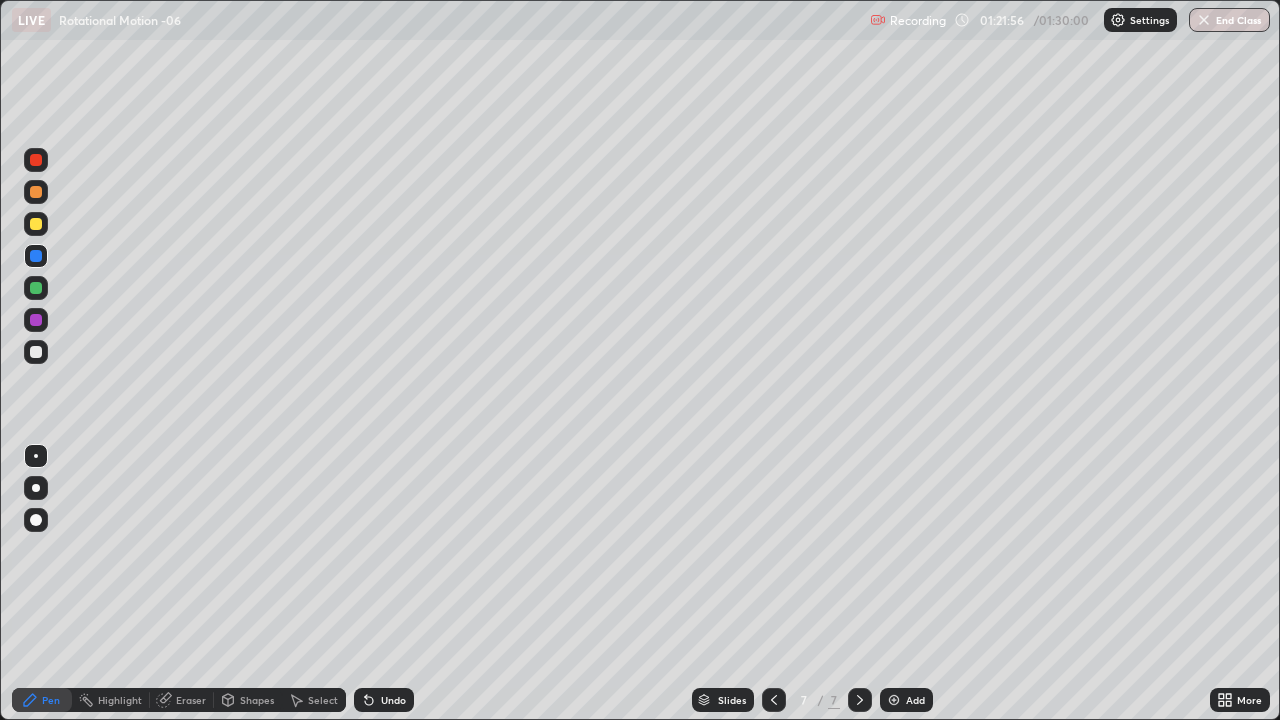 click on "Shapes" at bounding box center (257, 700) 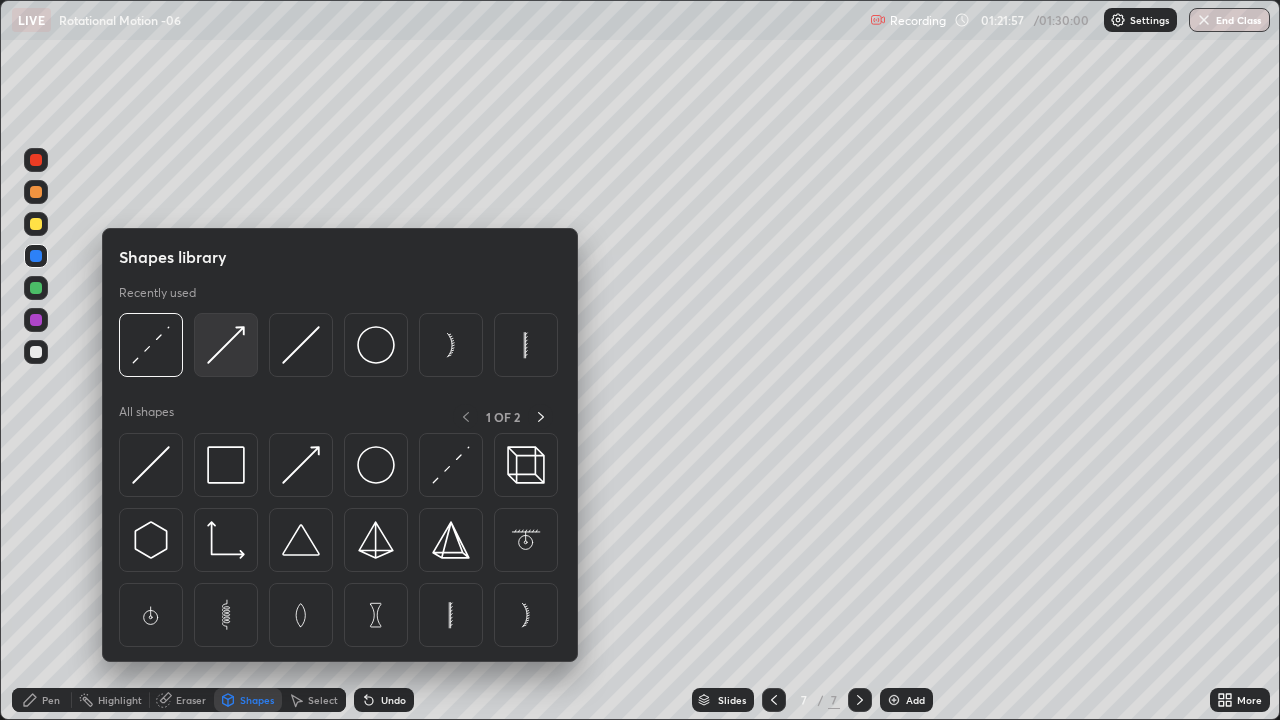 click at bounding box center (226, 345) 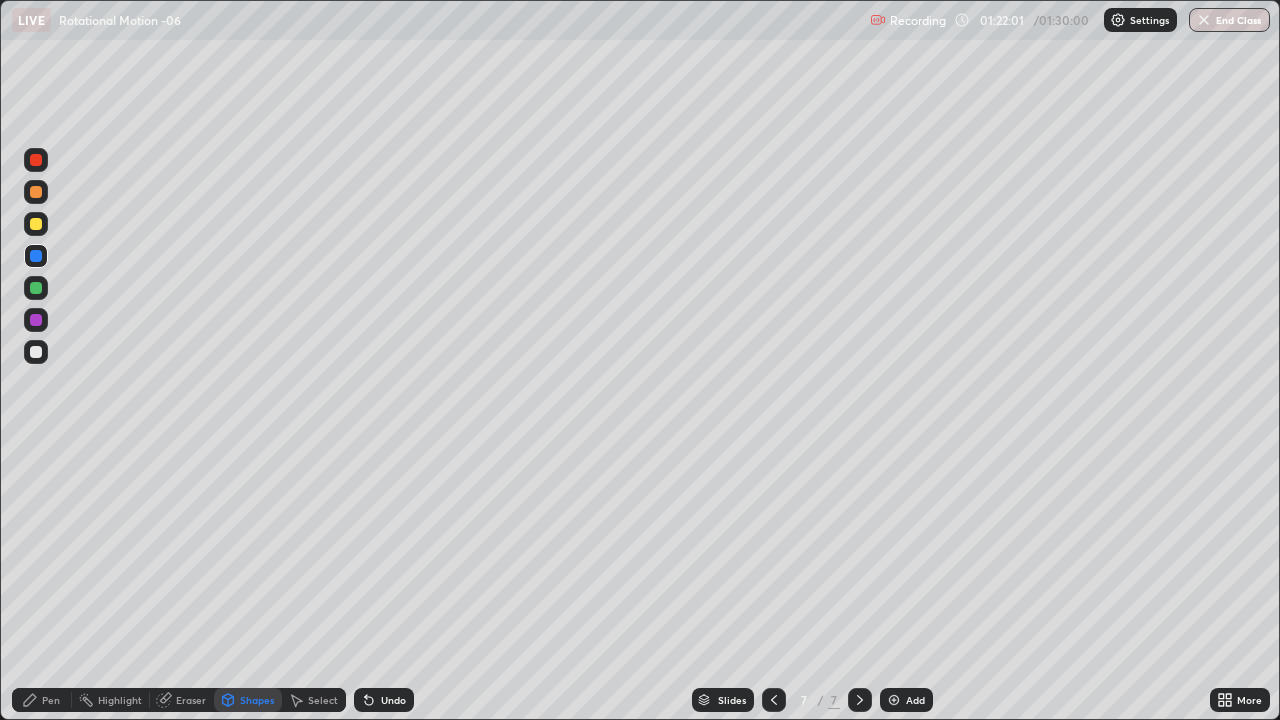 click on "Pen" at bounding box center (51, 700) 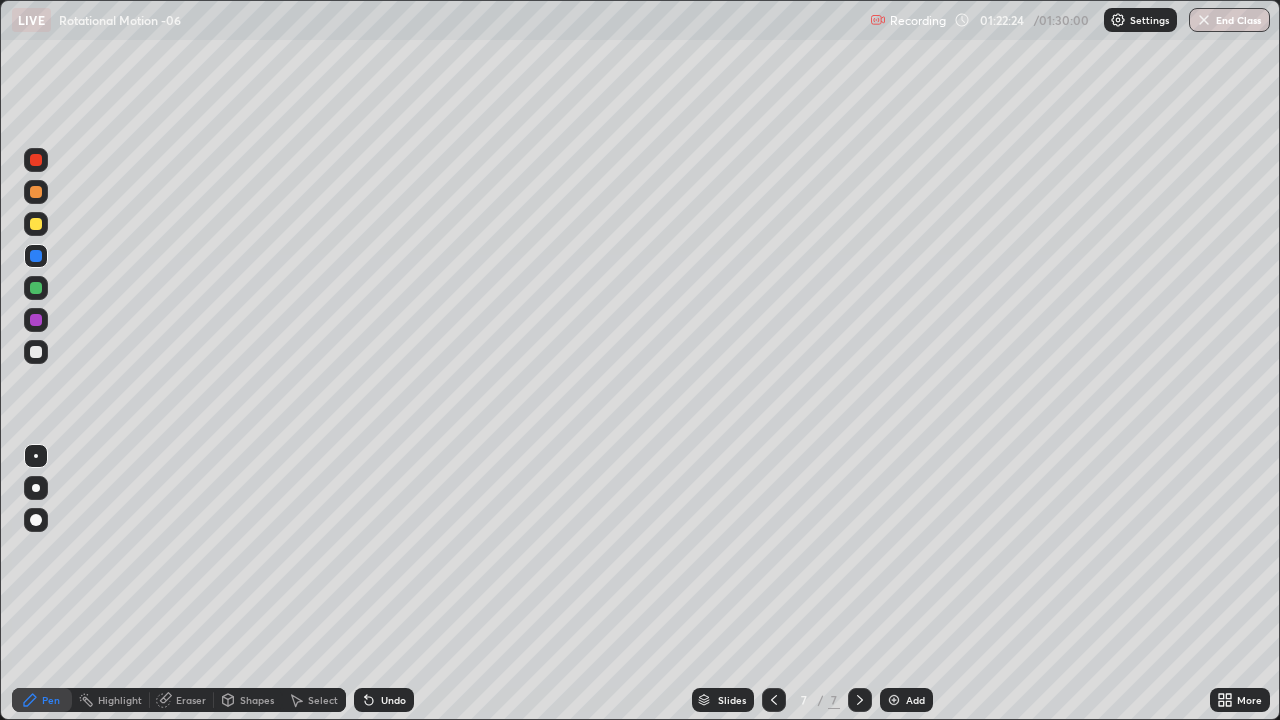 click on "Shapes" at bounding box center (248, 700) 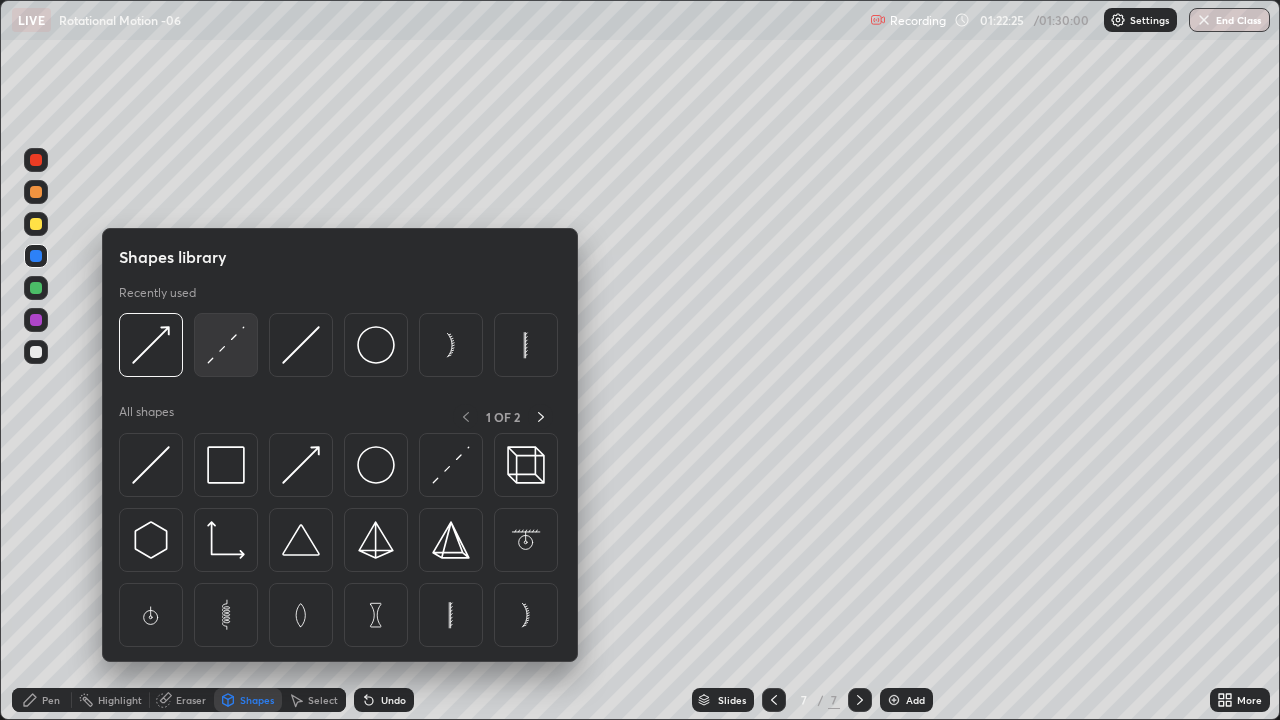 click at bounding box center (226, 345) 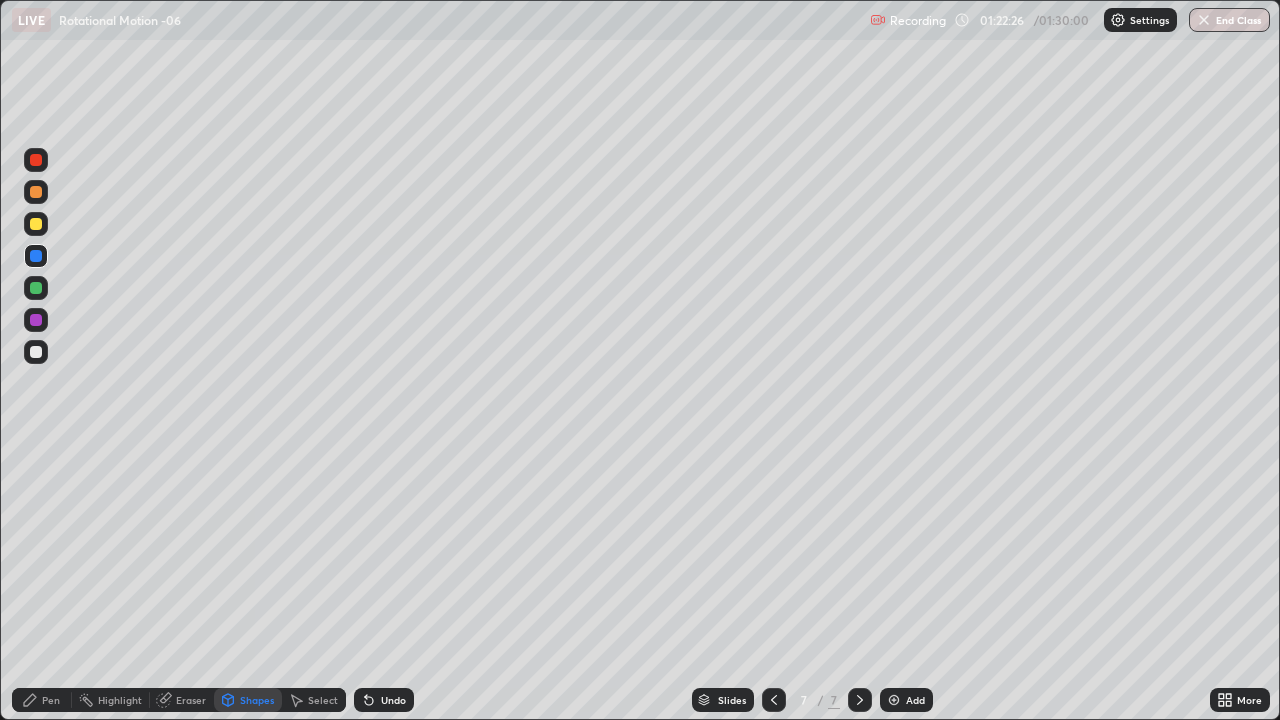 click at bounding box center [36, 352] 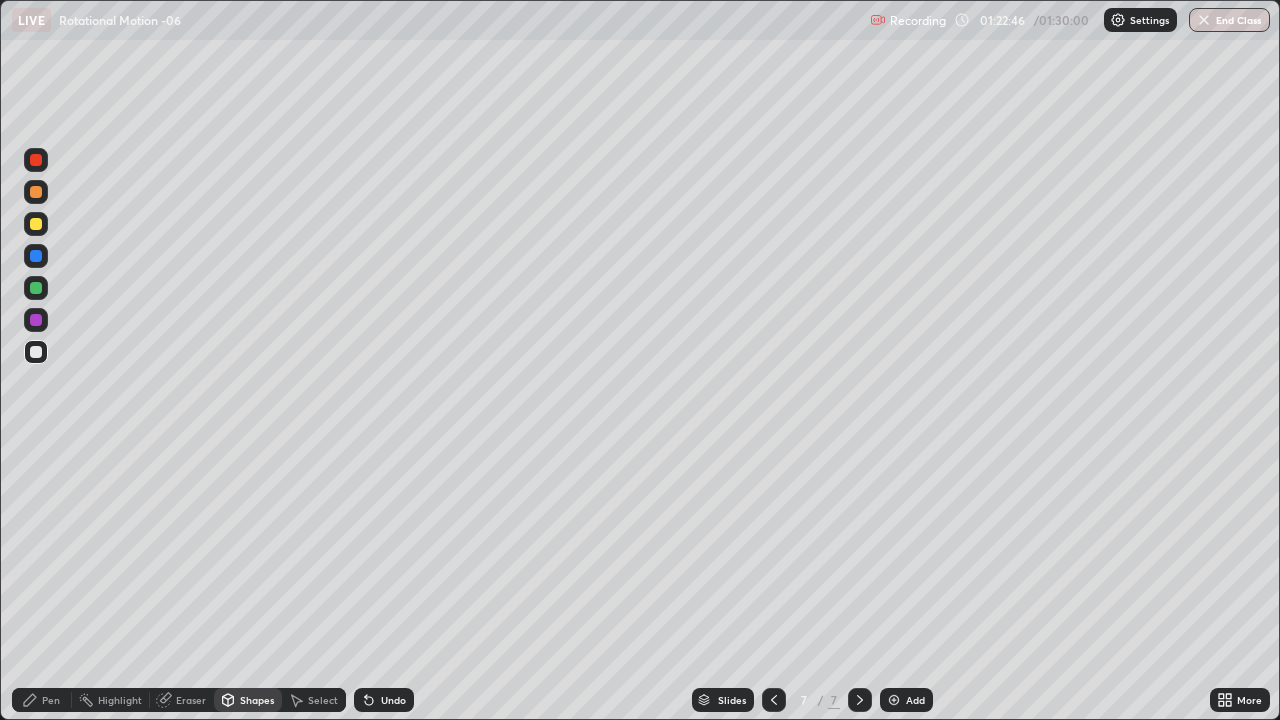 click on "Eraser" at bounding box center [191, 700] 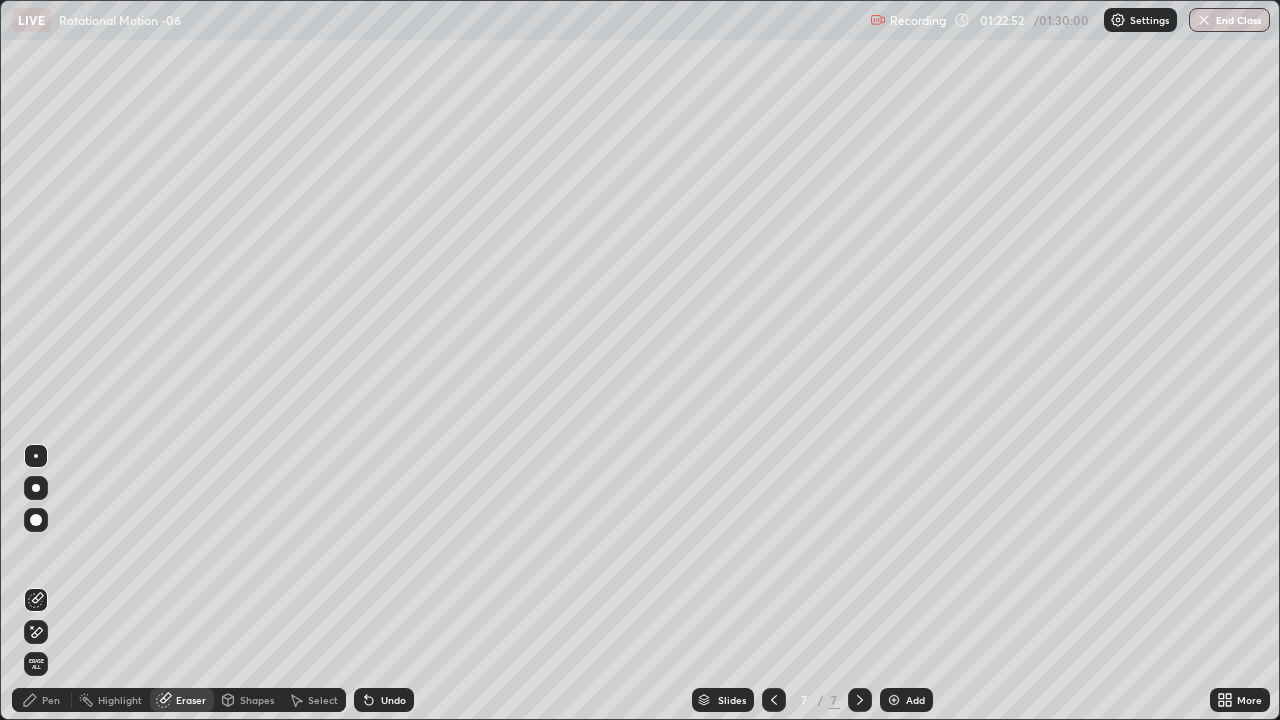 click on "Pen" at bounding box center [42, 700] 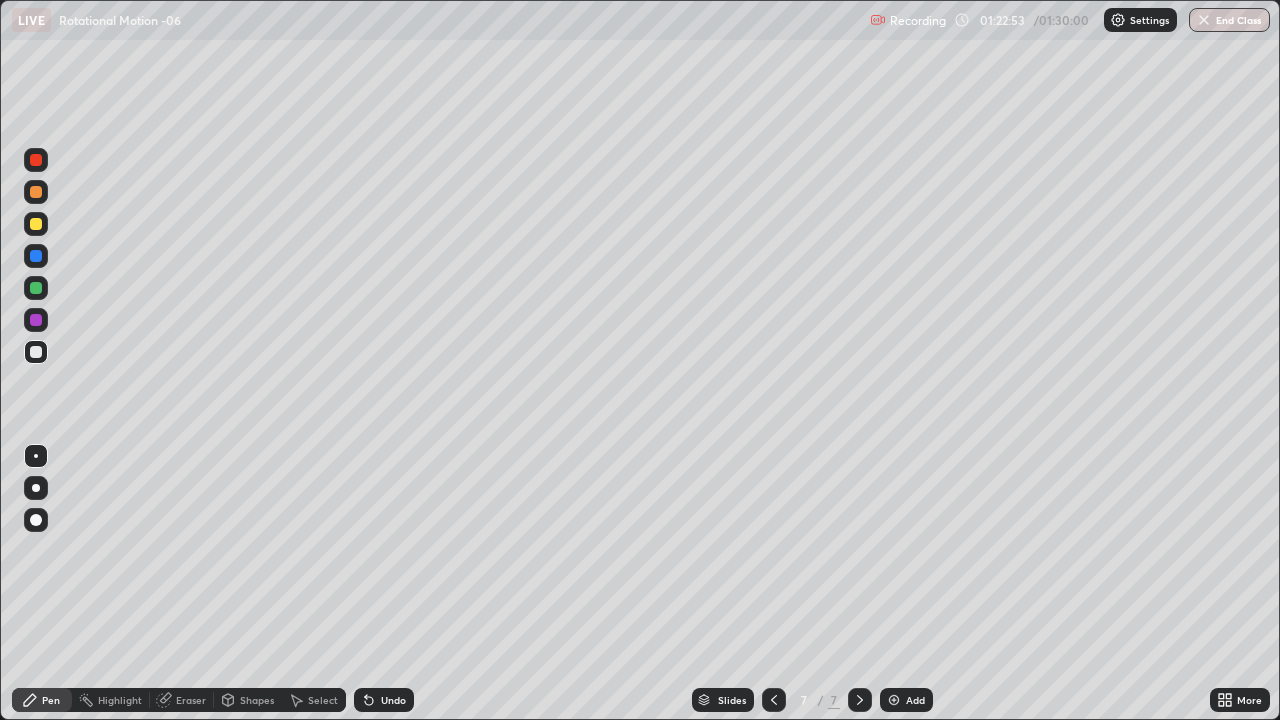 click on "Shapes" at bounding box center (257, 700) 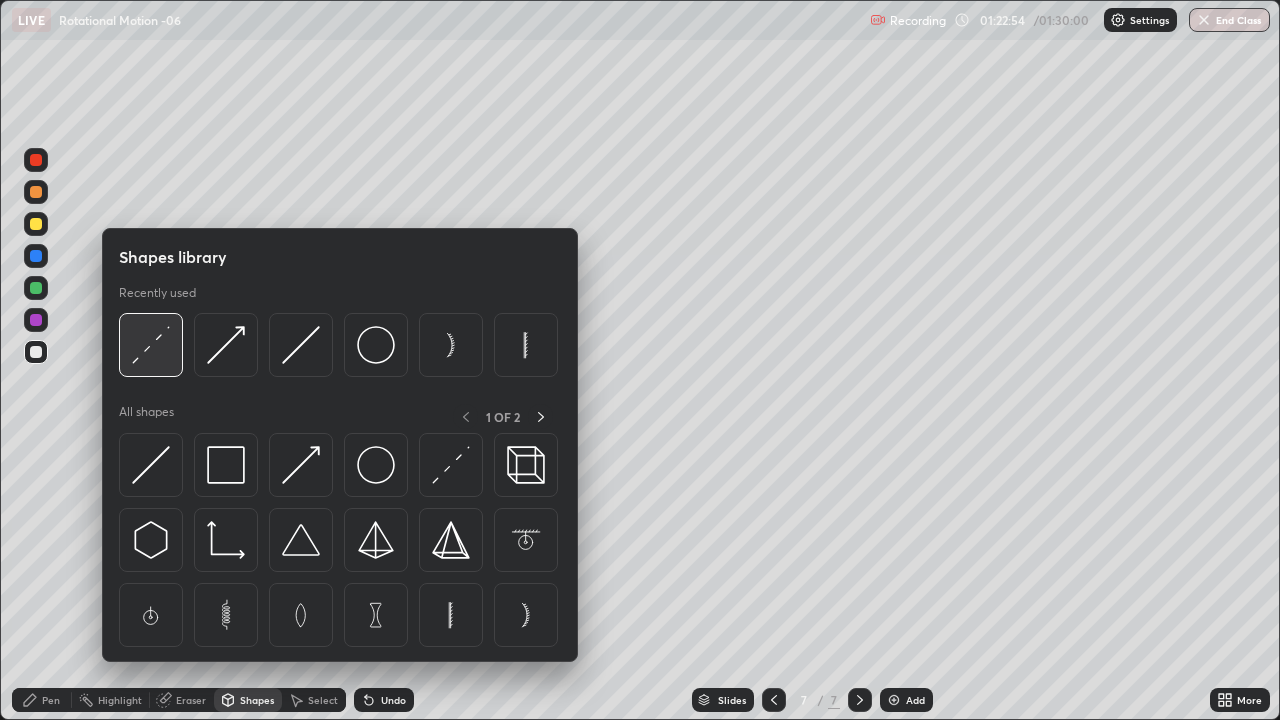 click at bounding box center [151, 345] 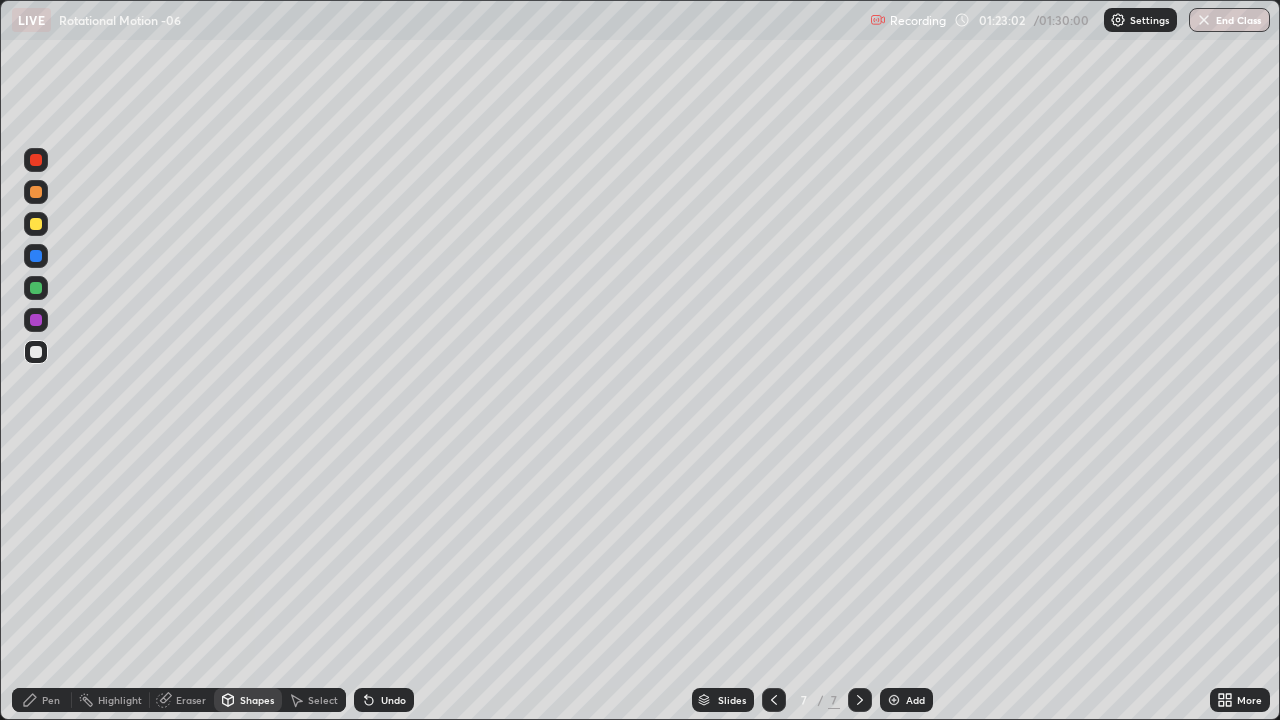 click on "Pen" at bounding box center [42, 700] 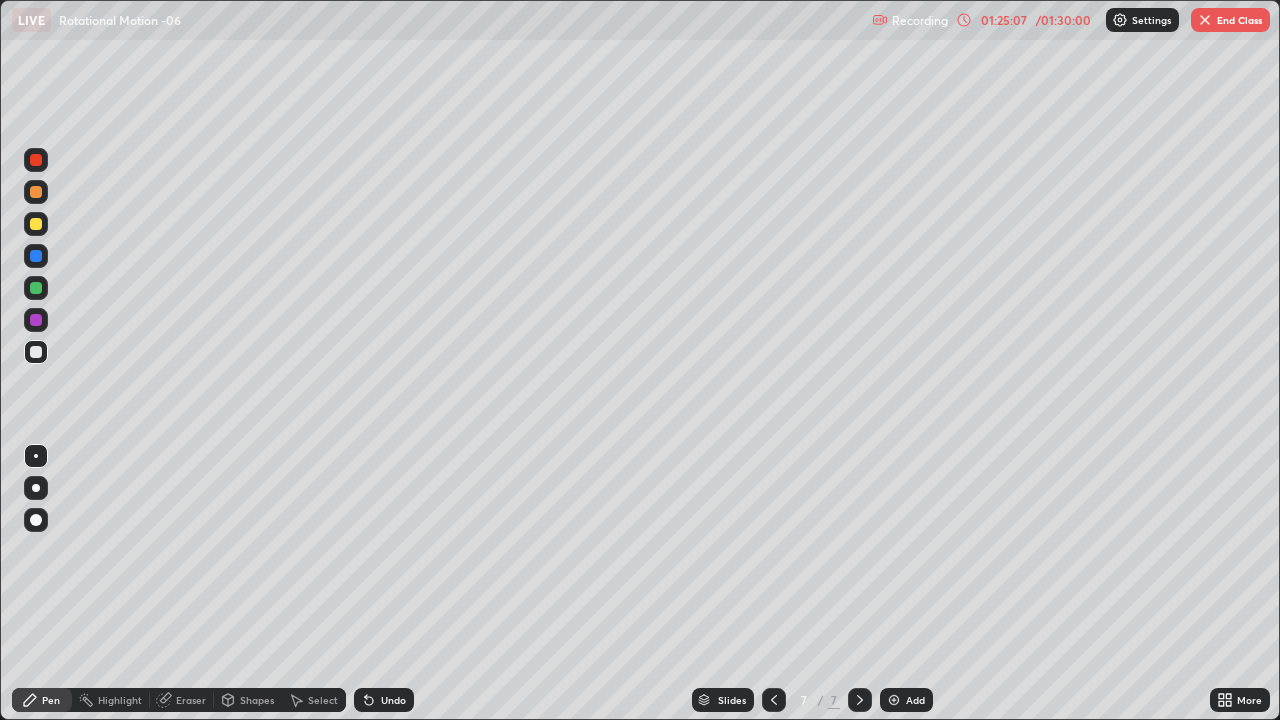 click on "01:25:07" at bounding box center (1004, 20) 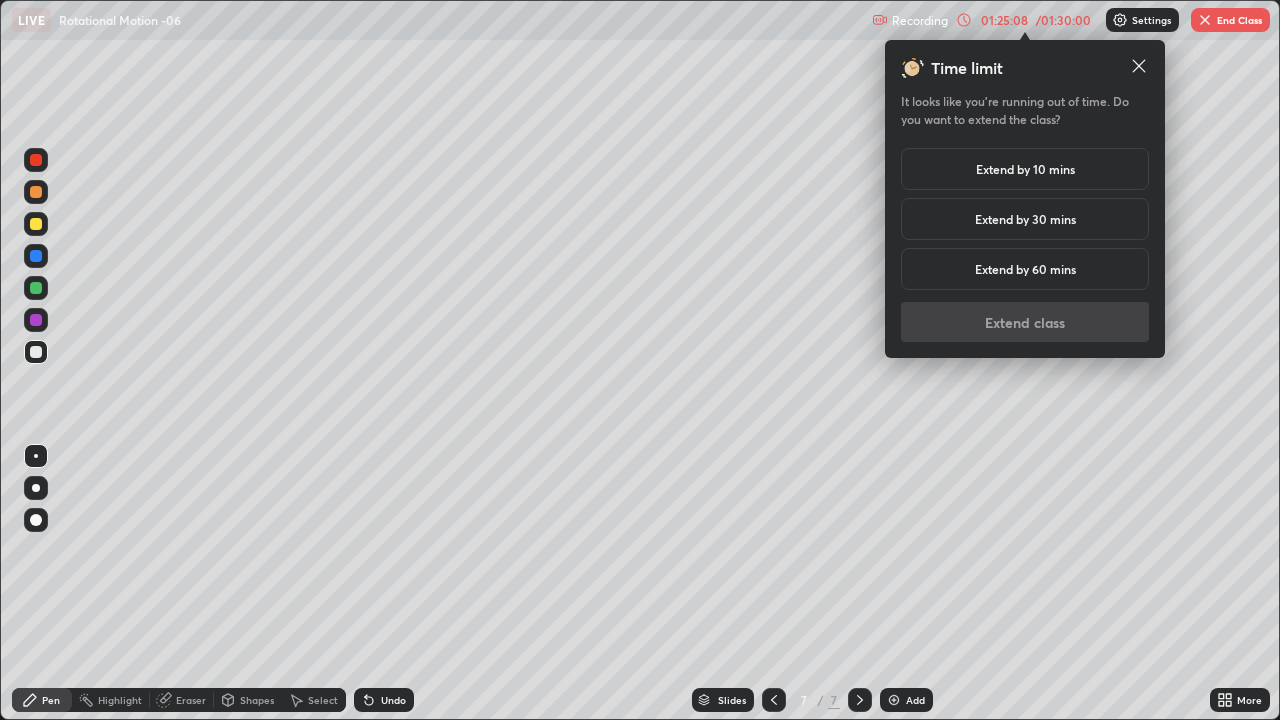 click on "Extend by 10 mins" at bounding box center (1025, 169) 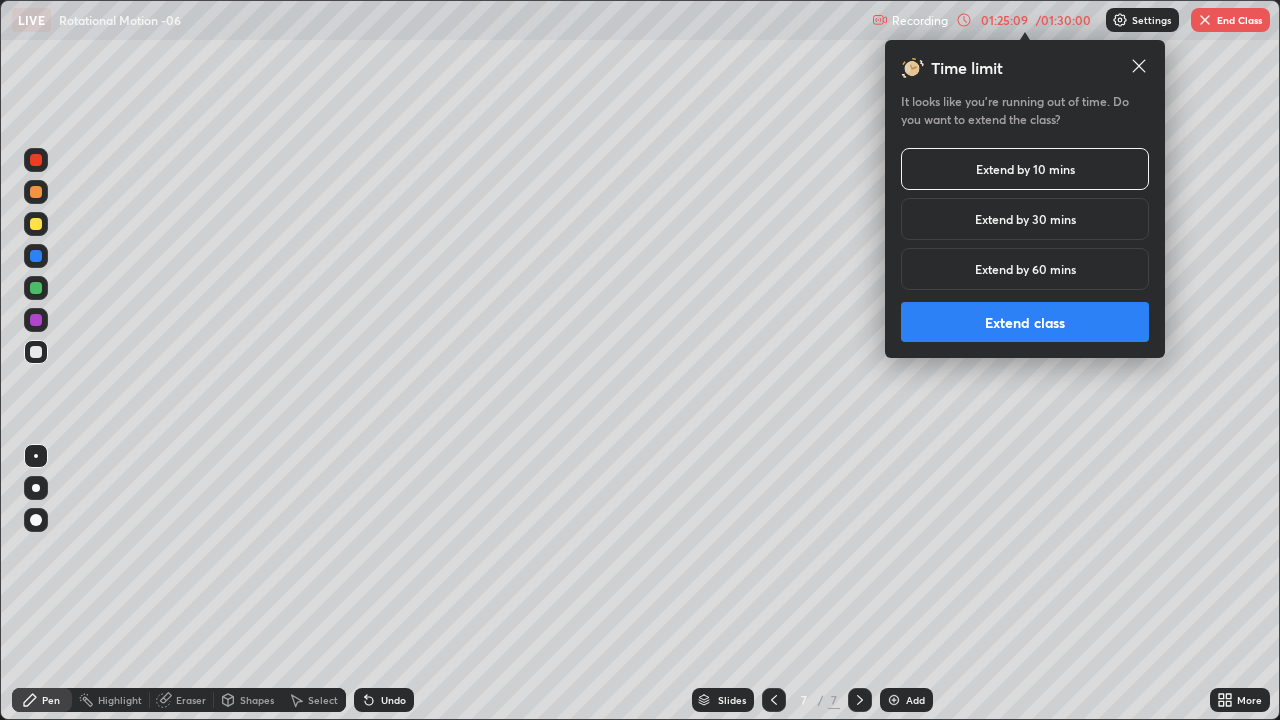 click on "Extend class" at bounding box center (1025, 322) 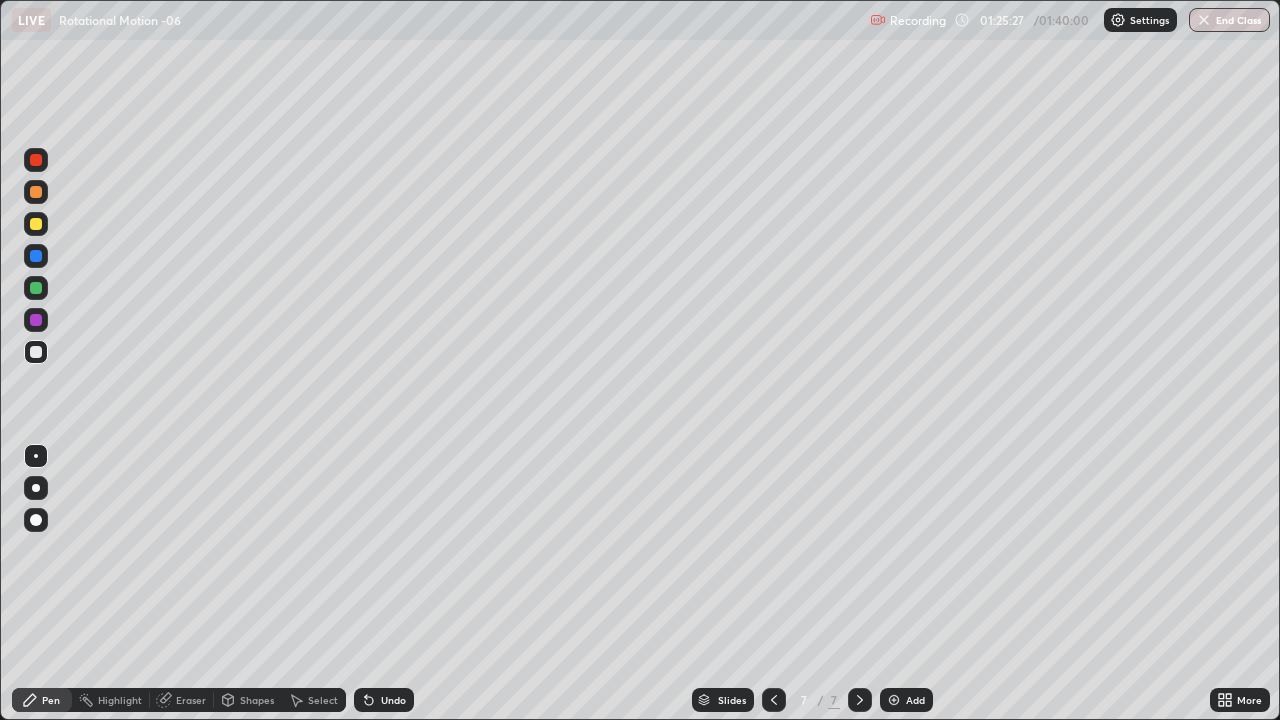click on "Shapes" at bounding box center [257, 700] 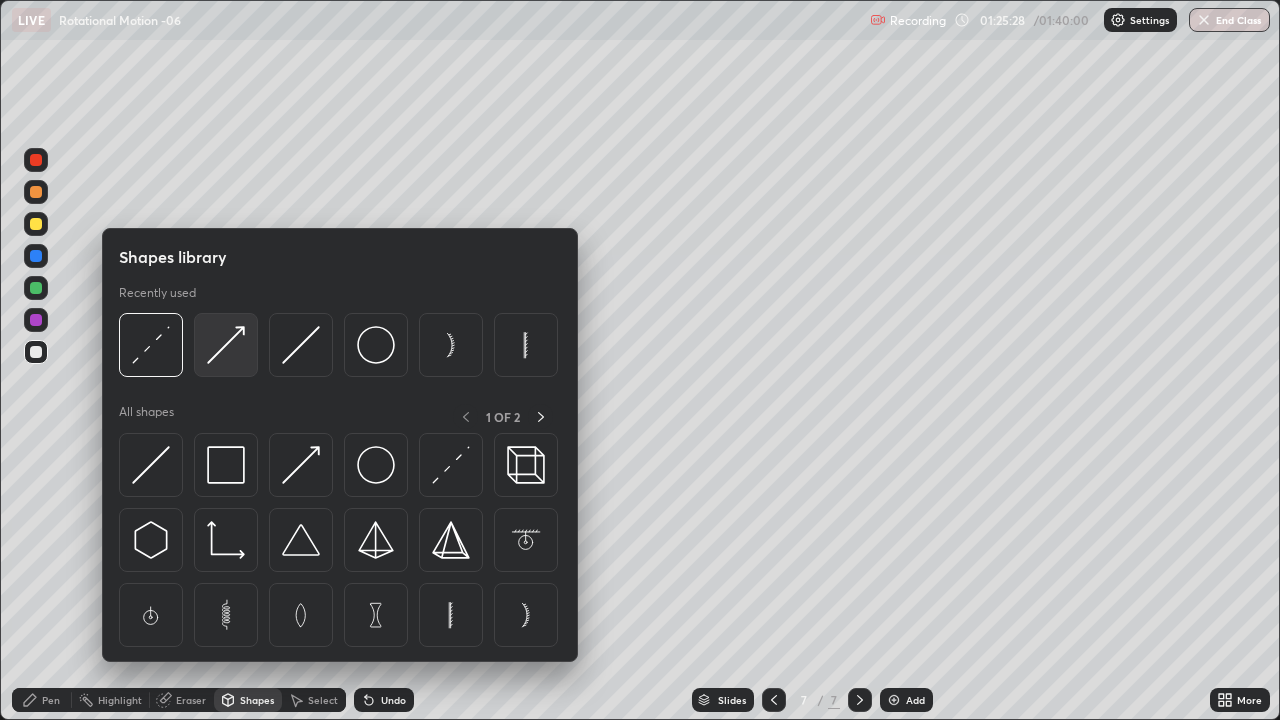 click at bounding box center [226, 345] 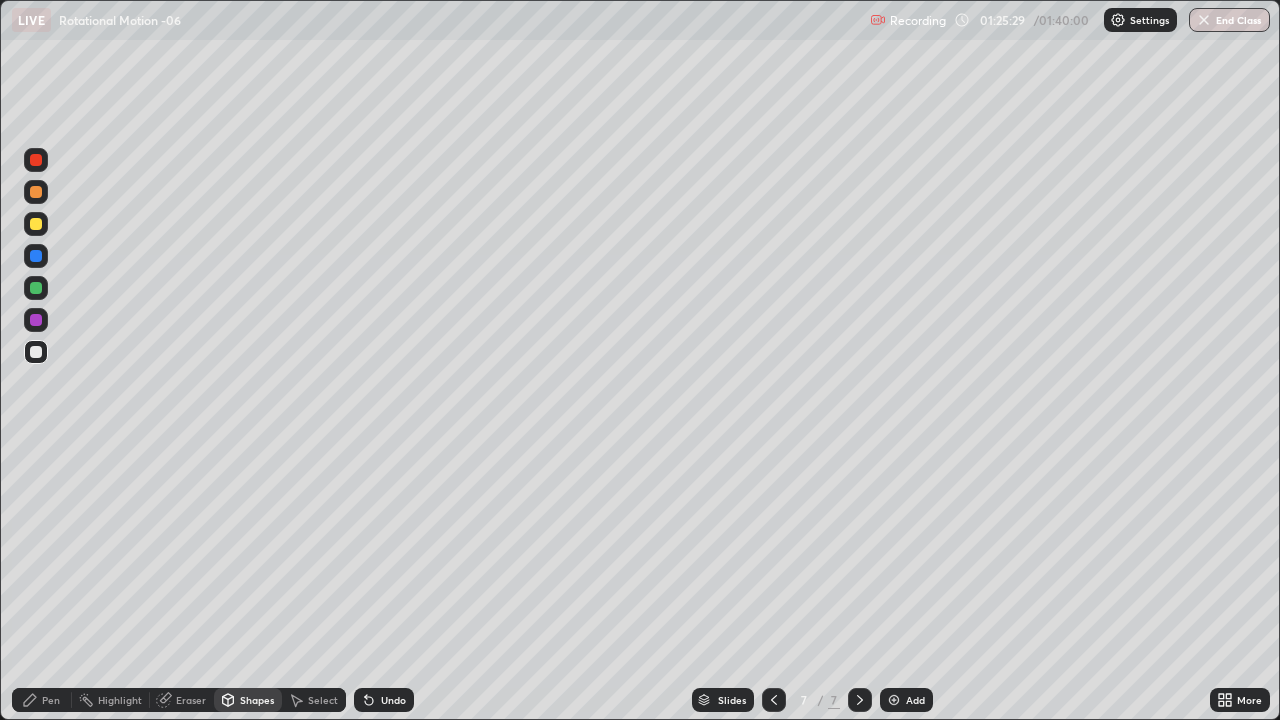 click at bounding box center [36, 256] 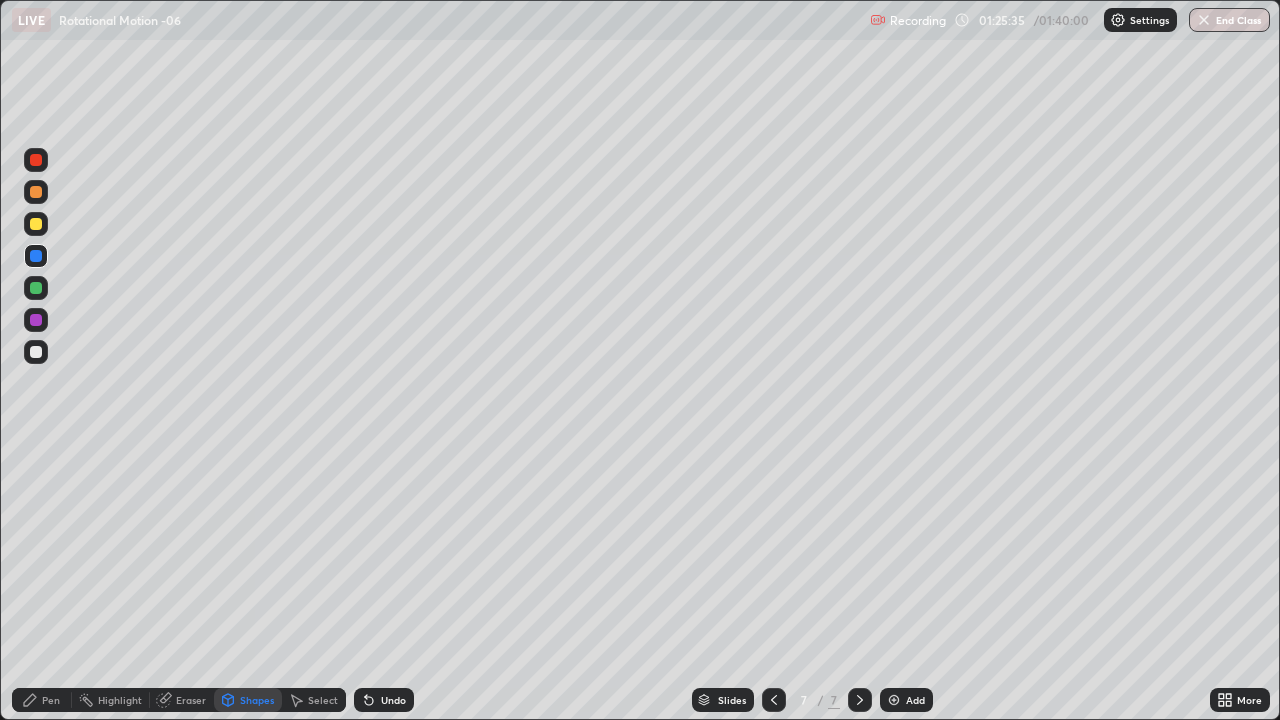 click on "Pen" at bounding box center [42, 700] 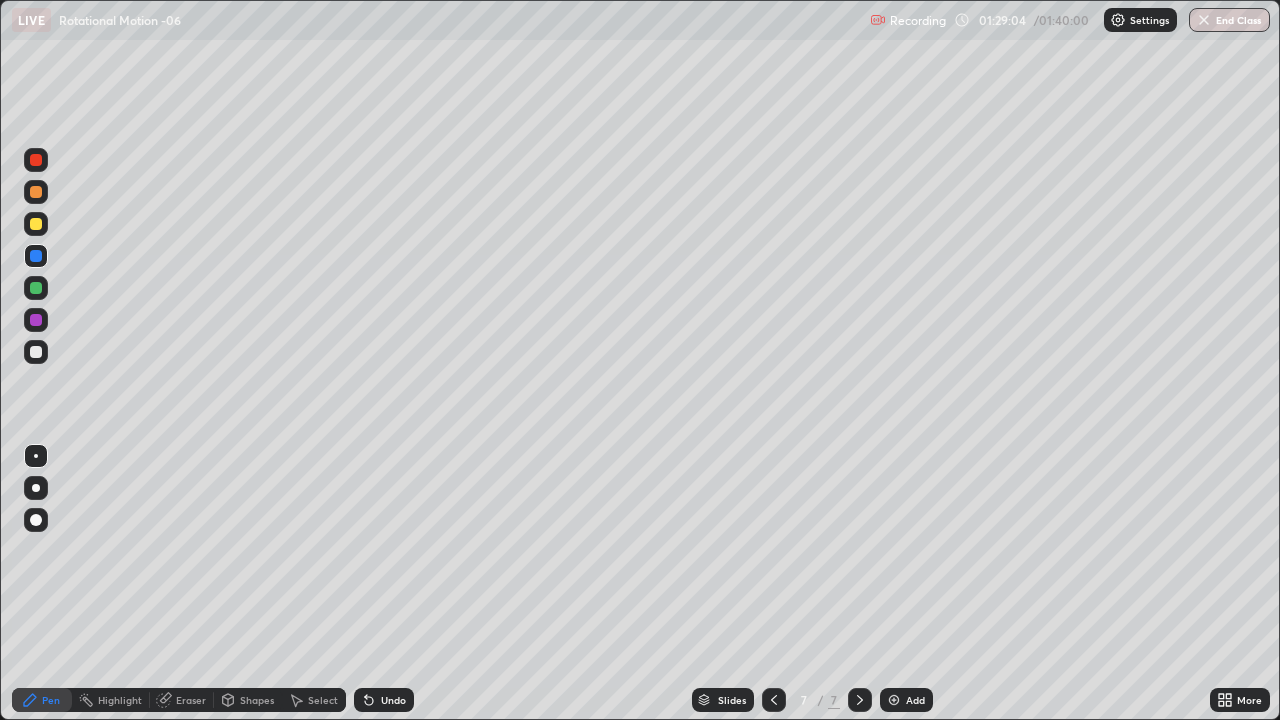 click 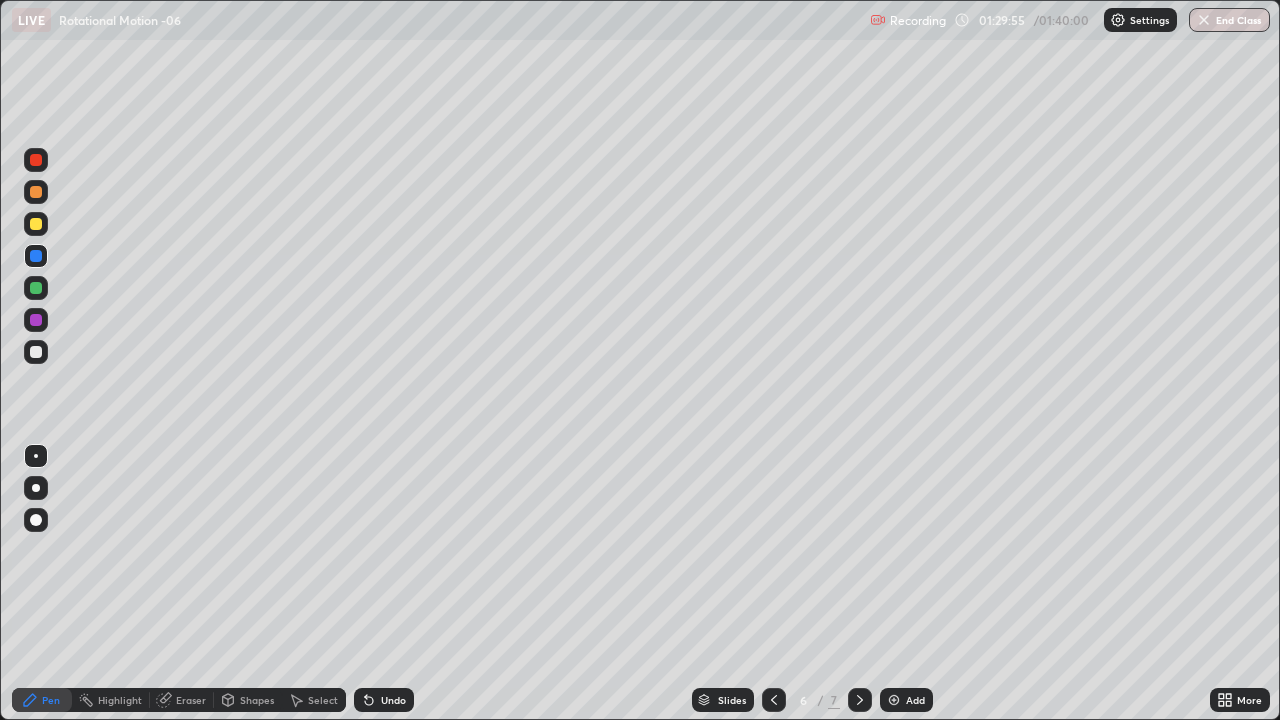 click 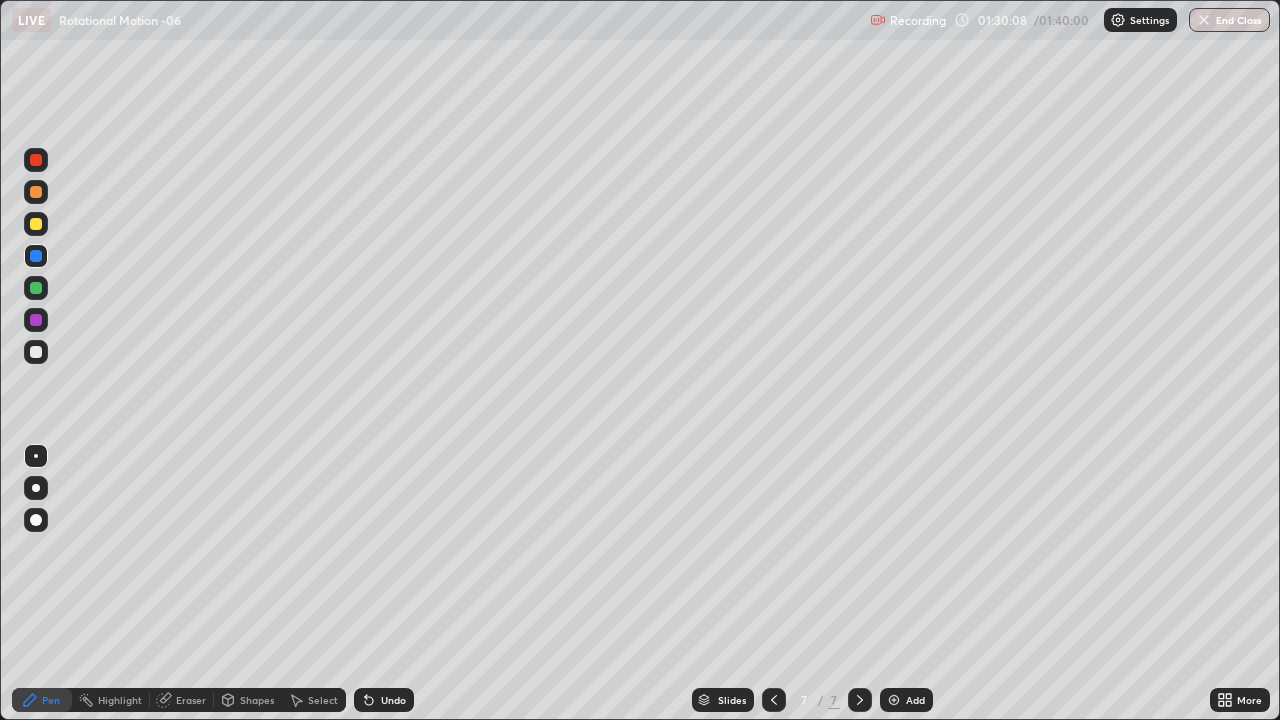 click on "End Class" at bounding box center (1229, 20) 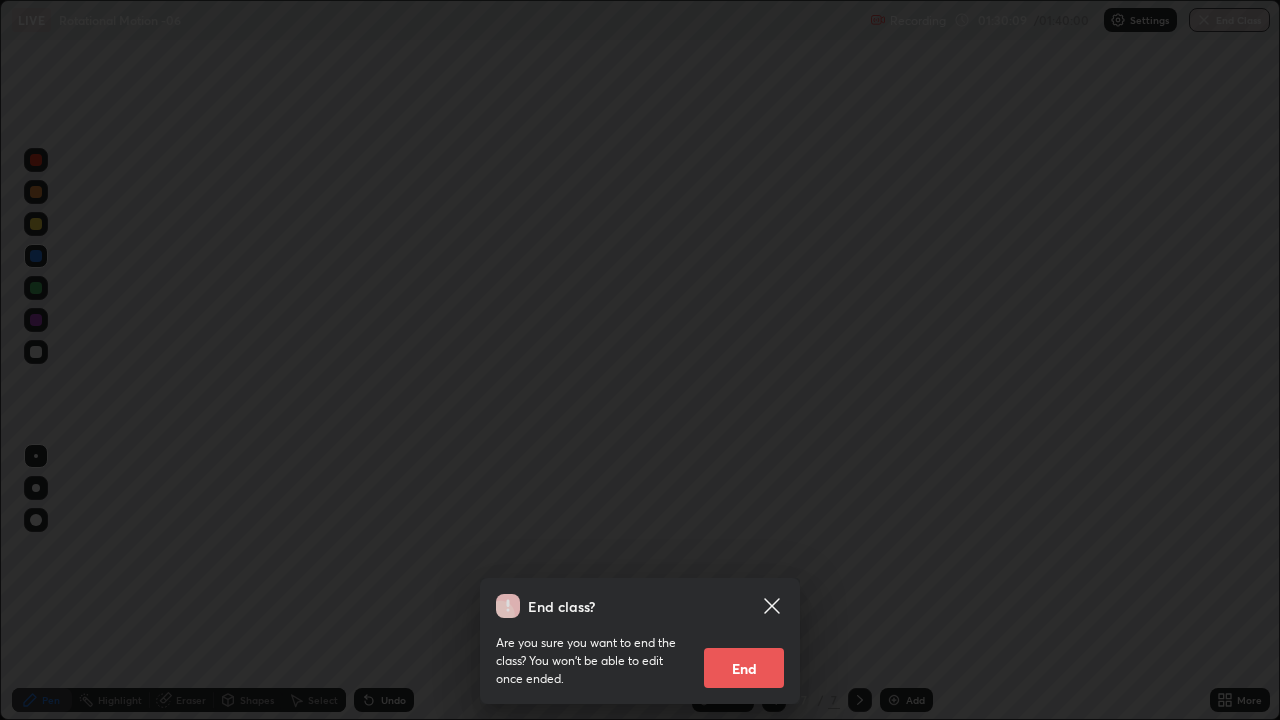 click on "End" at bounding box center (744, 668) 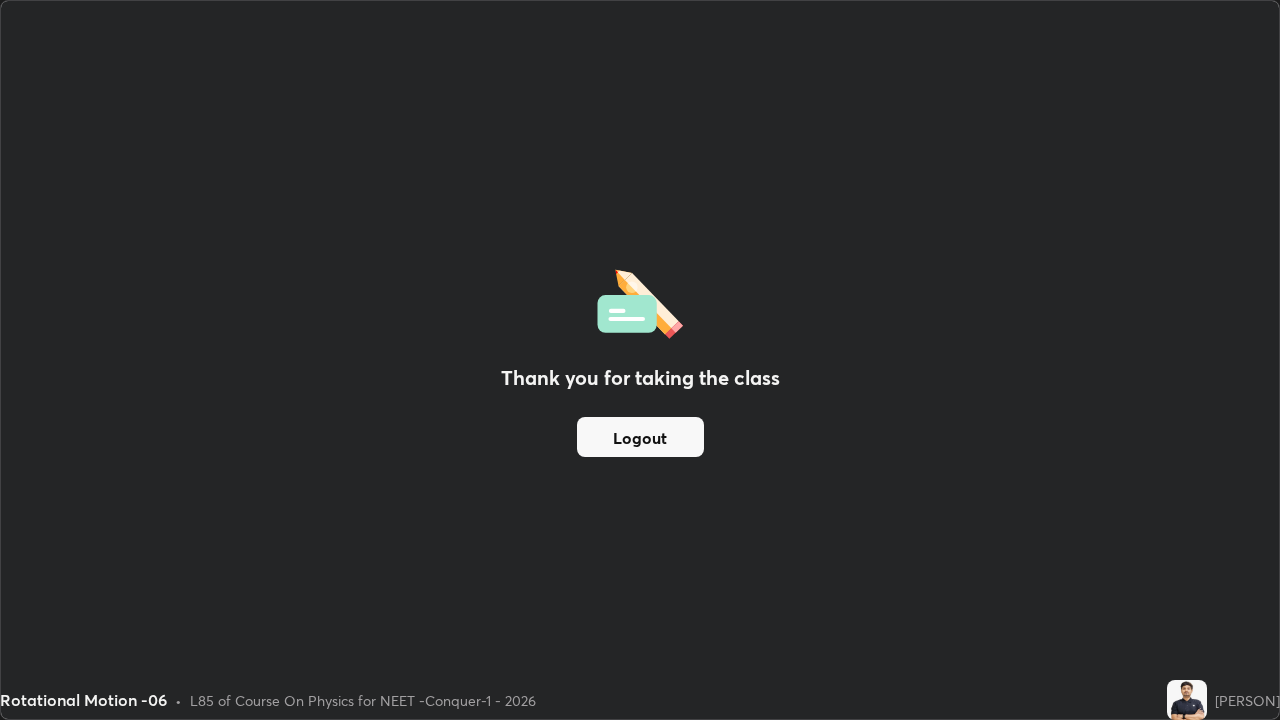 click on "Logout" at bounding box center (640, 437) 